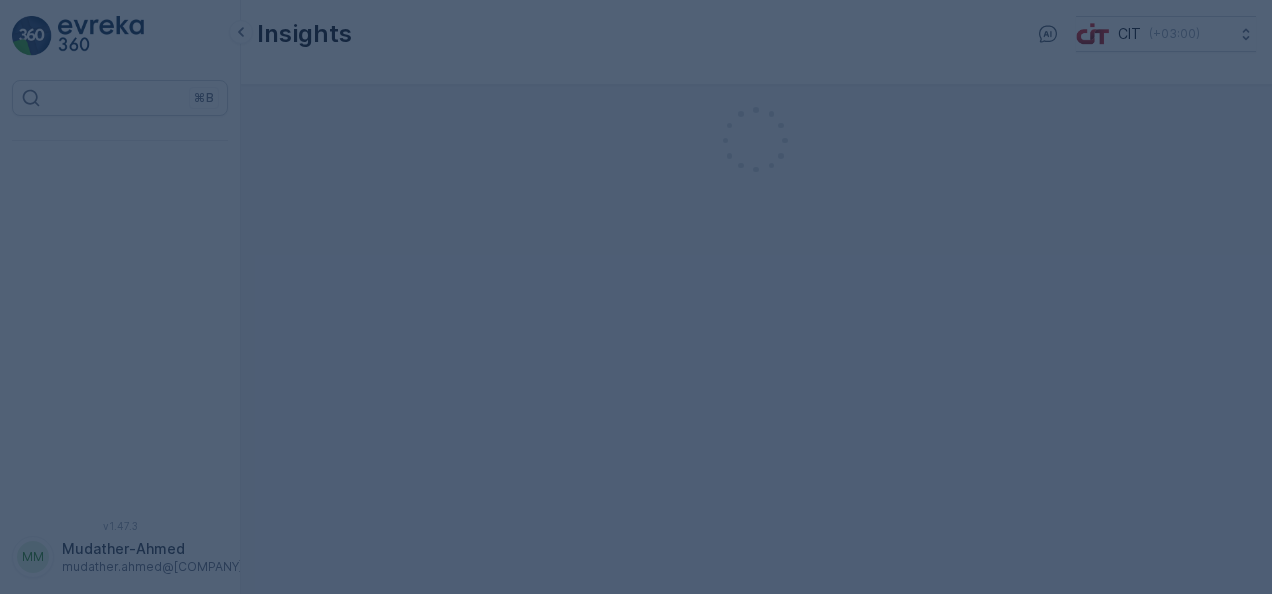 scroll, scrollTop: 0, scrollLeft: 0, axis: both 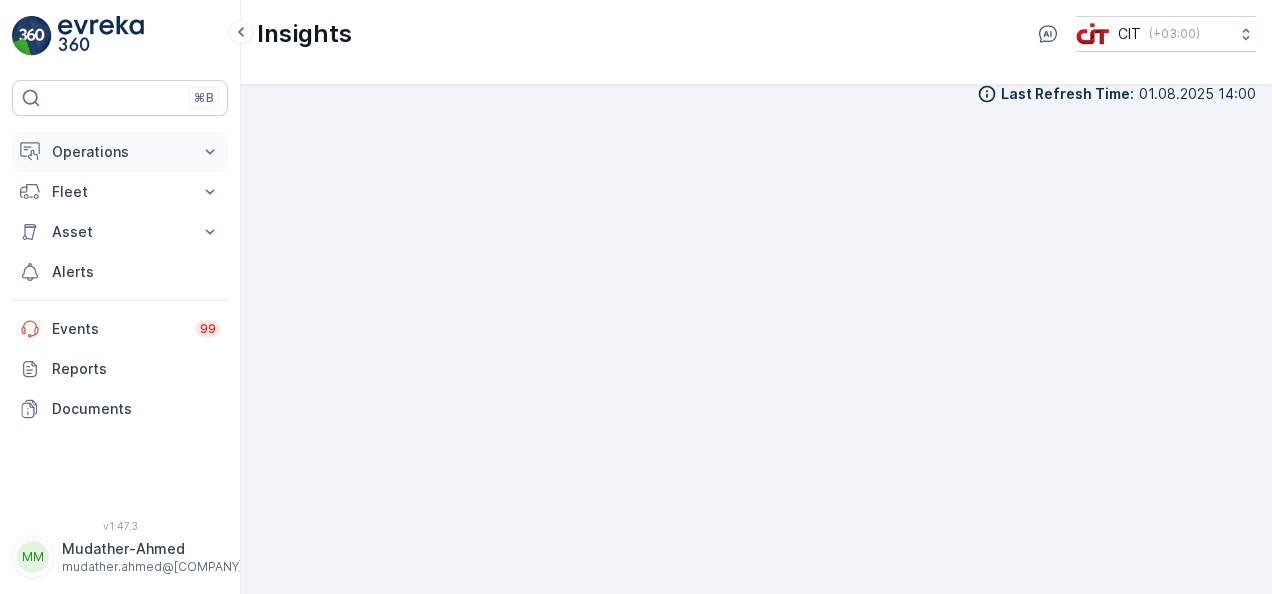 click on "Operations" at bounding box center (120, 152) 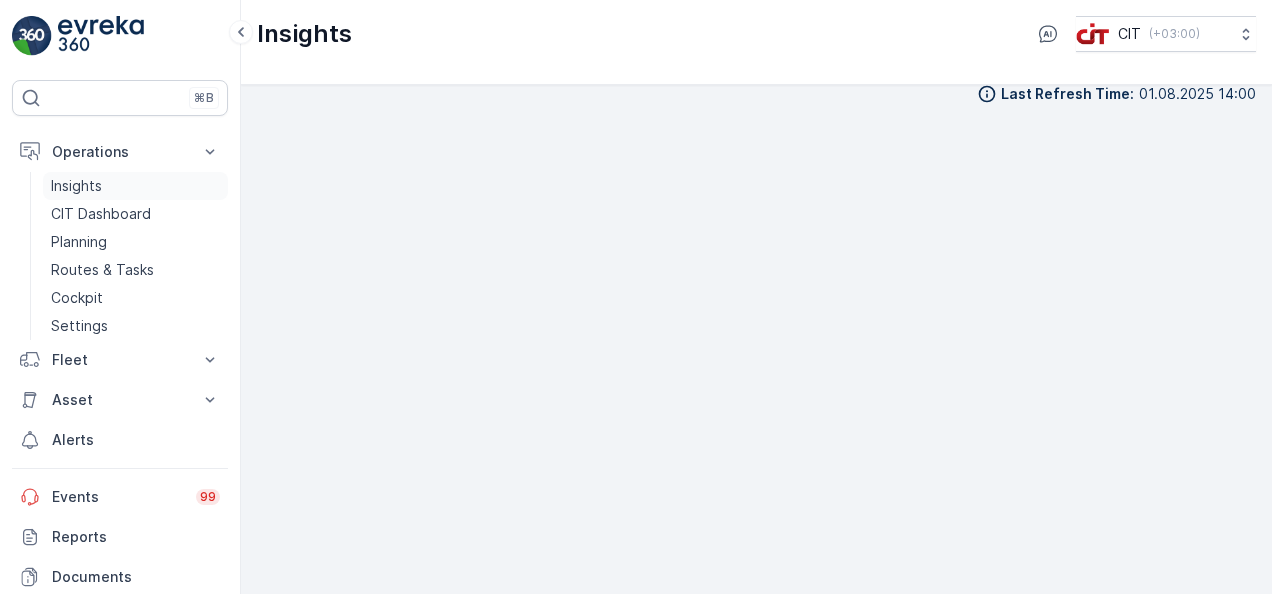 click on "Insights" at bounding box center [135, 186] 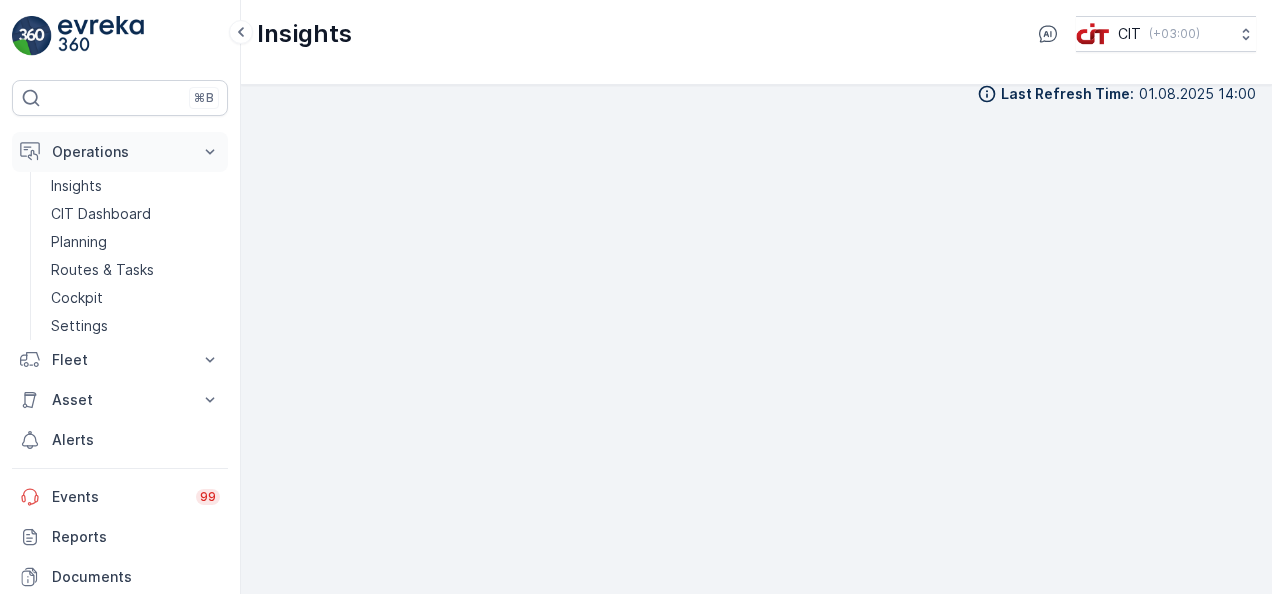 click on "Operations" at bounding box center (120, 152) 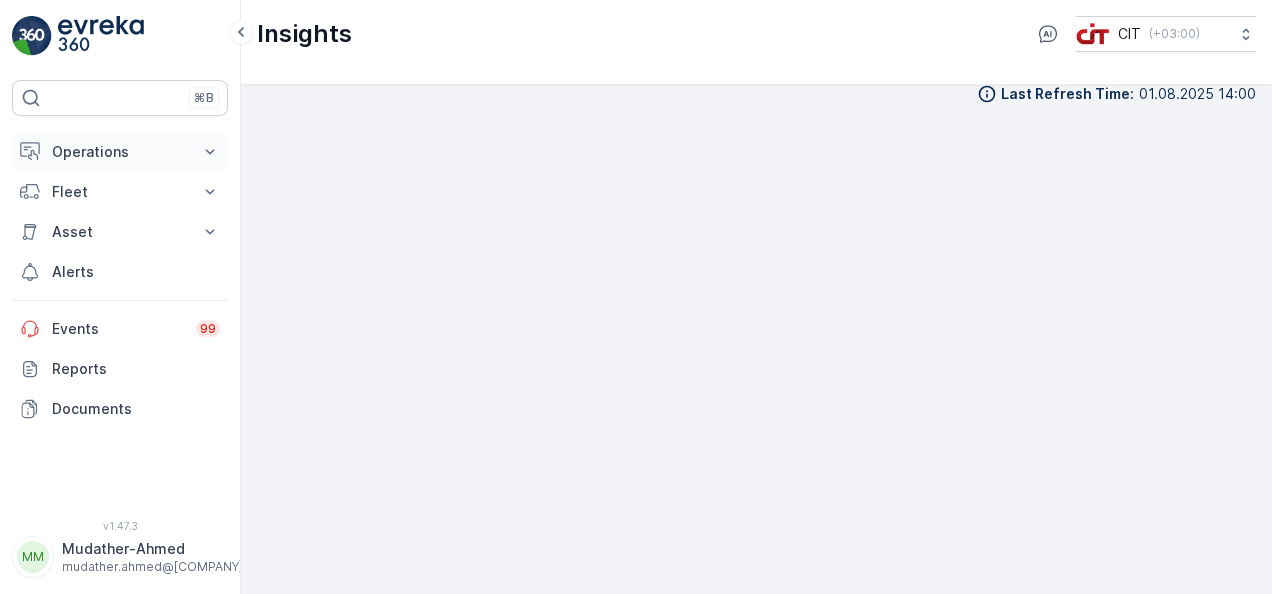 click on "Operations" at bounding box center [120, 152] 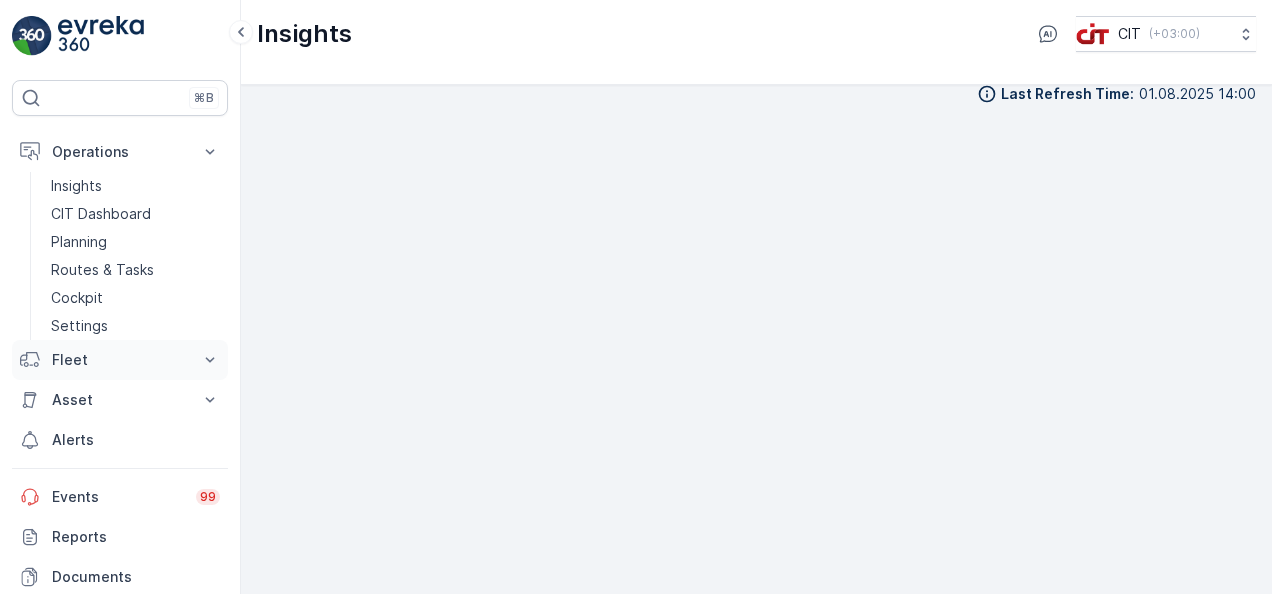click on "Fleet" at bounding box center (120, 360) 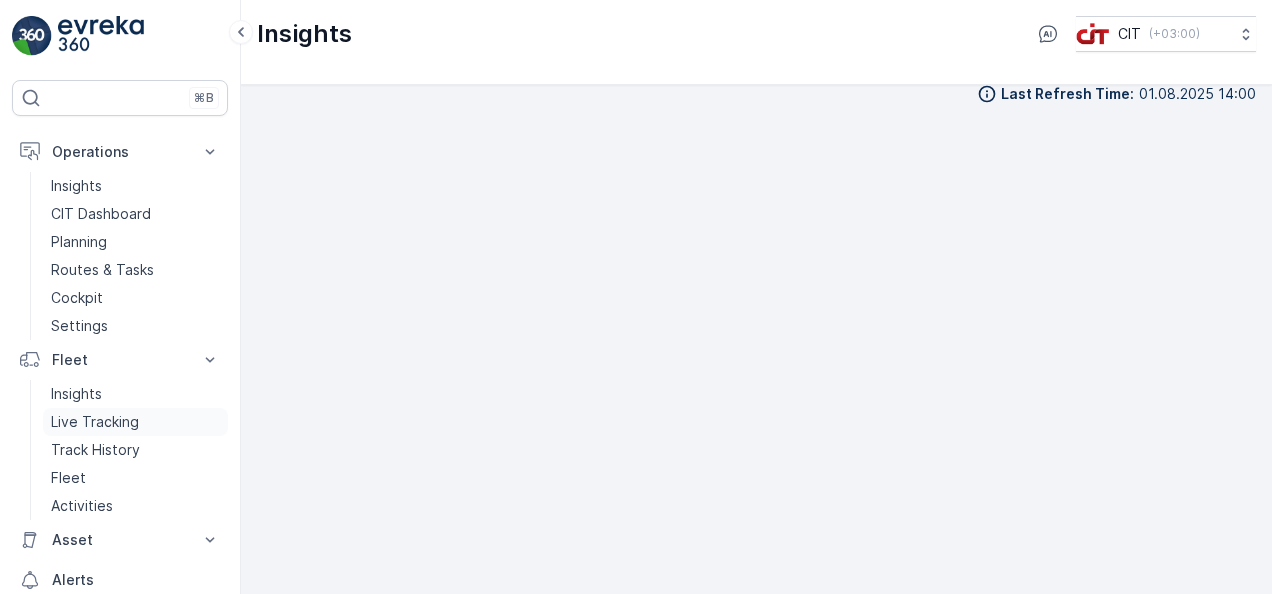 click on "Live Tracking" at bounding box center [95, 422] 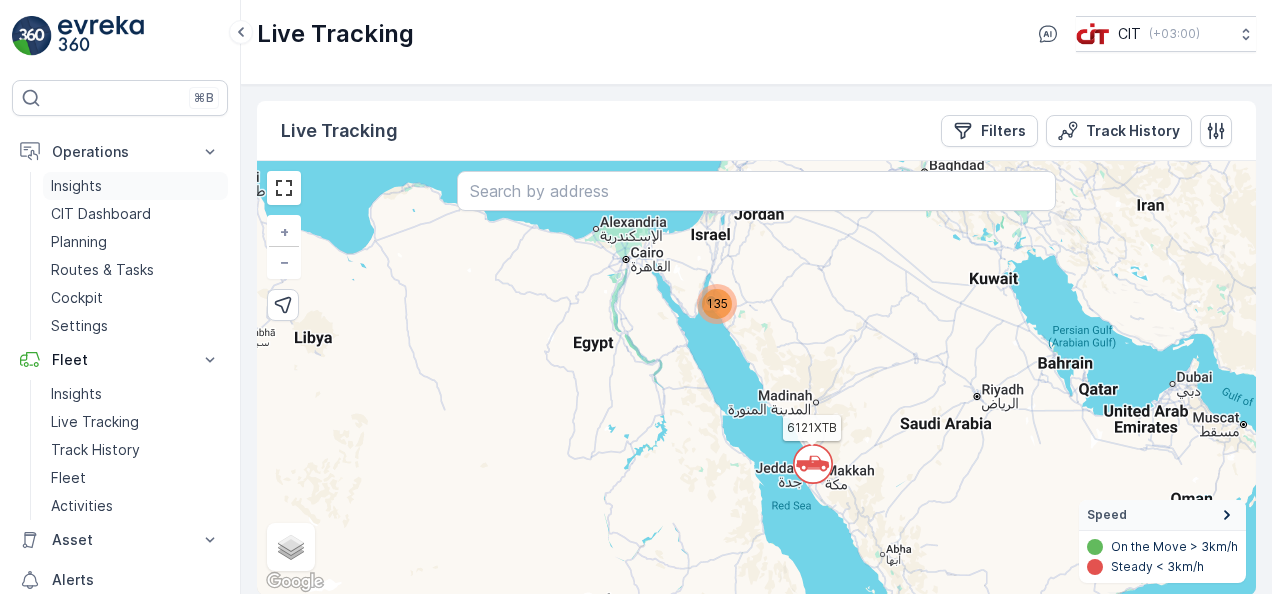 click on "Insights" at bounding box center (135, 186) 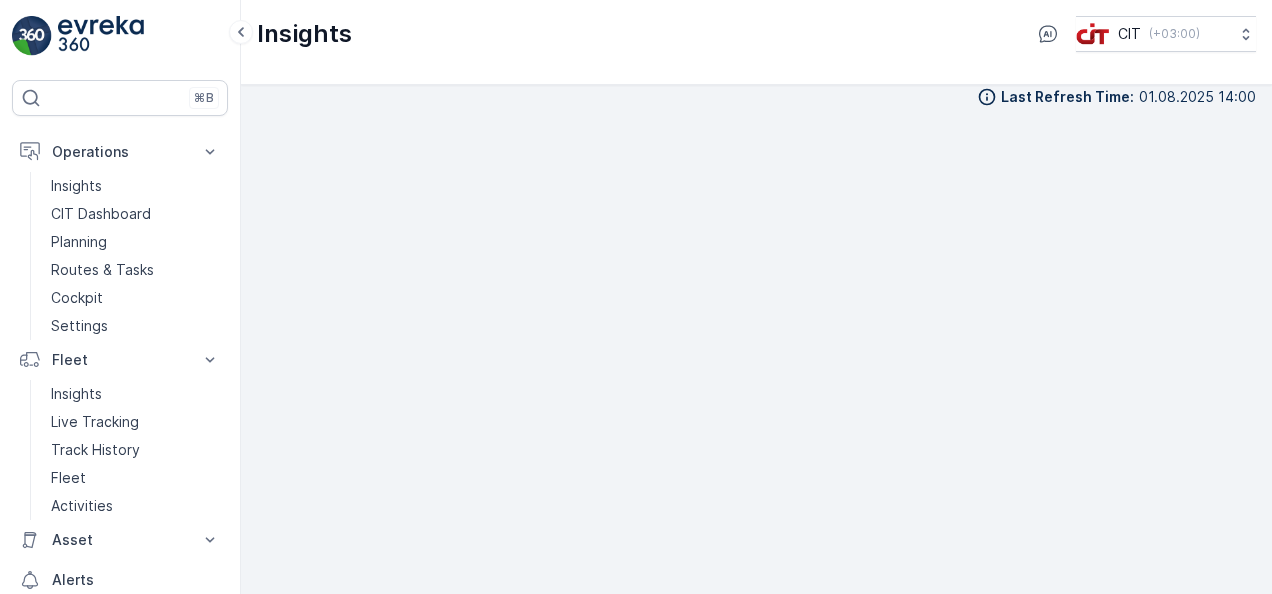 scroll, scrollTop: 17, scrollLeft: 0, axis: vertical 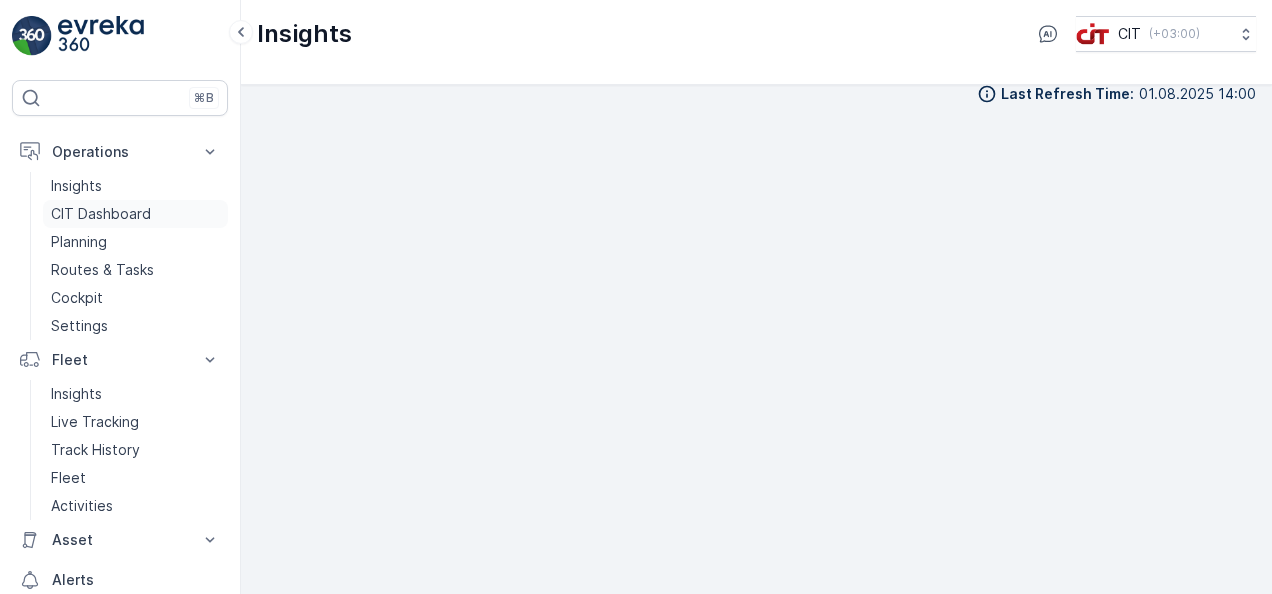 click on "CIT Dashboard" at bounding box center [135, 214] 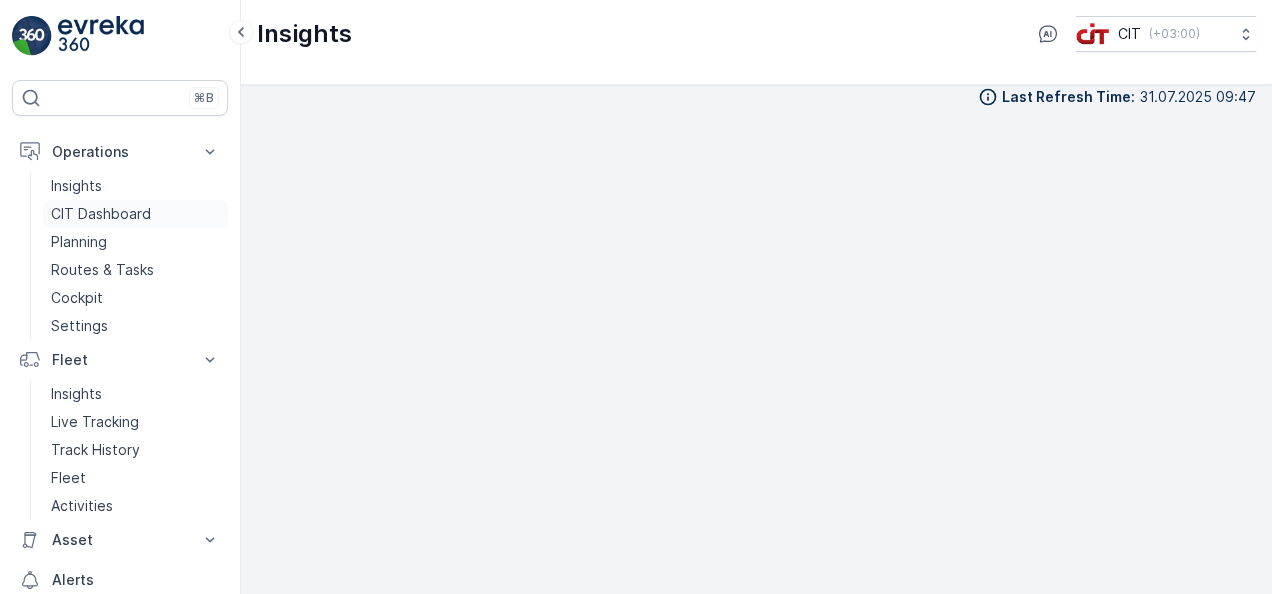 scroll, scrollTop: 17, scrollLeft: 0, axis: vertical 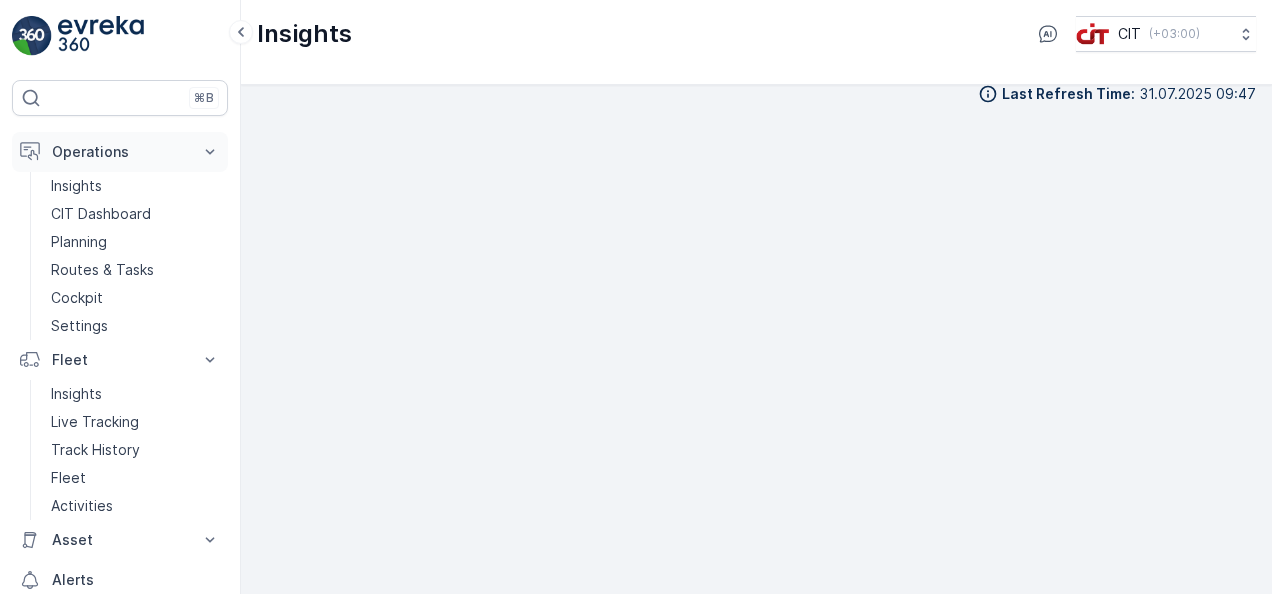 click on "Operations" at bounding box center [120, 152] 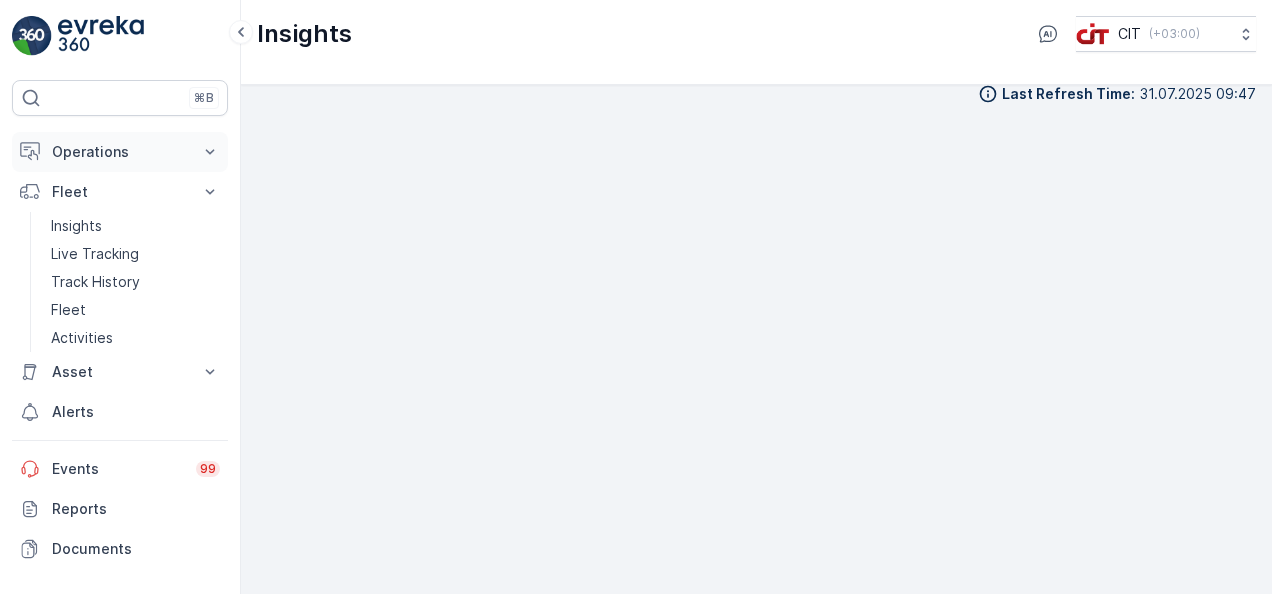 click on "Operations" at bounding box center [120, 152] 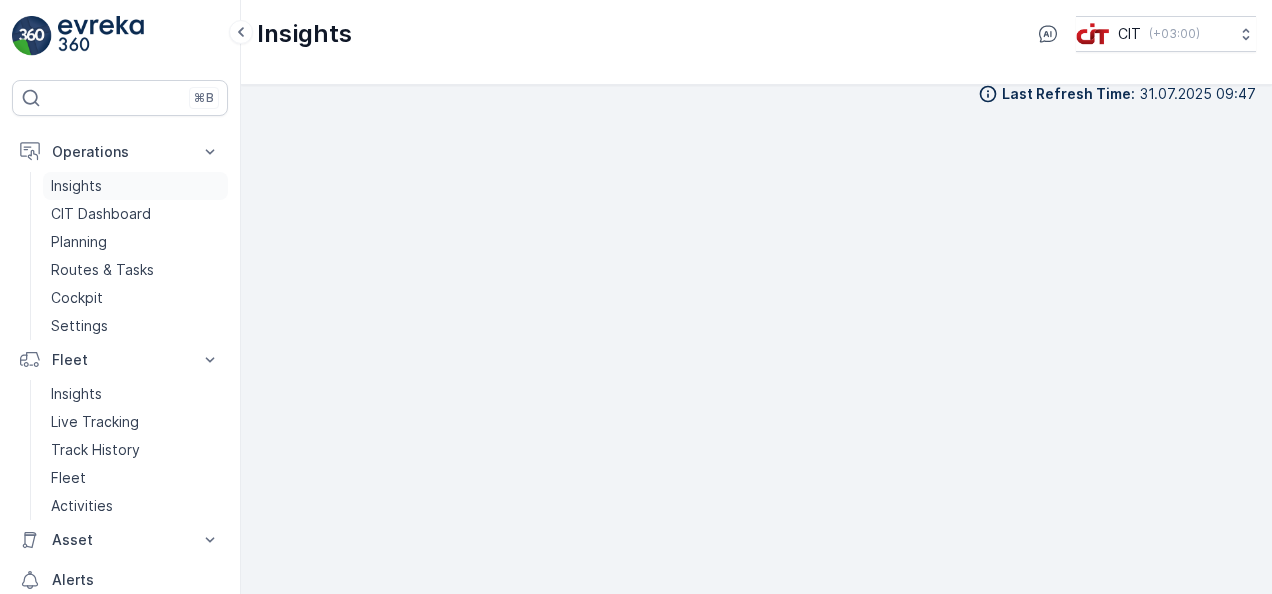 click on "Insights" at bounding box center (135, 186) 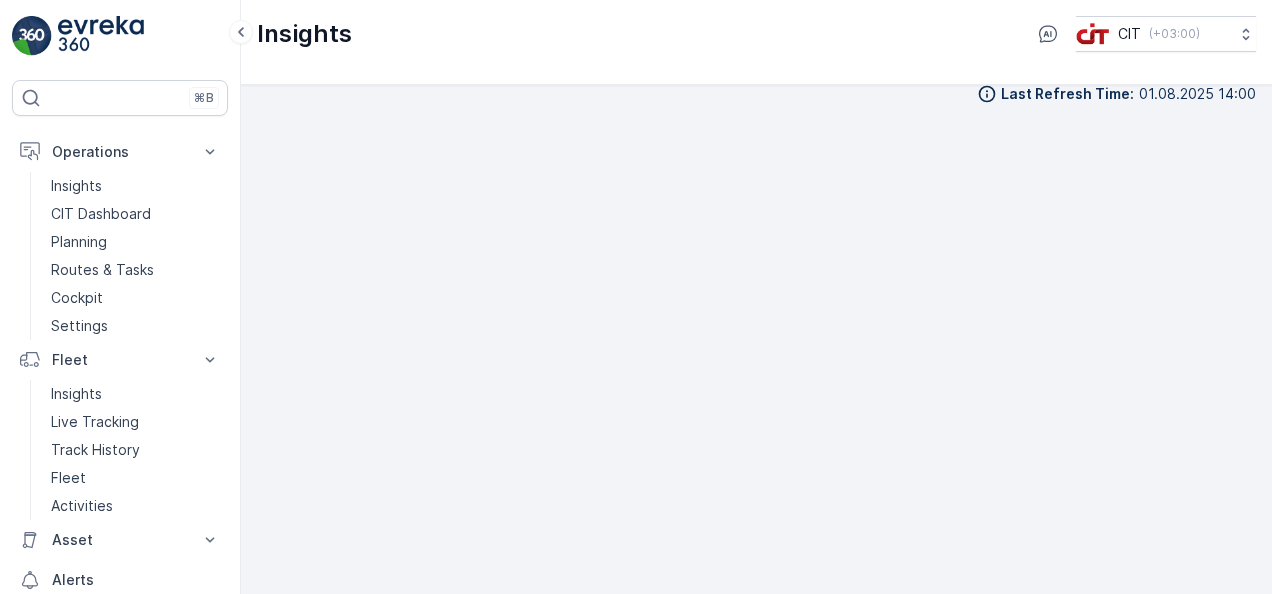 click on "Insights CIT ( +03:00 )" at bounding box center (756, 42) 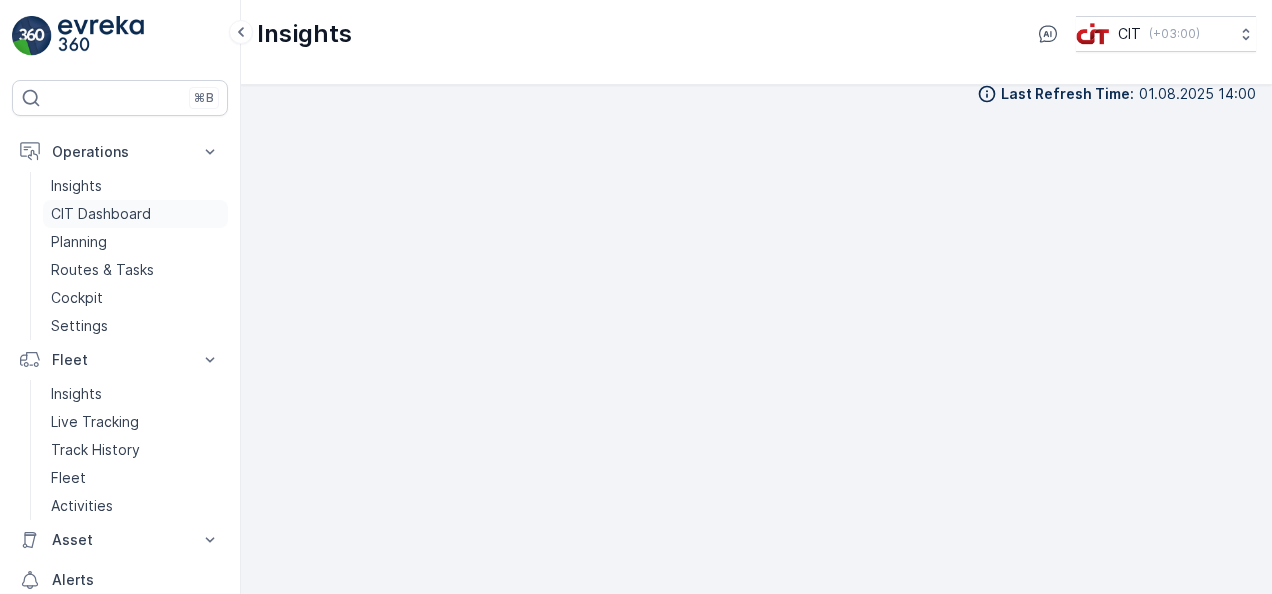 click on "CIT Dashboard" at bounding box center (101, 214) 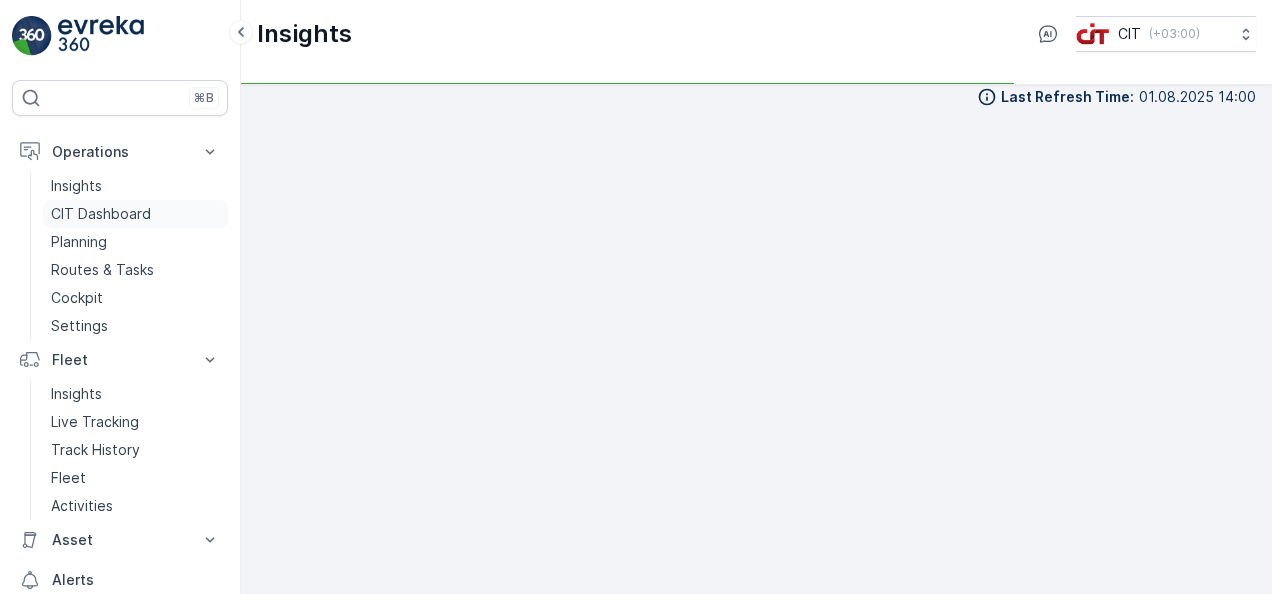 scroll, scrollTop: 17, scrollLeft: 0, axis: vertical 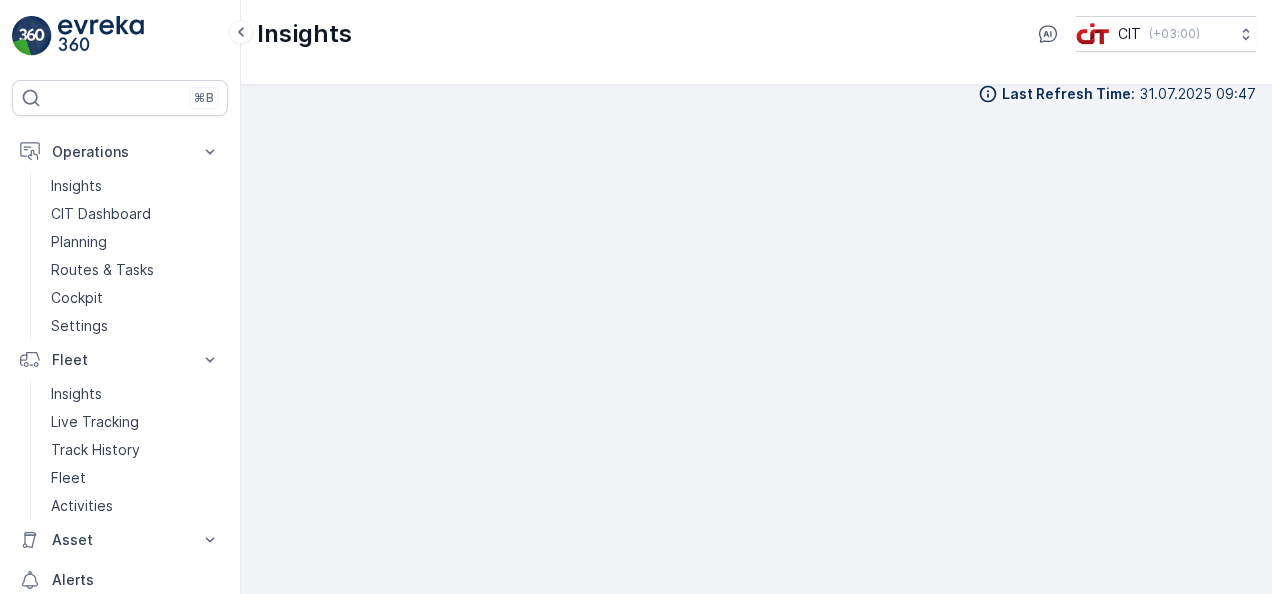click on "Insights CIT ( +03:00 )" at bounding box center [756, 34] 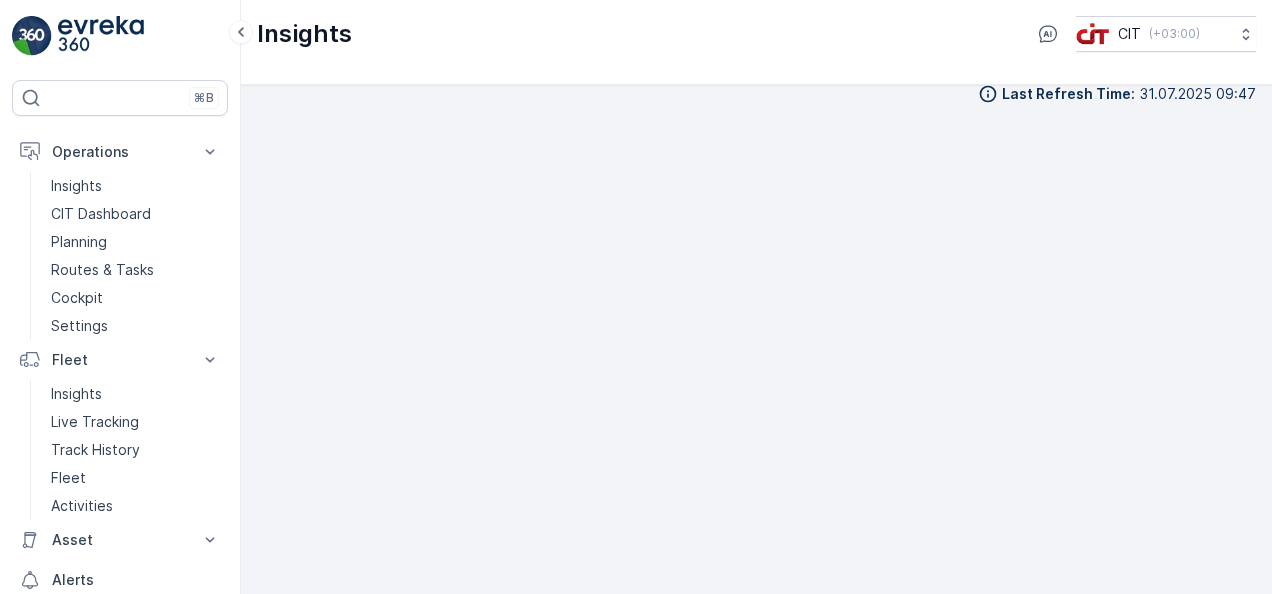 drag, startPoint x: 841, startPoint y: 48, endPoint x: 615, endPoint y: 24, distance: 227.27077 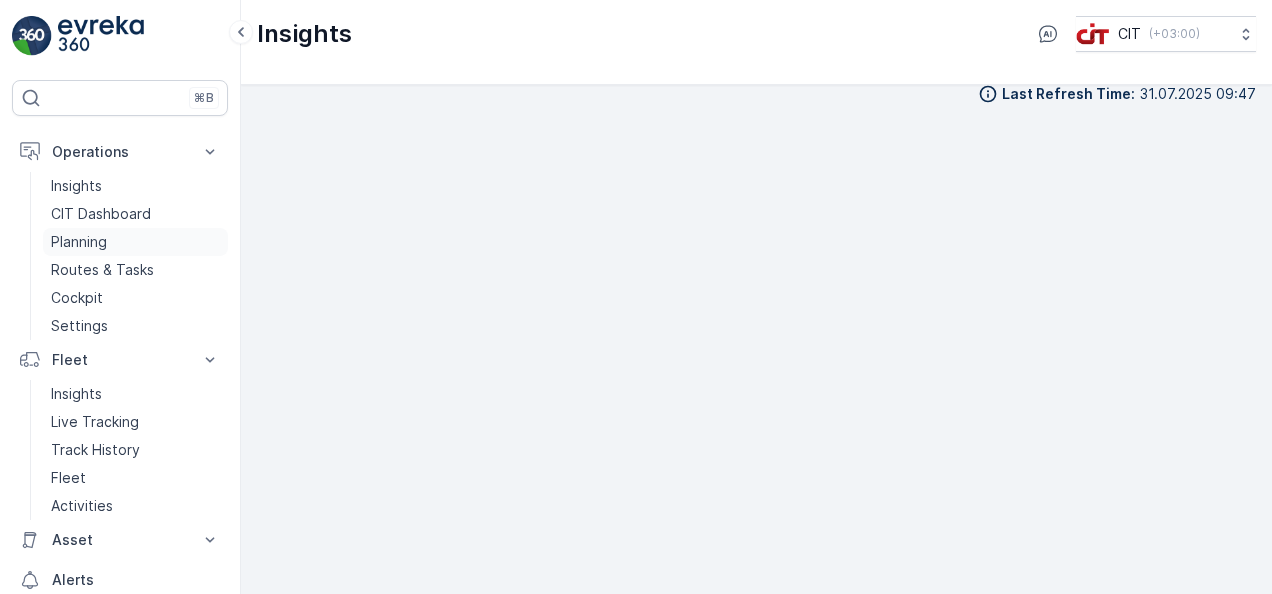 click on "Planning" at bounding box center (135, 242) 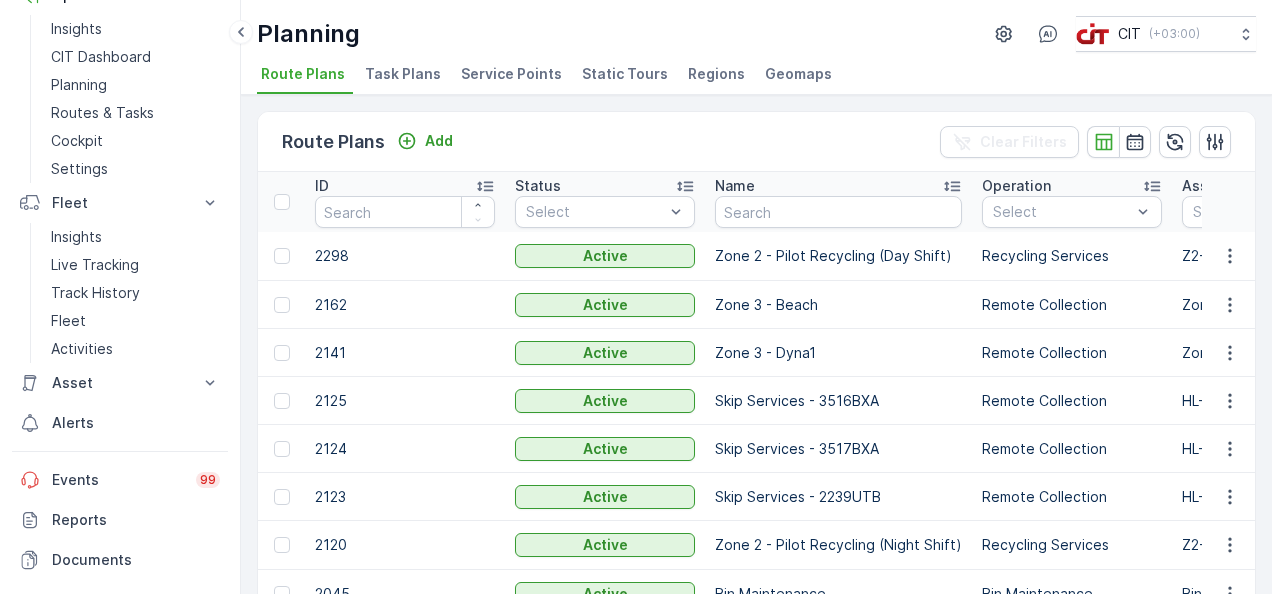 scroll, scrollTop: 0, scrollLeft: 0, axis: both 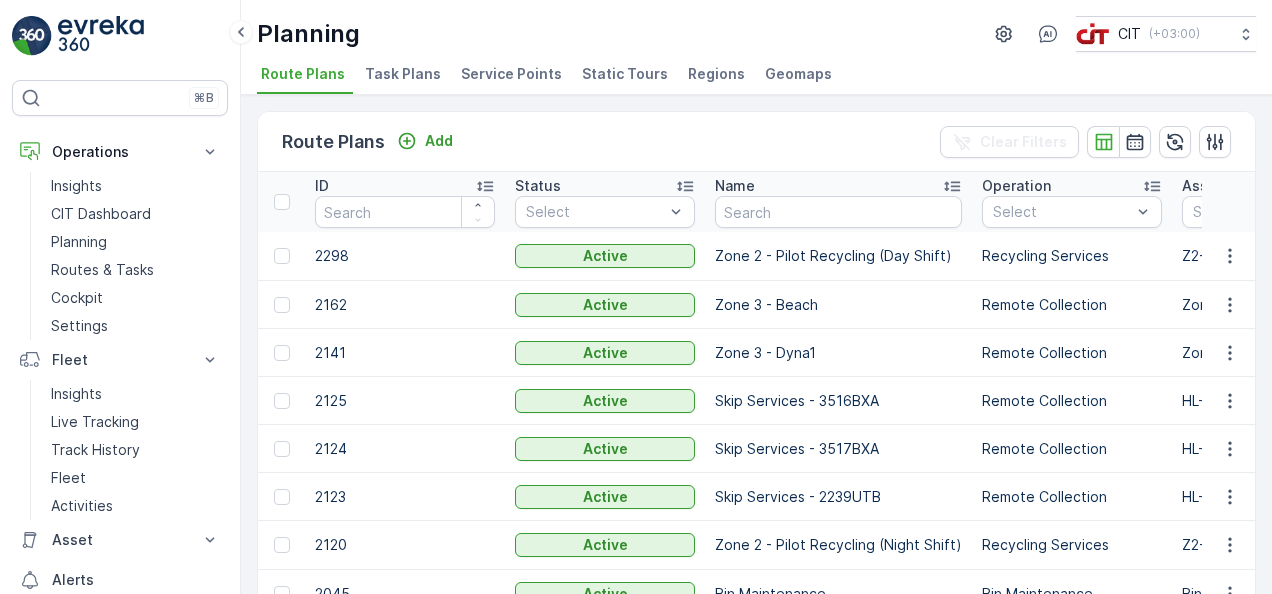 click on "Zone 3 - Dyna1" at bounding box center [838, 353] 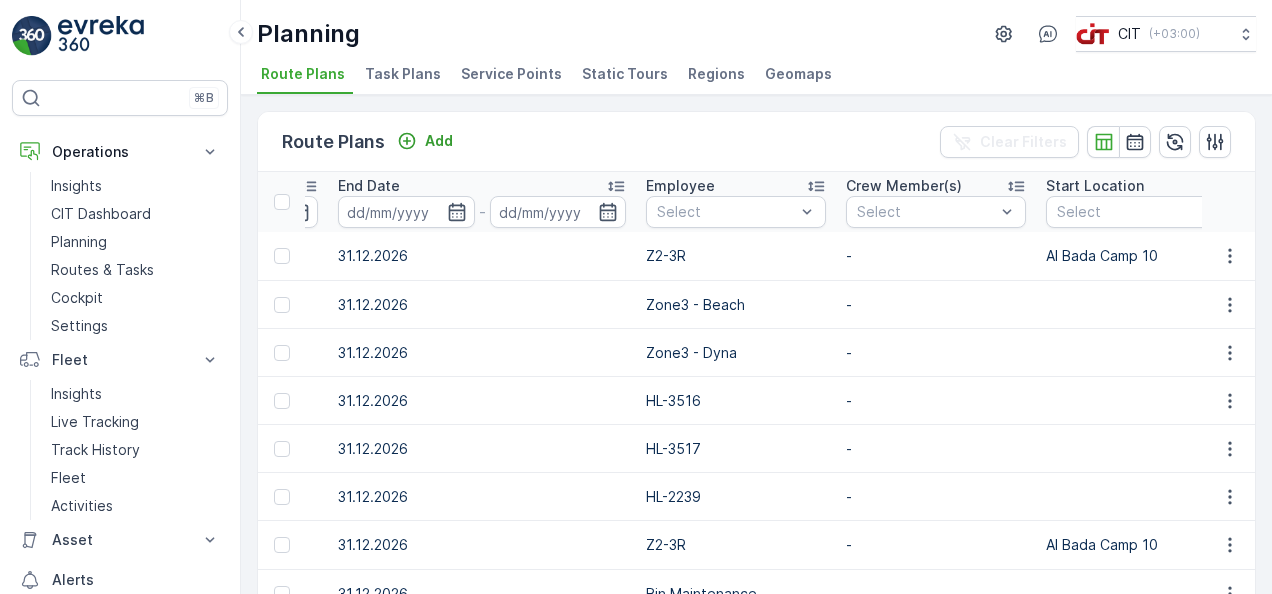 scroll, scrollTop: 0, scrollLeft: 3200, axis: horizontal 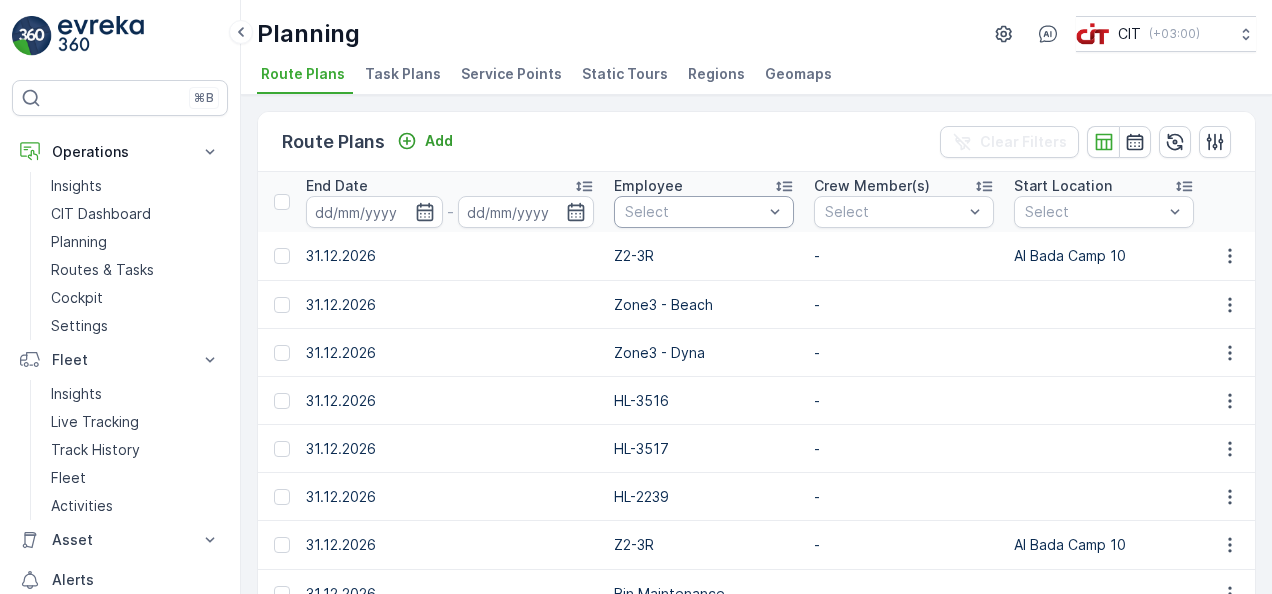 click at bounding box center [694, 212] 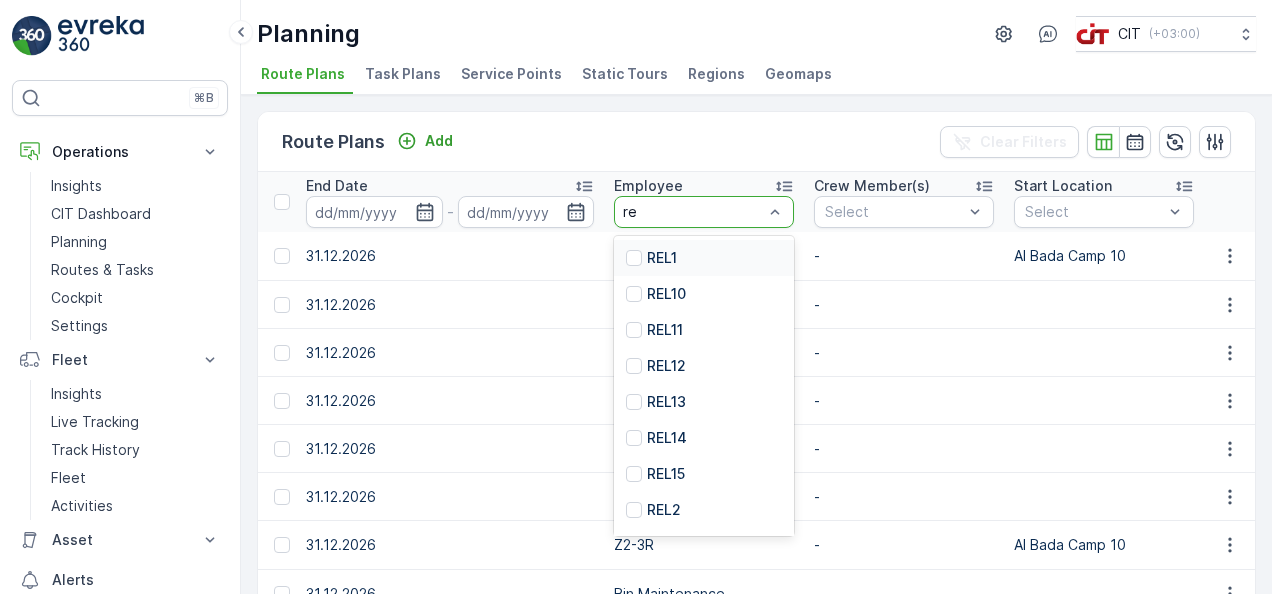 type on "rel" 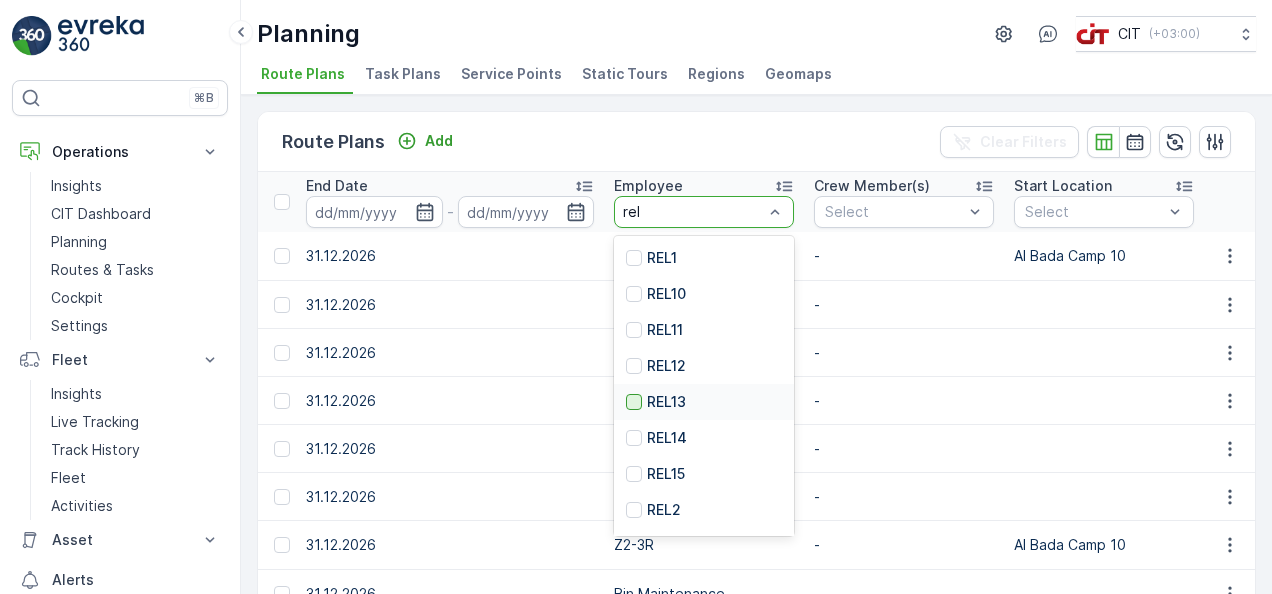 click at bounding box center [634, 402] 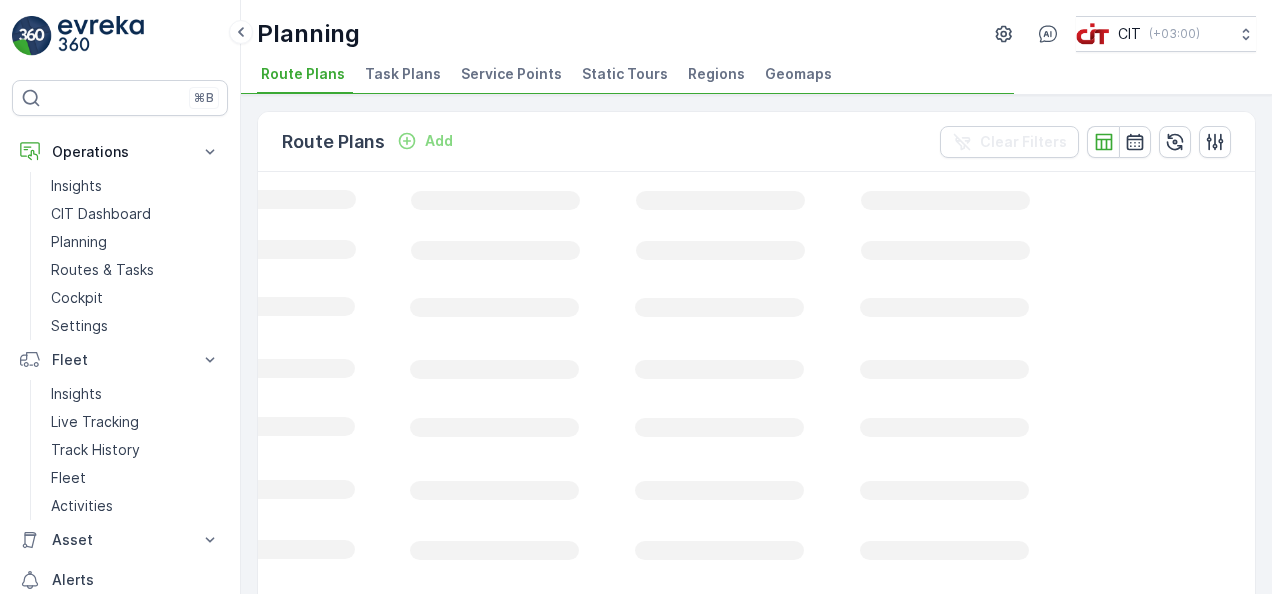 scroll, scrollTop: 0, scrollLeft: 926, axis: horizontal 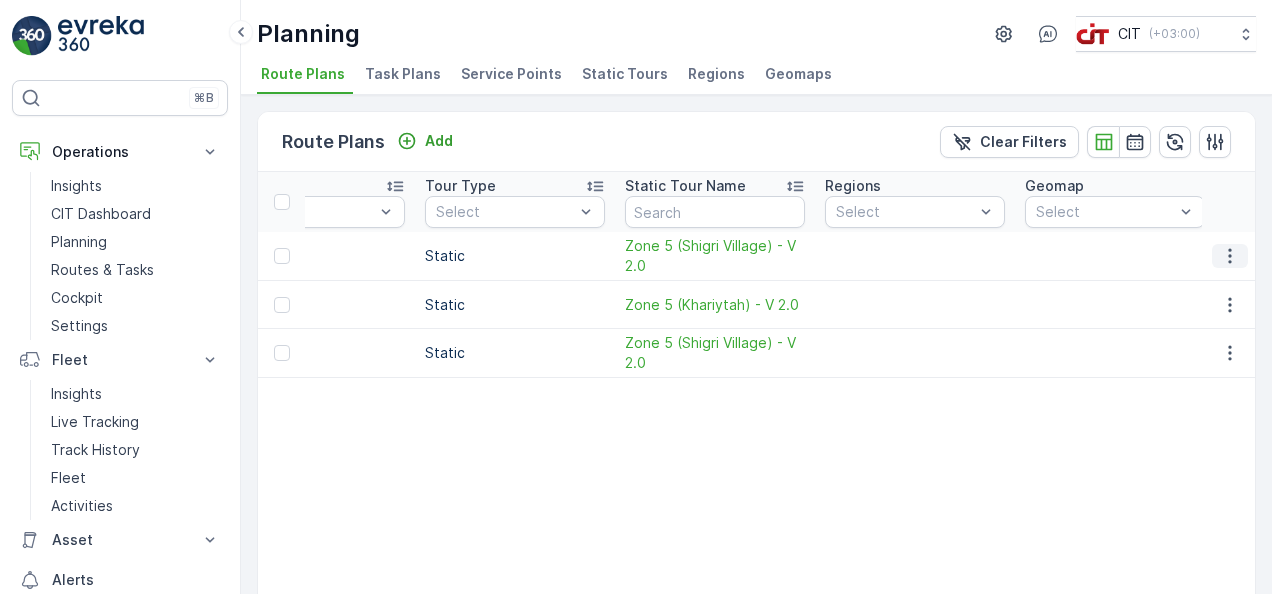 click 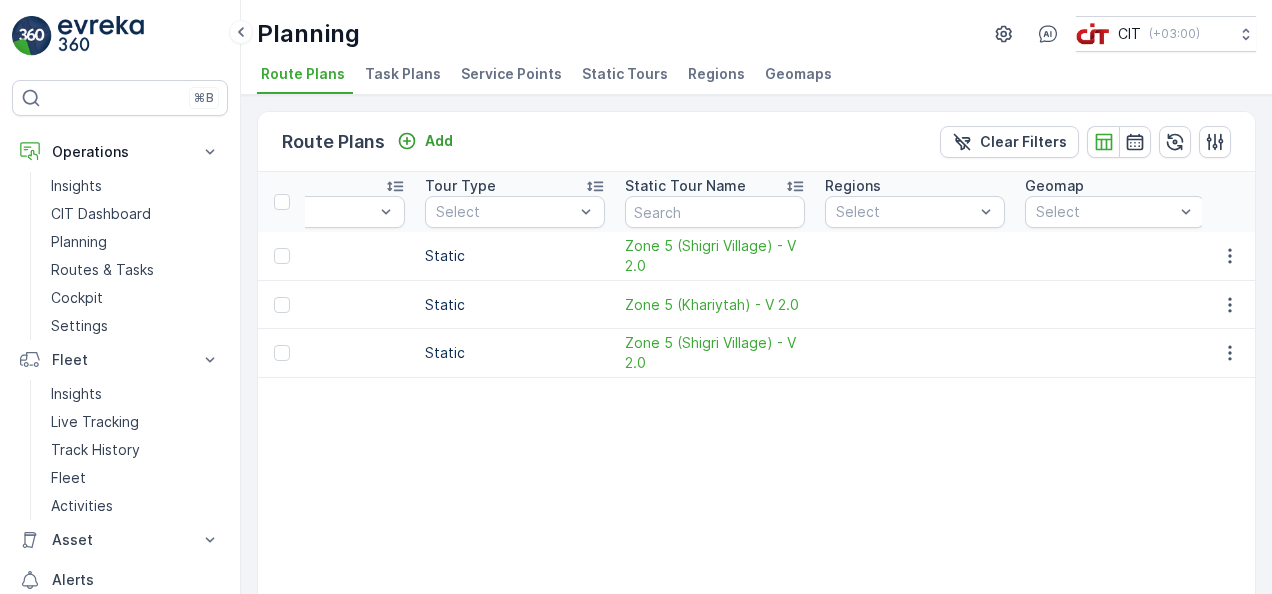click on "ID Status Select Name Operation Select Assignee Select Tour Type Select Static Tour Name Regions Select Geomap Select Schedule Shift Select Start Time - End Time - Start Date - End Date - Employee REL13 Crew Member(s) Select Start Location Select End Location Select Disposal Location Select Fuel Station Select 1804 Active Zone 5 (Shigri Village) Fri - V 2.0 Waste Collection REL 13 Static Zone 5 (Shigri Village) - V 2.0 Every Friday 00:00-23:59 06:00 18:00 25.10.2024 31.12.2026 REL13 - Shigri Camp Shigri Camp 1744 Active Zone 5 (Khariytah) - V 2.0 Waste Collection REL 13 Static Zone 5 (Khariytah) - V 2.0 Every Monday, Tuesday, Wednesday, Thursday, Saturday, Sunday 00:00-23:59 06:00 11:59 30.09.2024 31.12.2026 REL13 - Shigri Camp Shigri Camp 1743 Active Zone 5 (Shigri Village) - V 2.0 Waste Collection REL 13 Static Zone 5 (Shigri Village) - V 2.0 Every Monday, Tuesday, Wednesday, Thursday, Saturday, Sunday 00:00-23:59 13:00 18:00 29.09.2024 31.12.2026 REL13 - Shigri Camp Shigri Camp" at bounding box center (1850, 422) 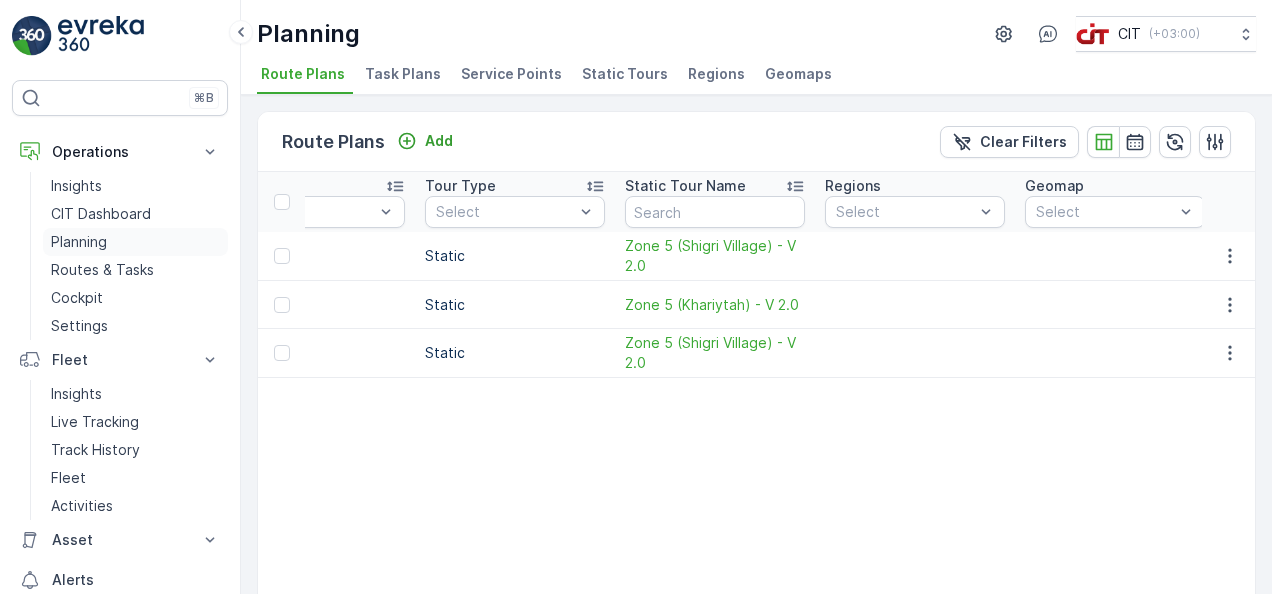 click on "Planning" at bounding box center [135, 242] 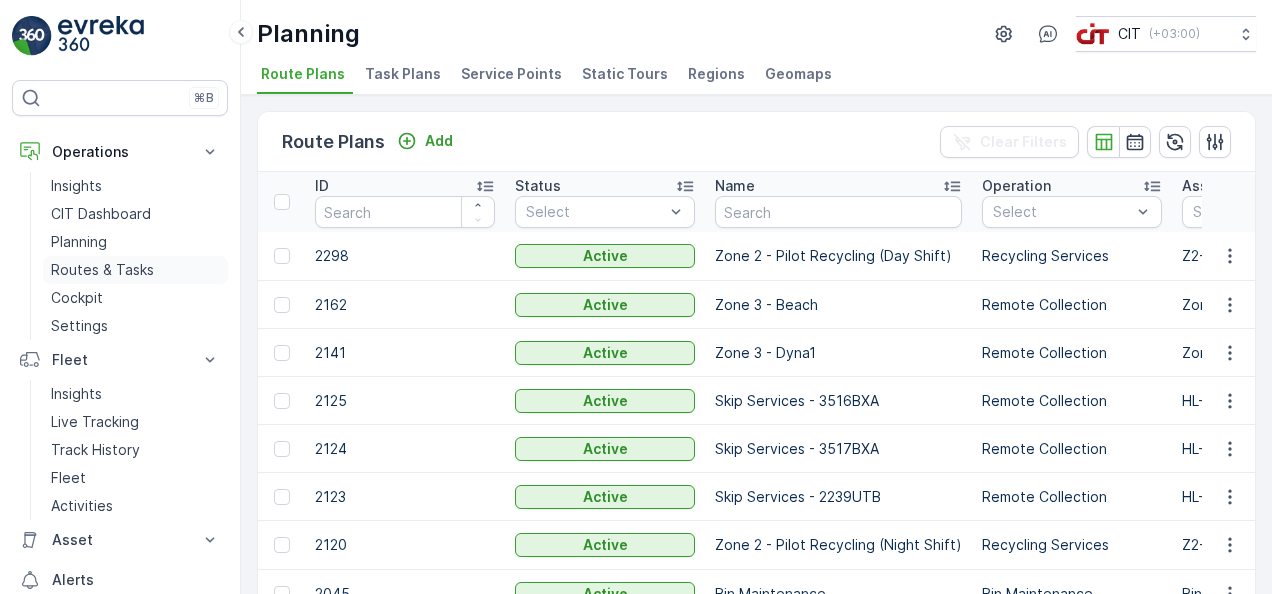 click on "Routes & Tasks" at bounding box center [135, 270] 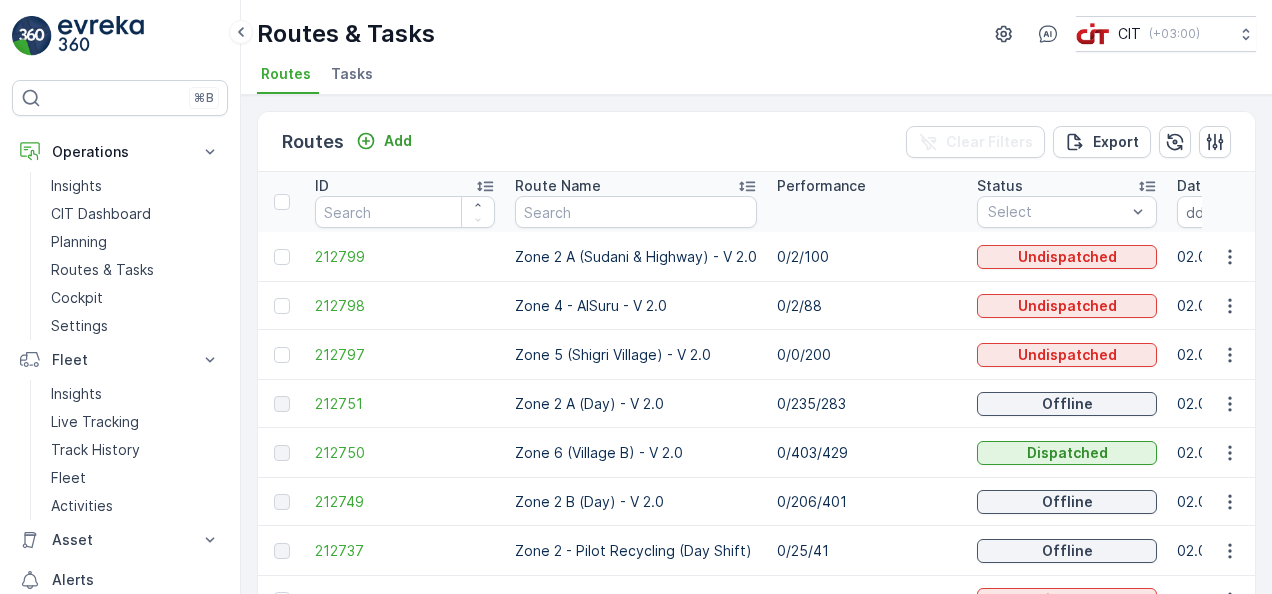 click on "0/0/200" at bounding box center (867, 355) 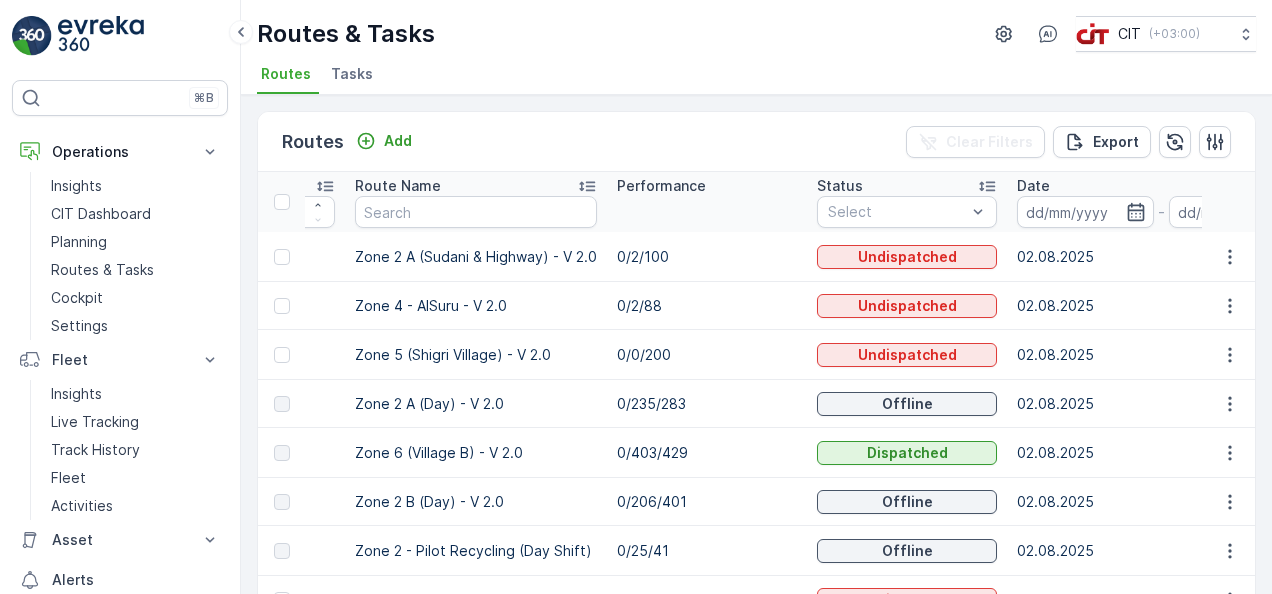 scroll, scrollTop: 0, scrollLeft: 120, axis: horizontal 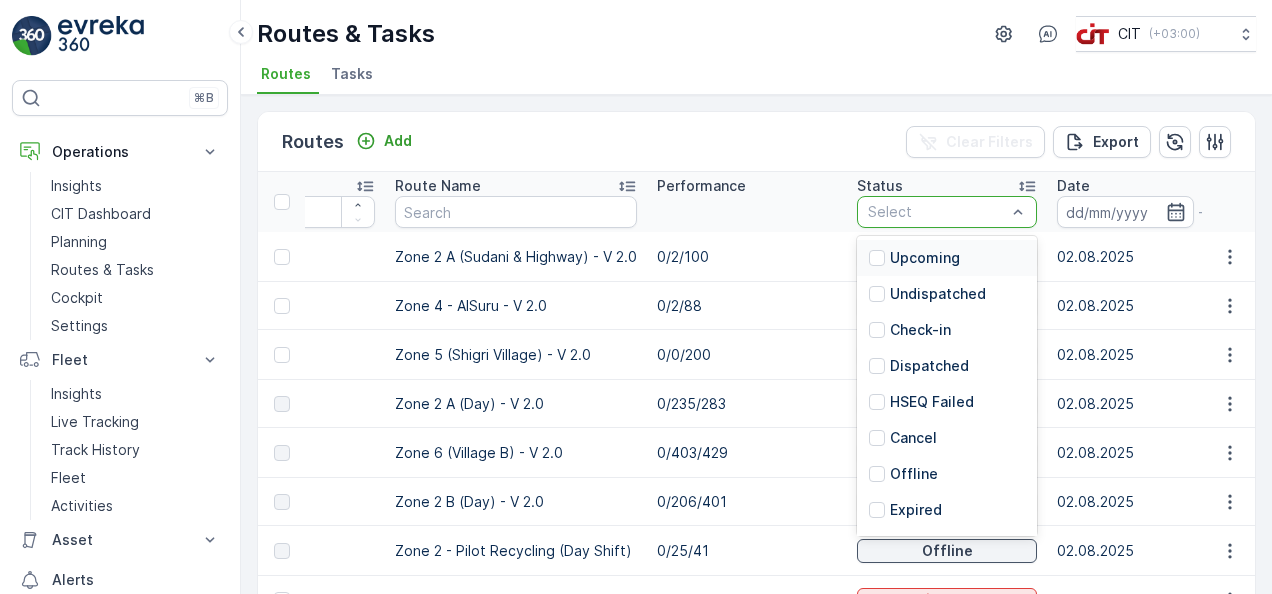click at bounding box center (937, 212) 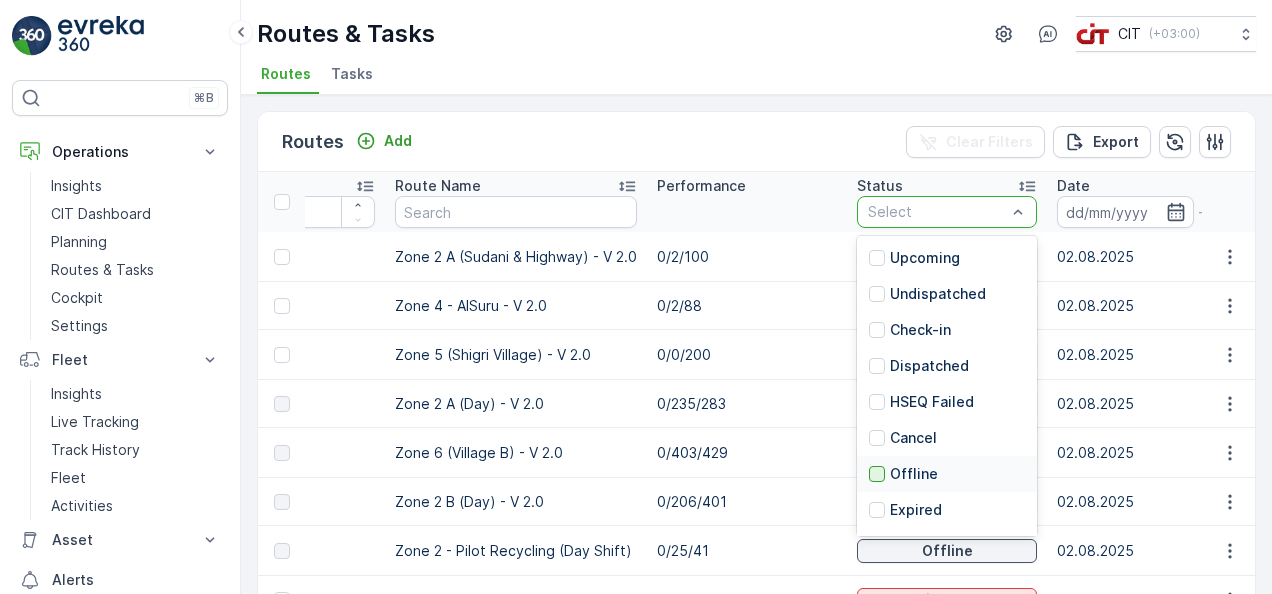 click at bounding box center [877, 474] 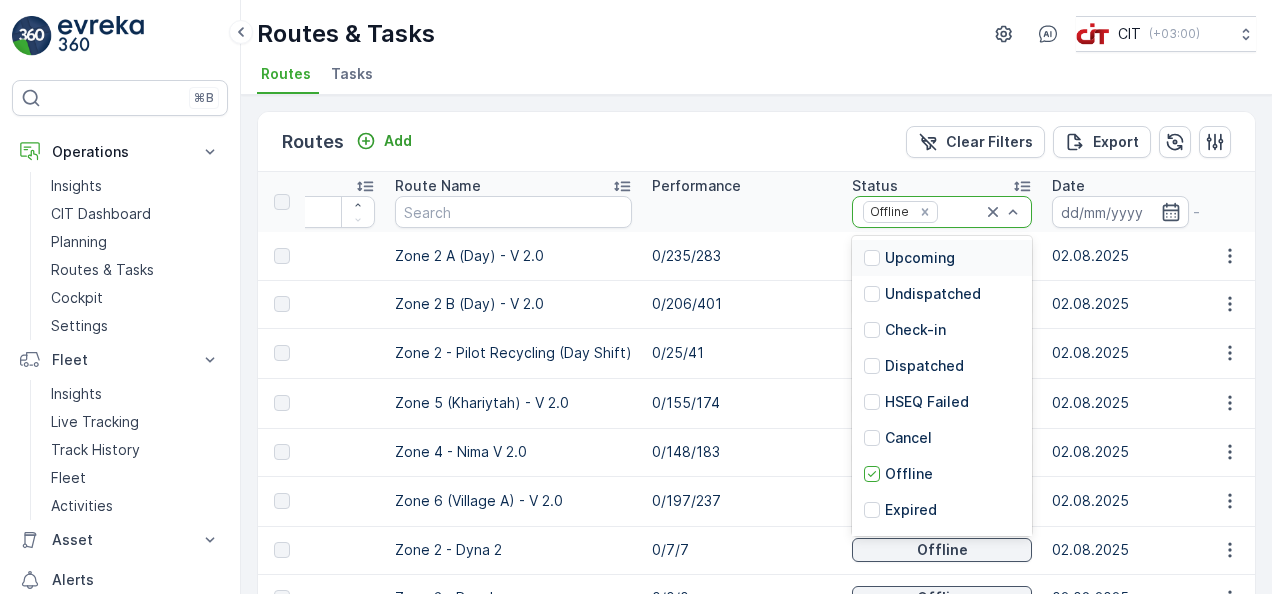 click at bounding box center [961, 212] 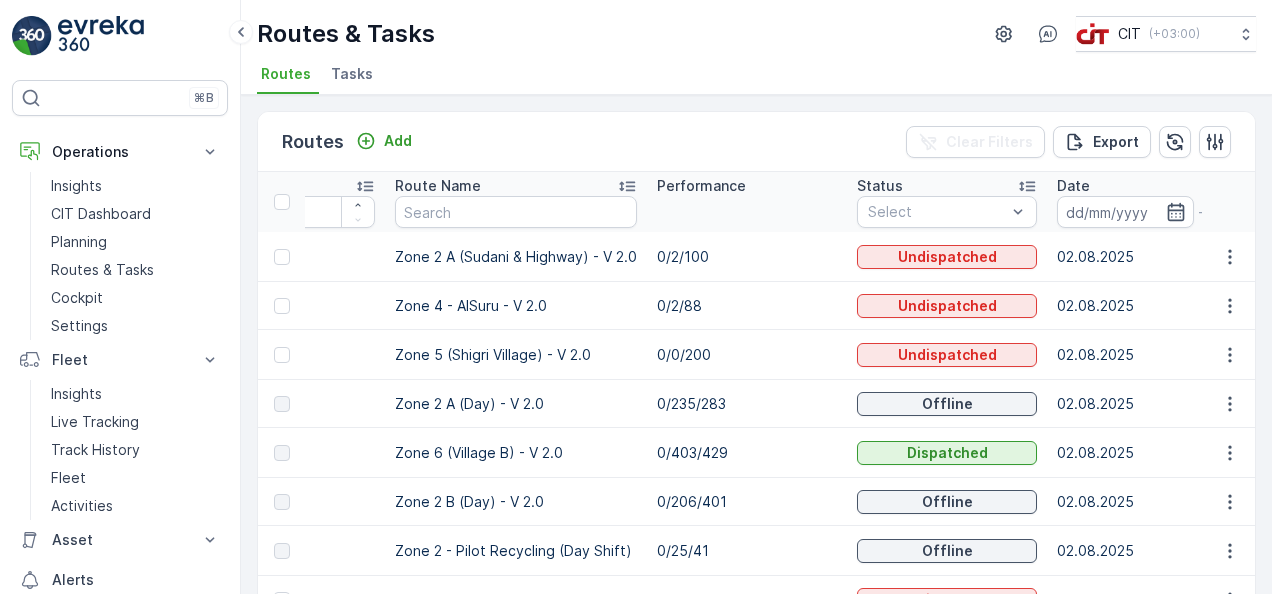 click on "Tasks" at bounding box center (352, 74) 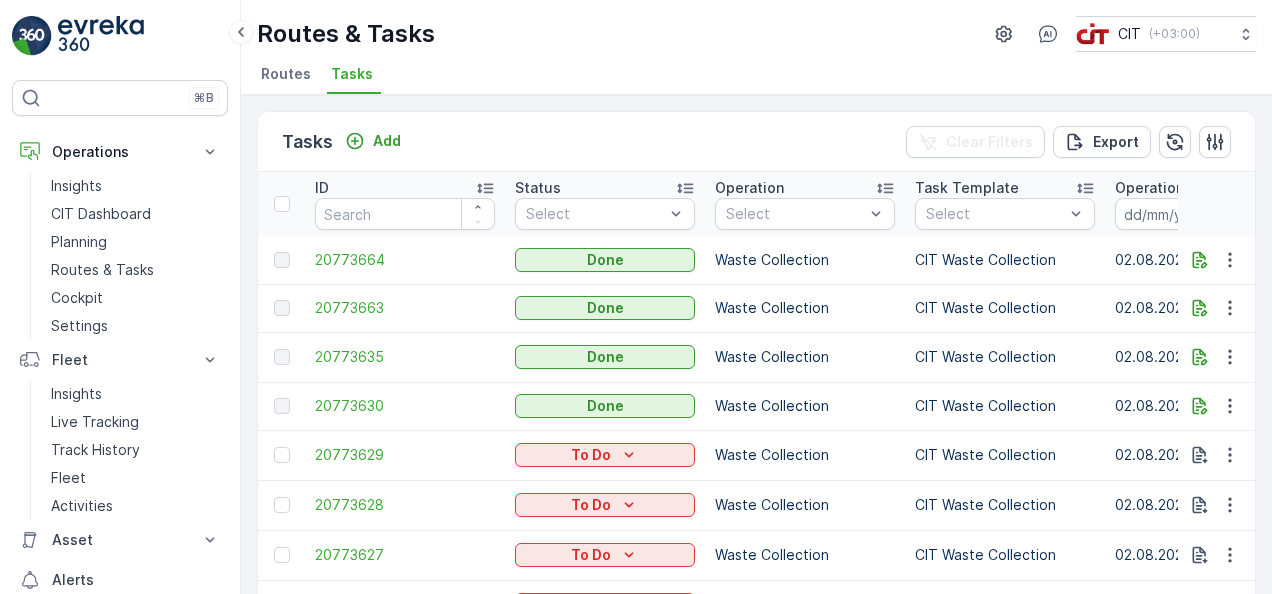 click on "Routes Tasks" at bounding box center [748, 77] 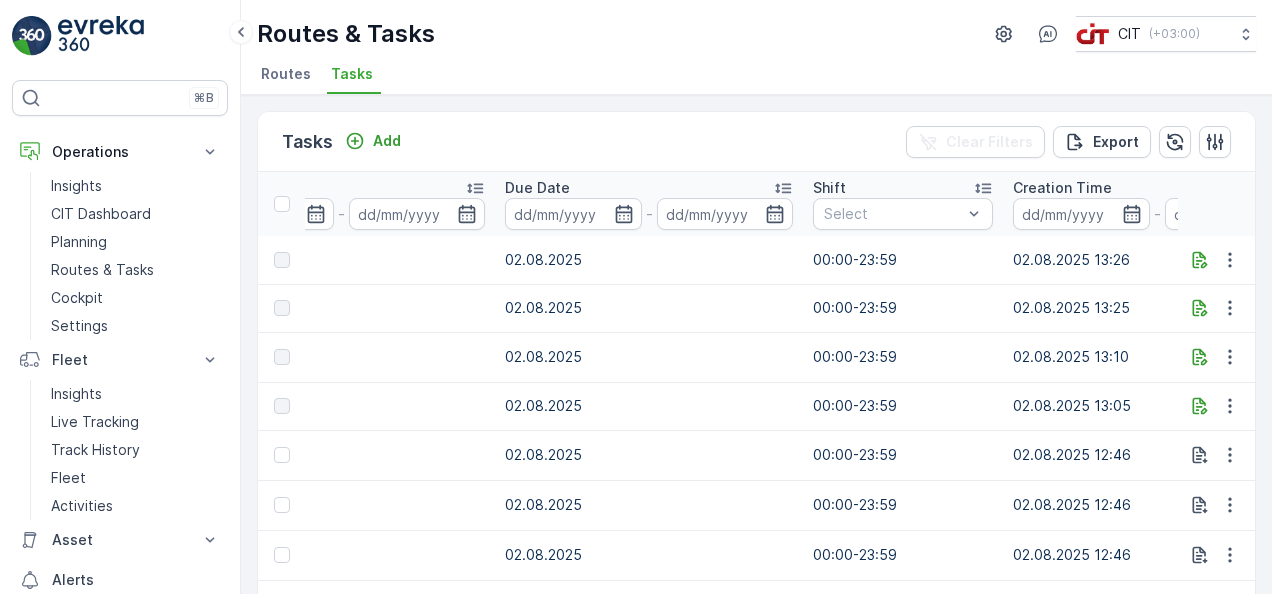 scroll, scrollTop: 0, scrollLeft: 920, axis: horizontal 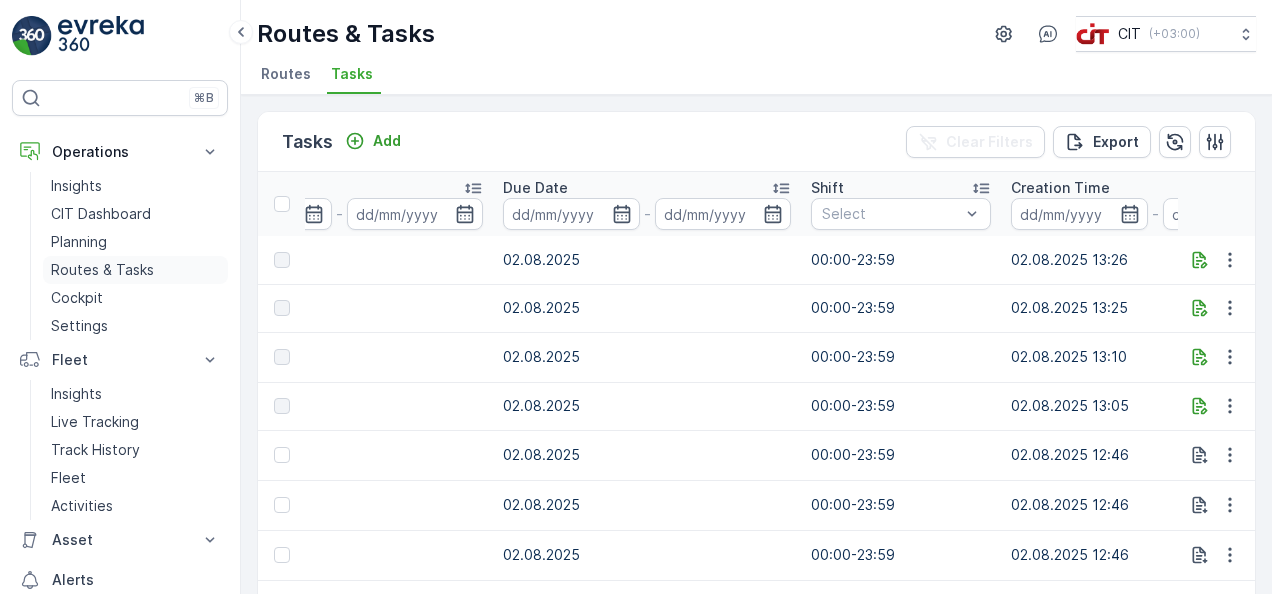 click on "Routes & Tasks" at bounding box center (102, 270) 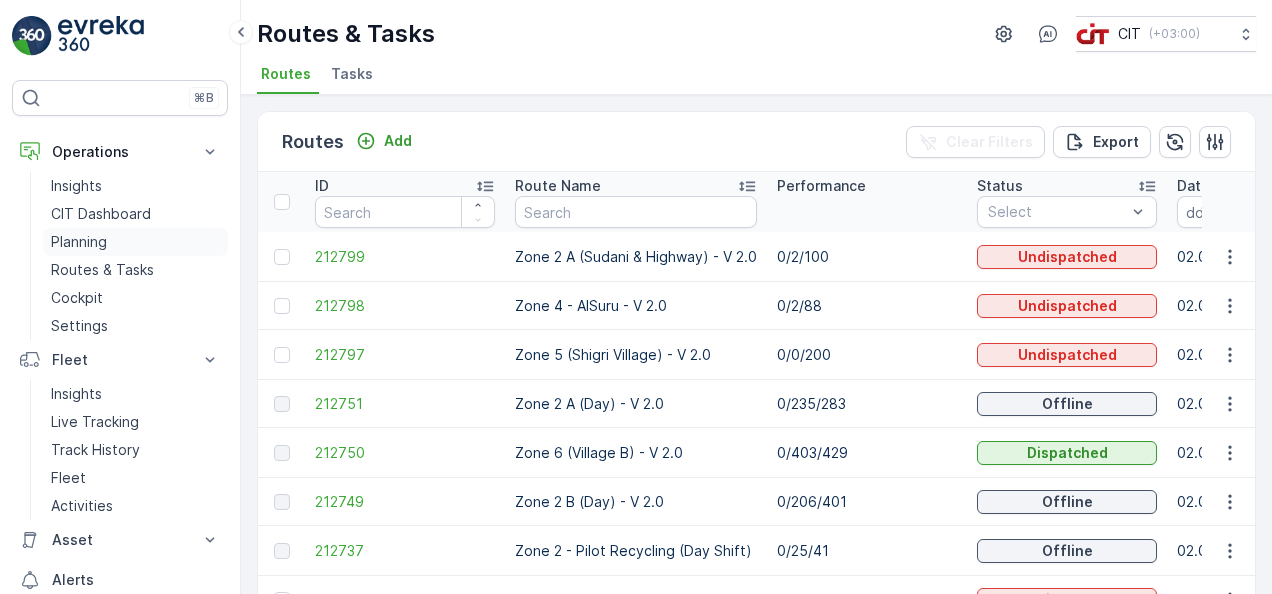 click on "Planning" at bounding box center [135, 242] 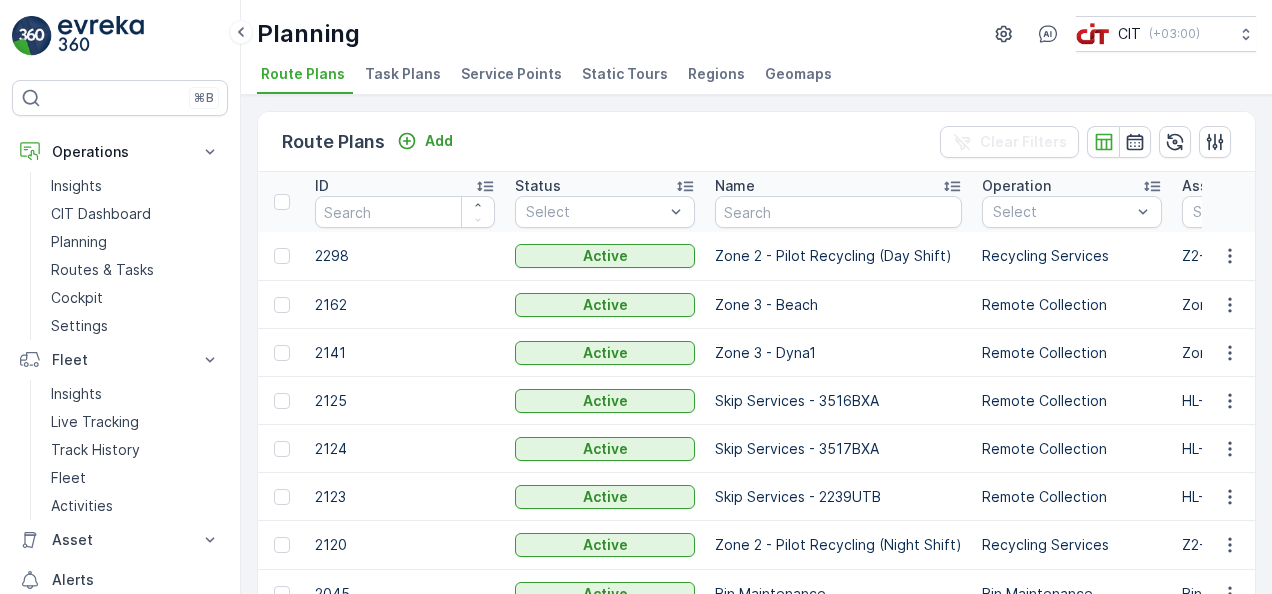 click on "Service Points" at bounding box center (511, 74) 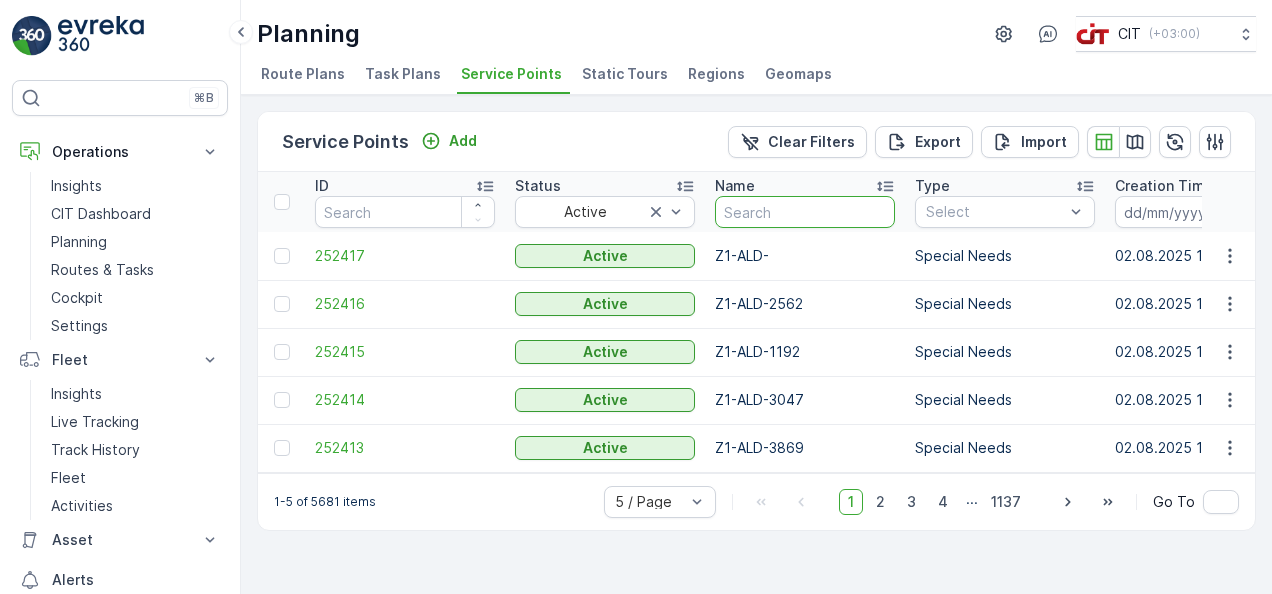click at bounding box center [805, 212] 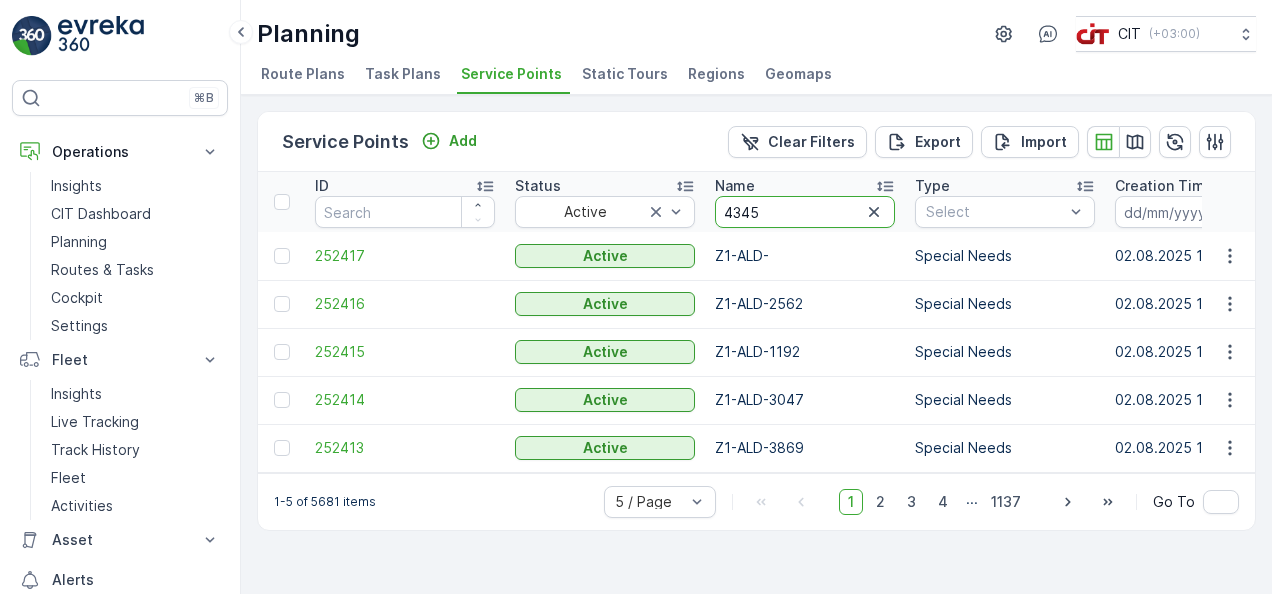 type on "43456" 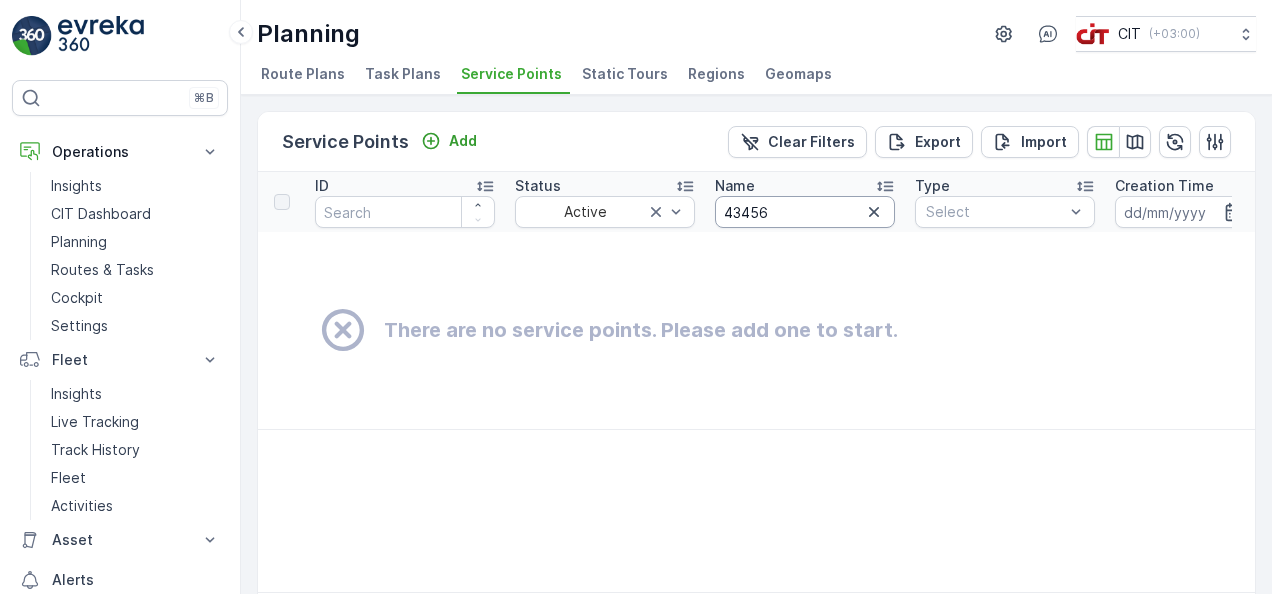 click on "43456" at bounding box center [805, 212] 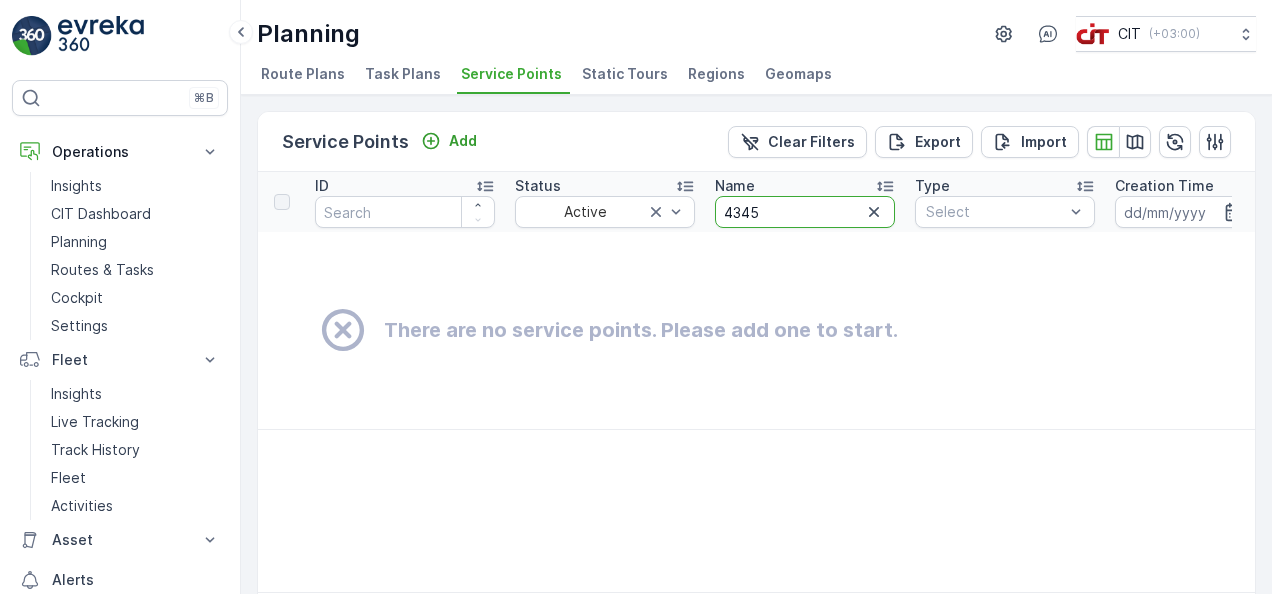 type on "434" 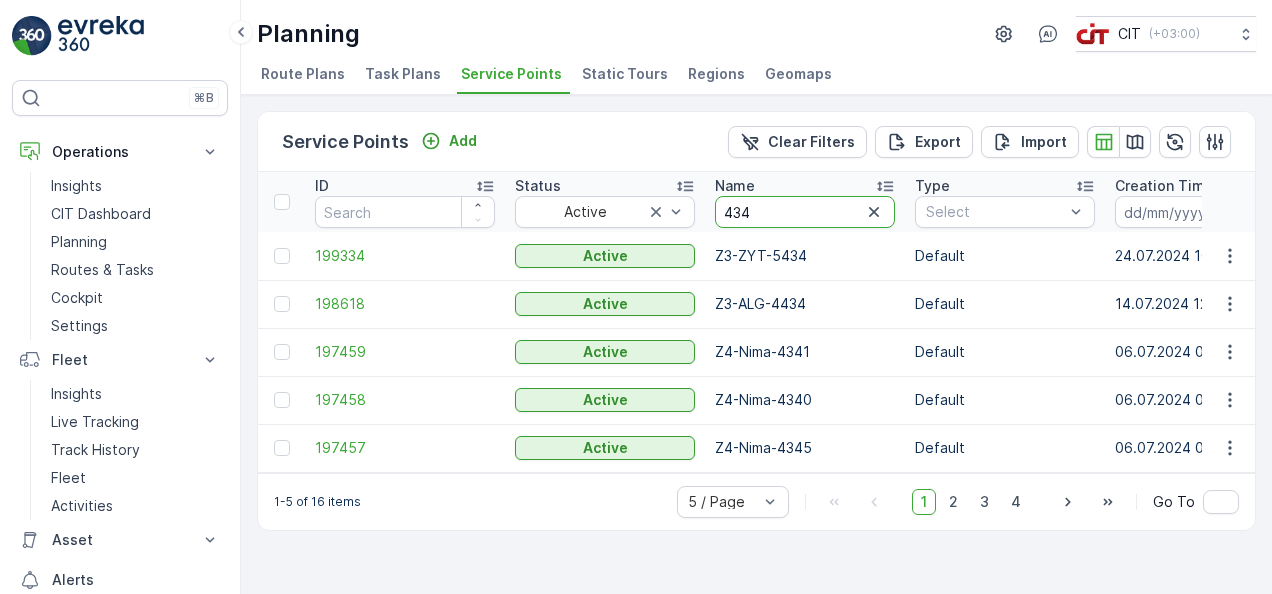 click on "434" at bounding box center (805, 212) 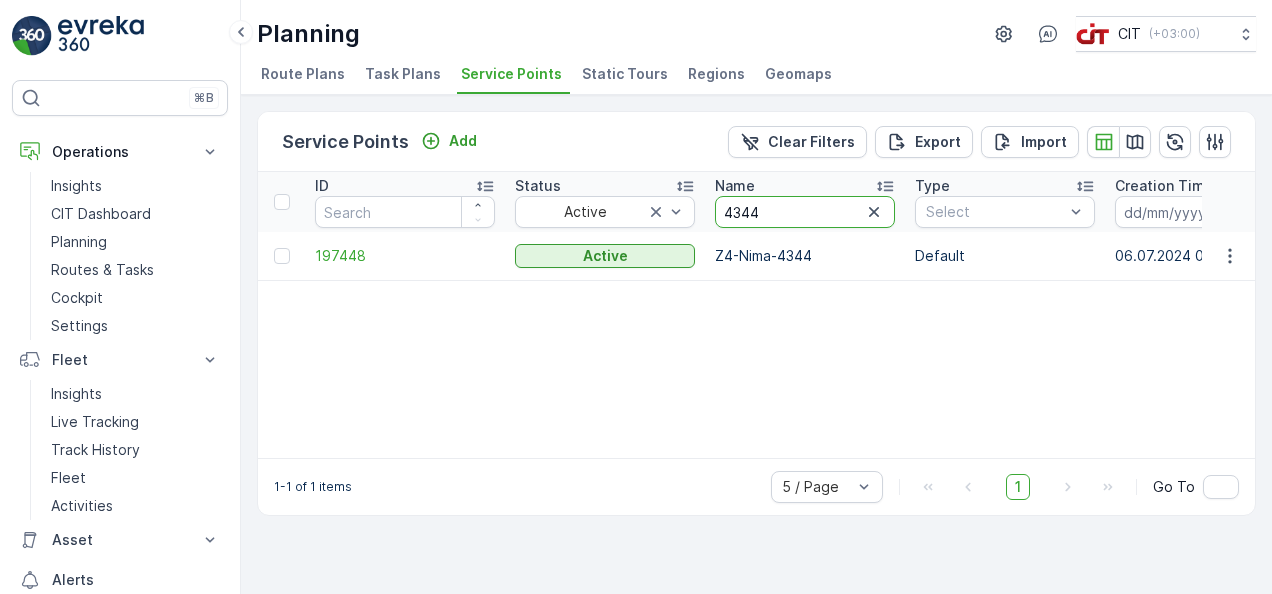 click on "4344" at bounding box center (805, 212) 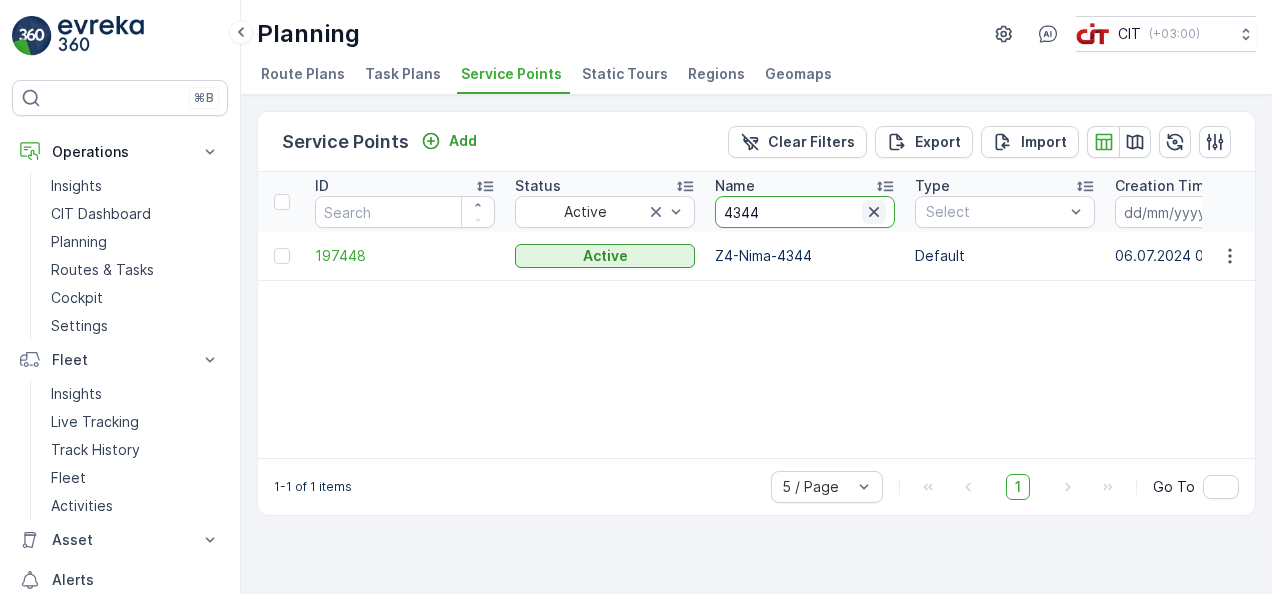 click 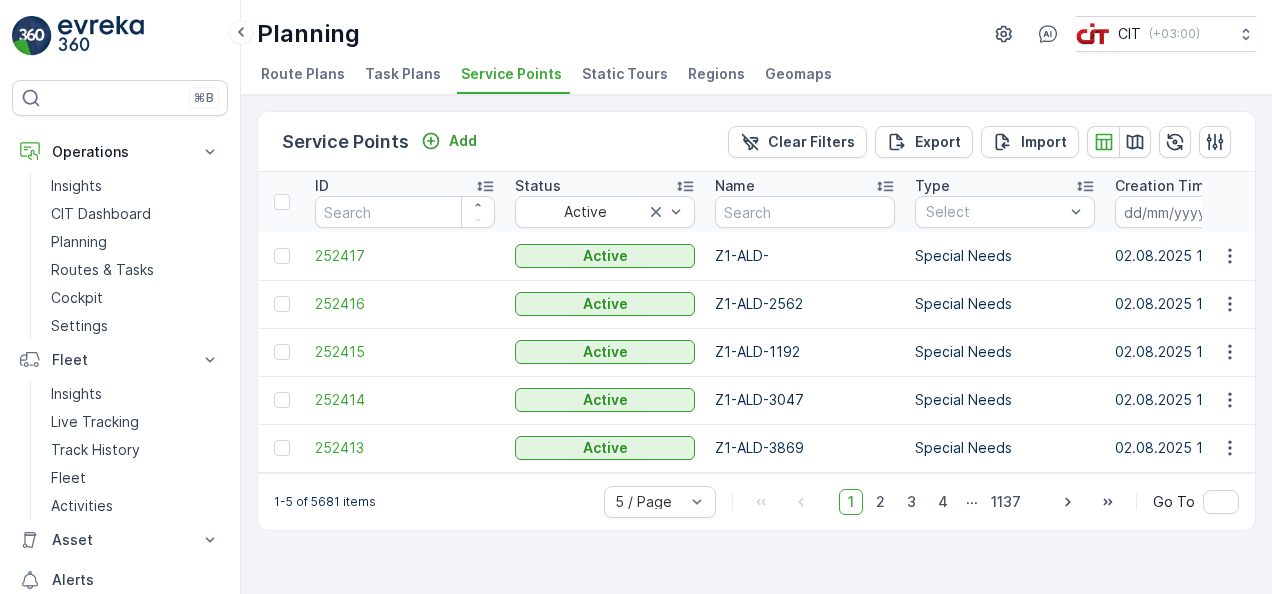 click on "Route Plans" at bounding box center (303, 74) 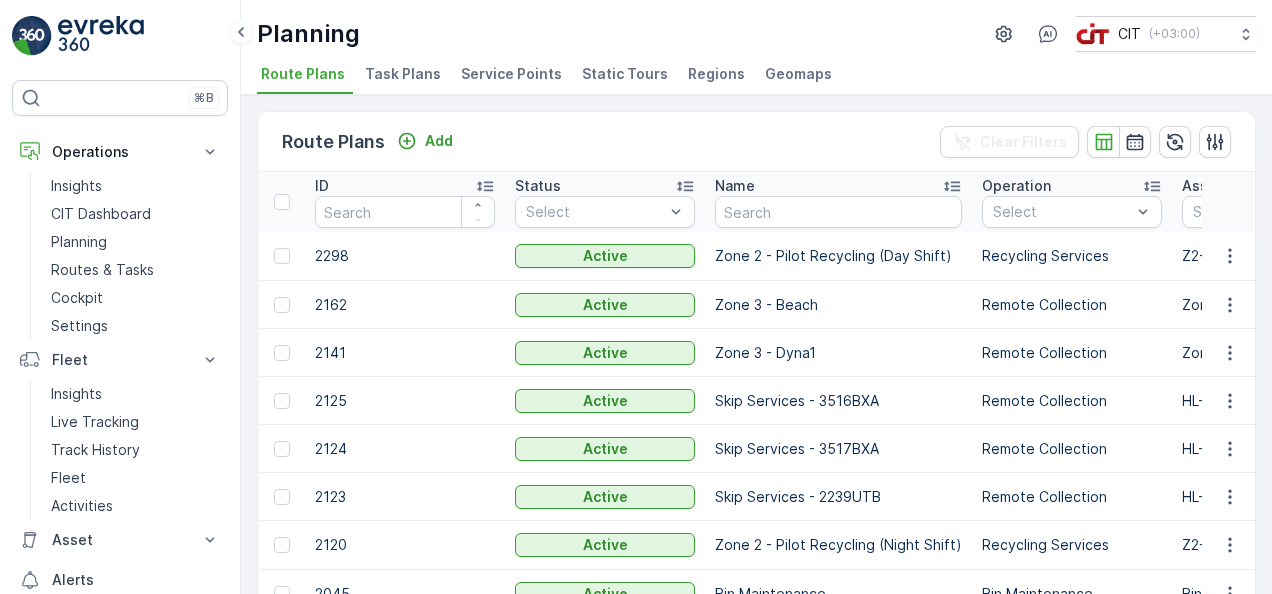 click on "Skip Services - 3517BXA" at bounding box center [838, 449] 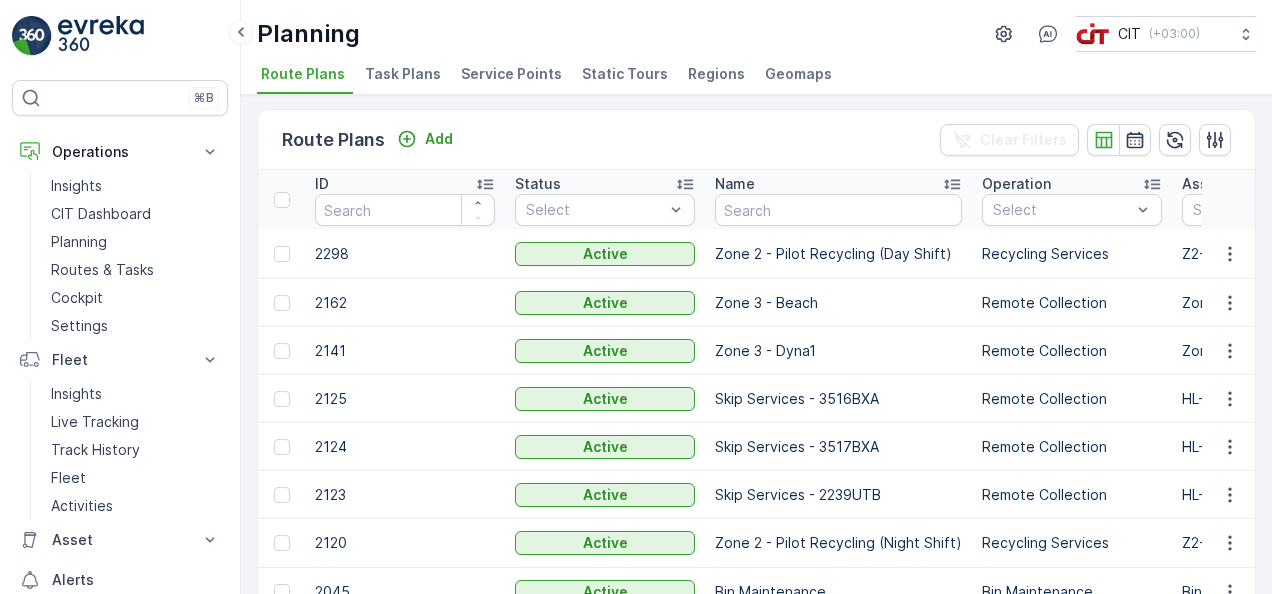 scroll, scrollTop: 0, scrollLeft: 0, axis: both 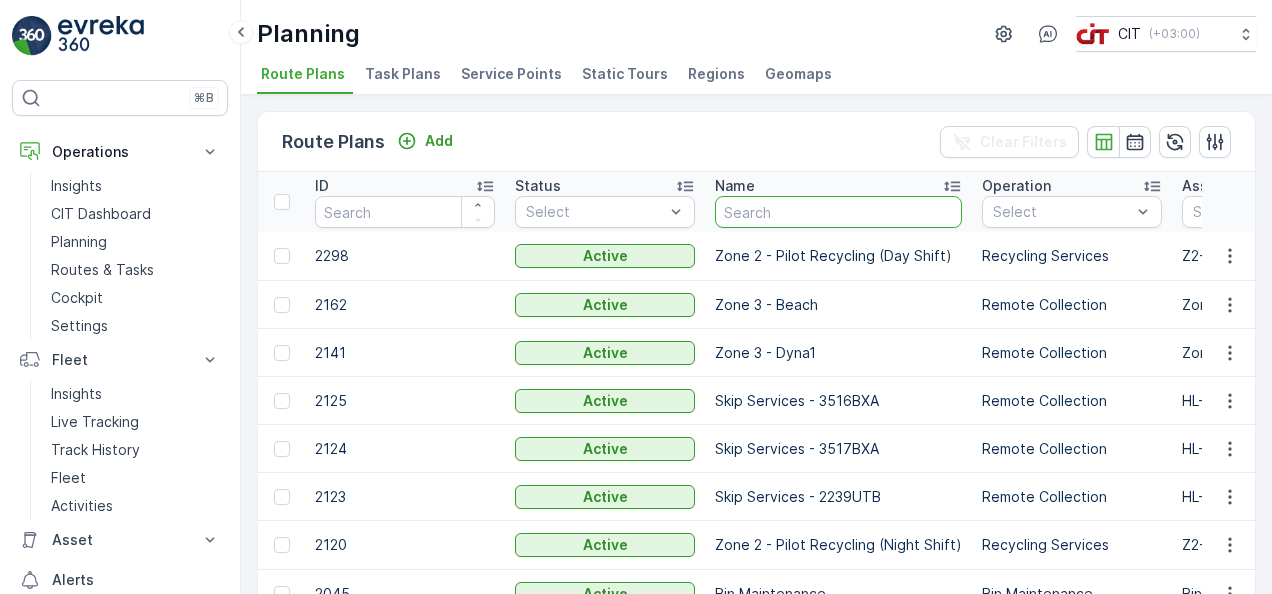 click at bounding box center [838, 212] 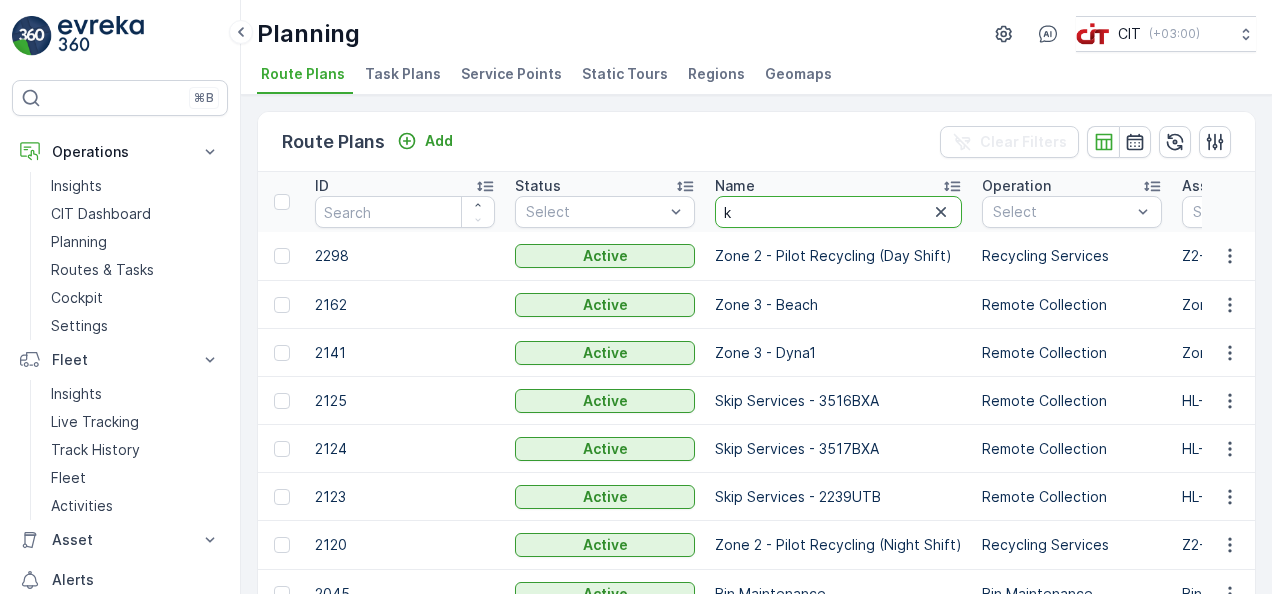 type on "kh" 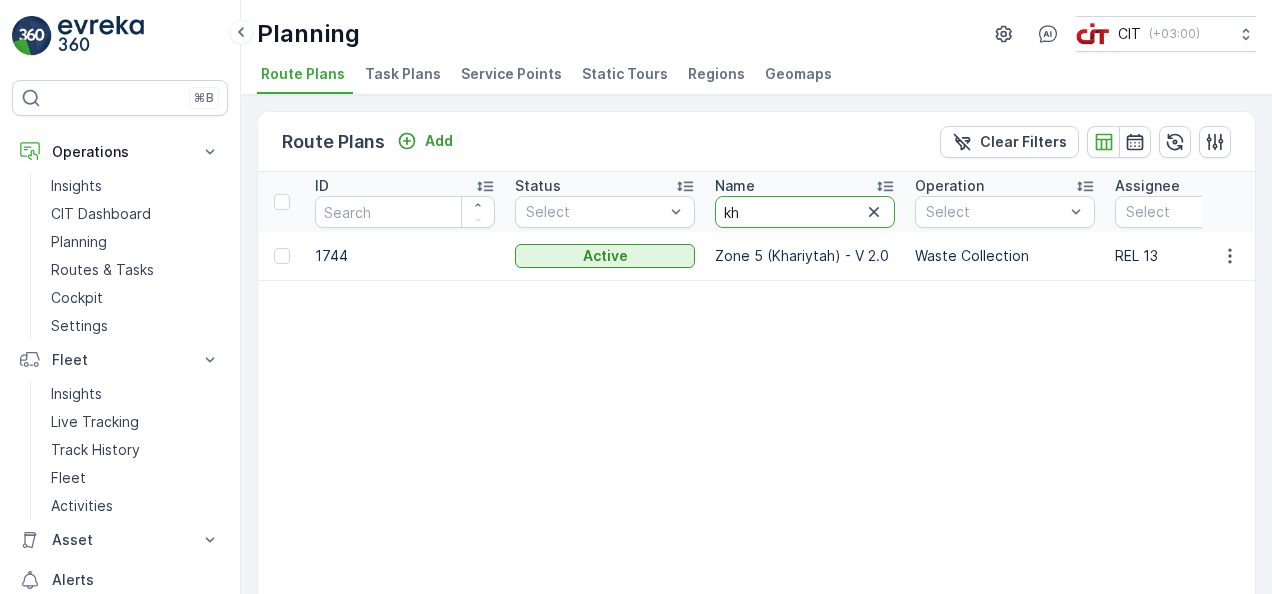 click on "kh" at bounding box center [805, 212] 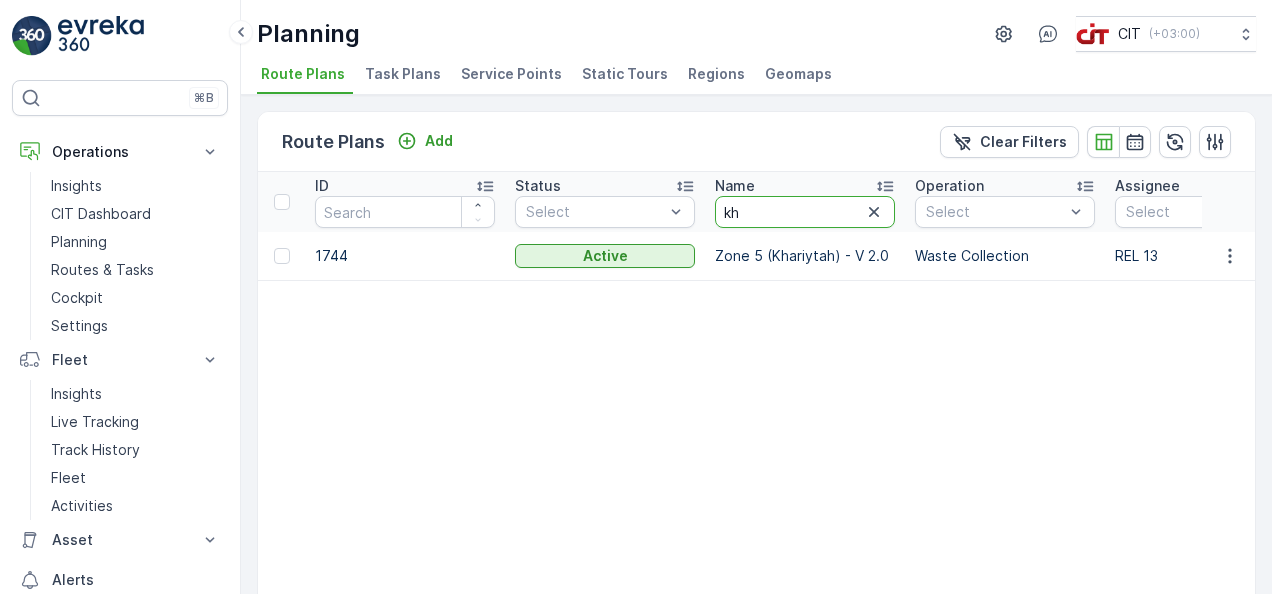 type on "k" 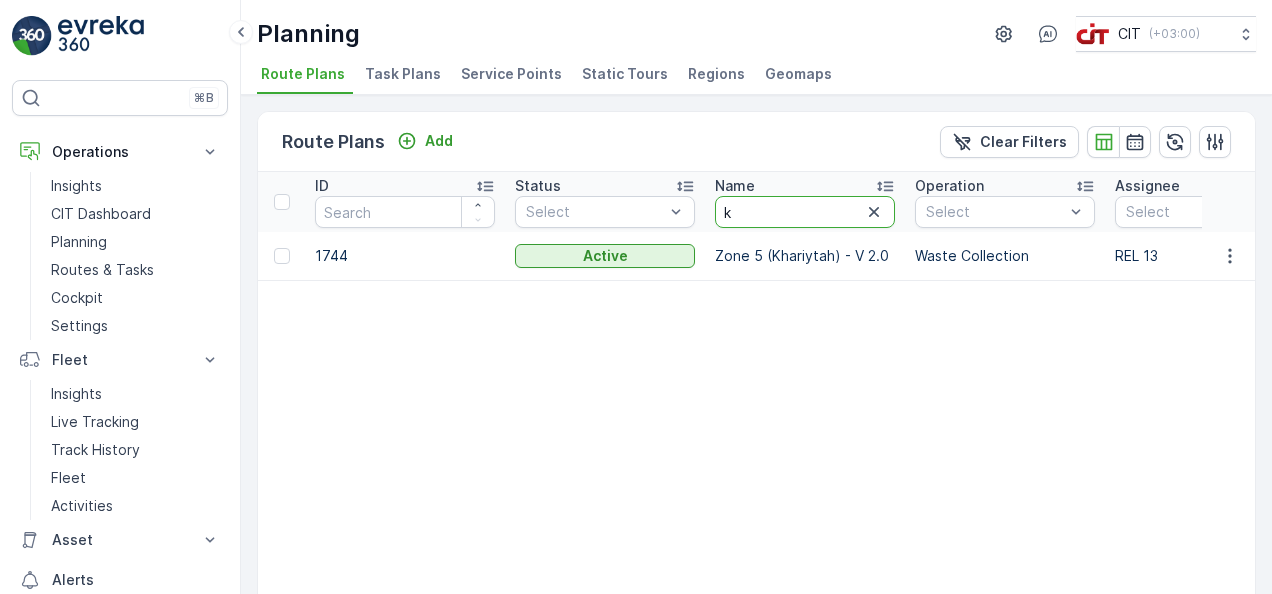 type 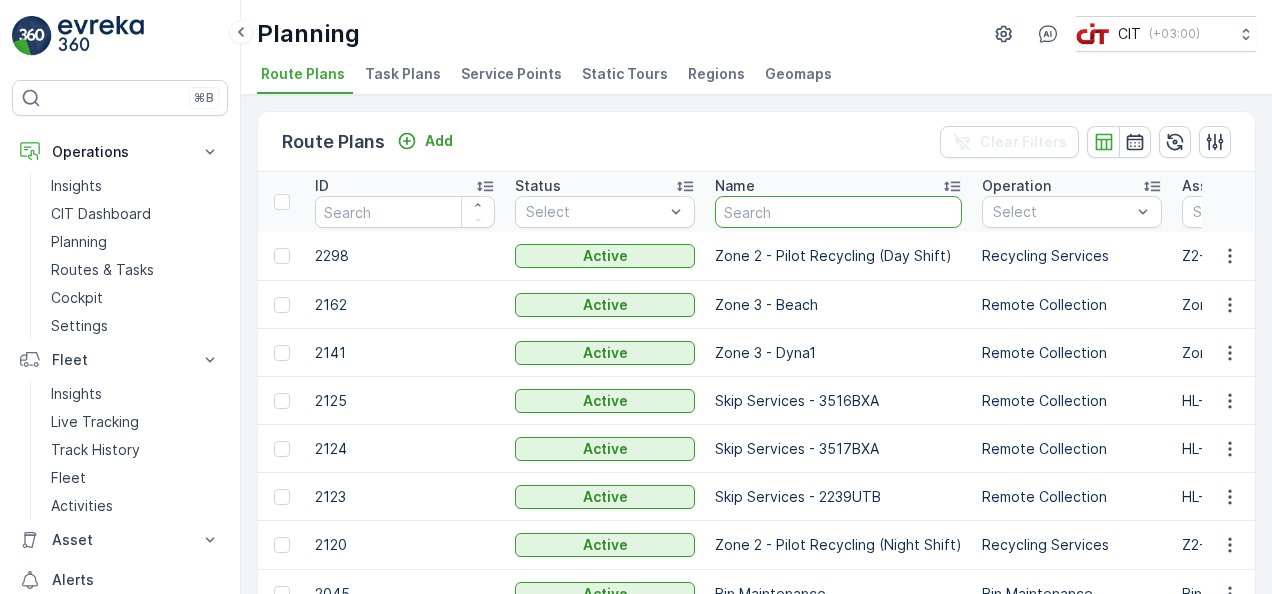 click at bounding box center (838, 212) 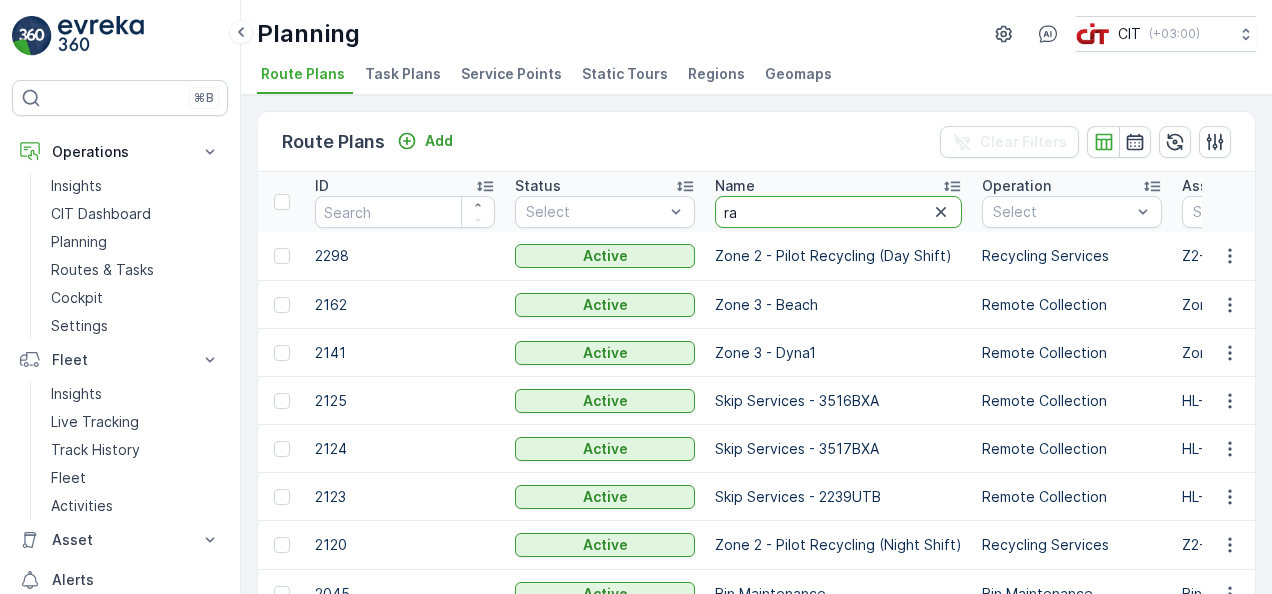 type on "ras" 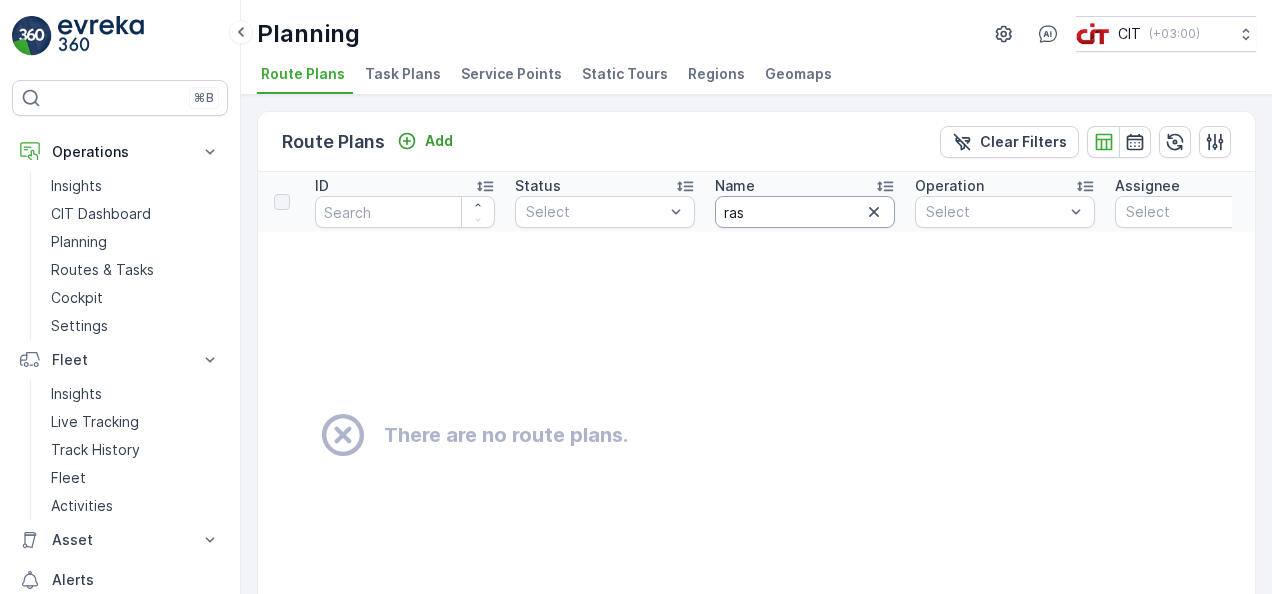 click on "ras" at bounding box center [805, 212] 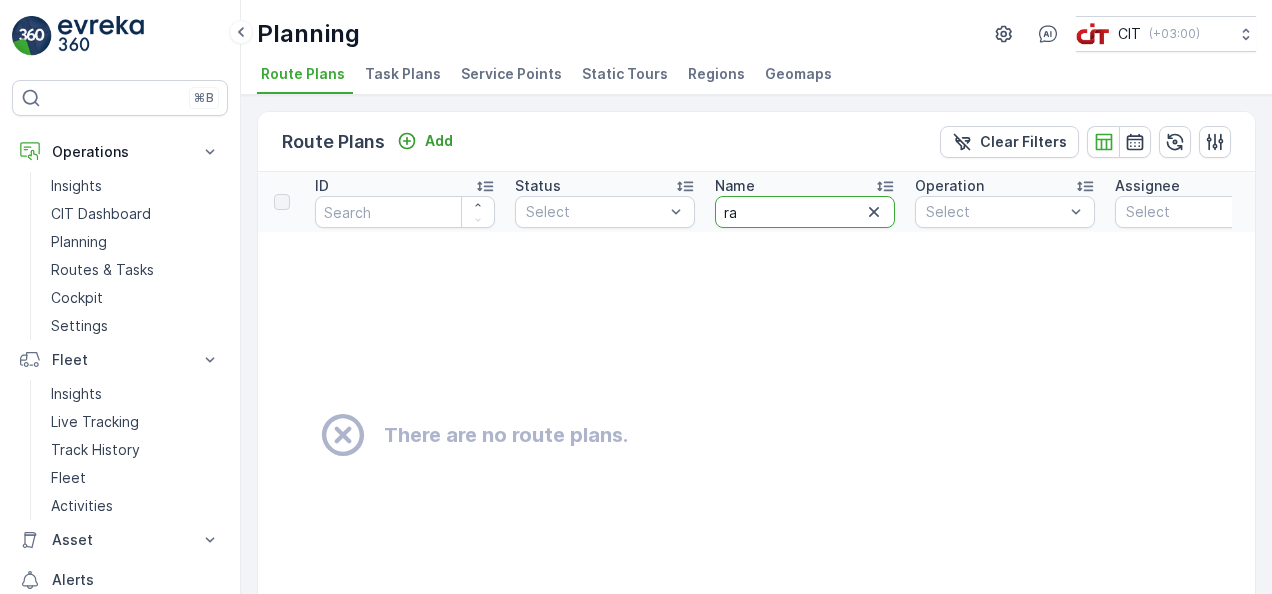 type on "r" 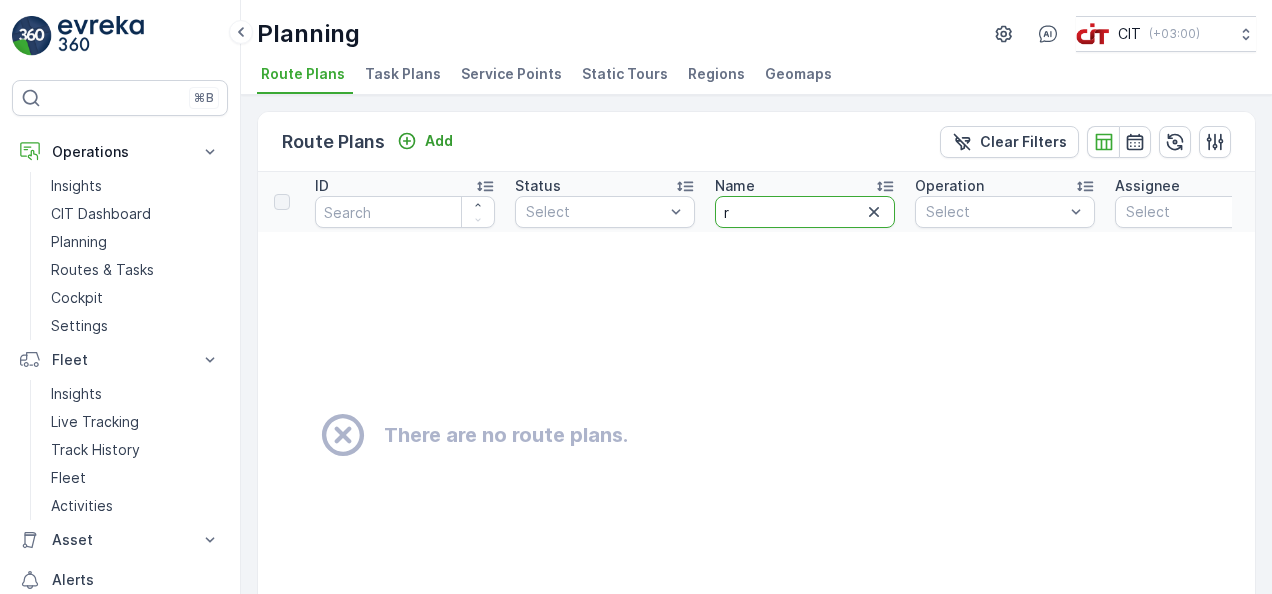 type 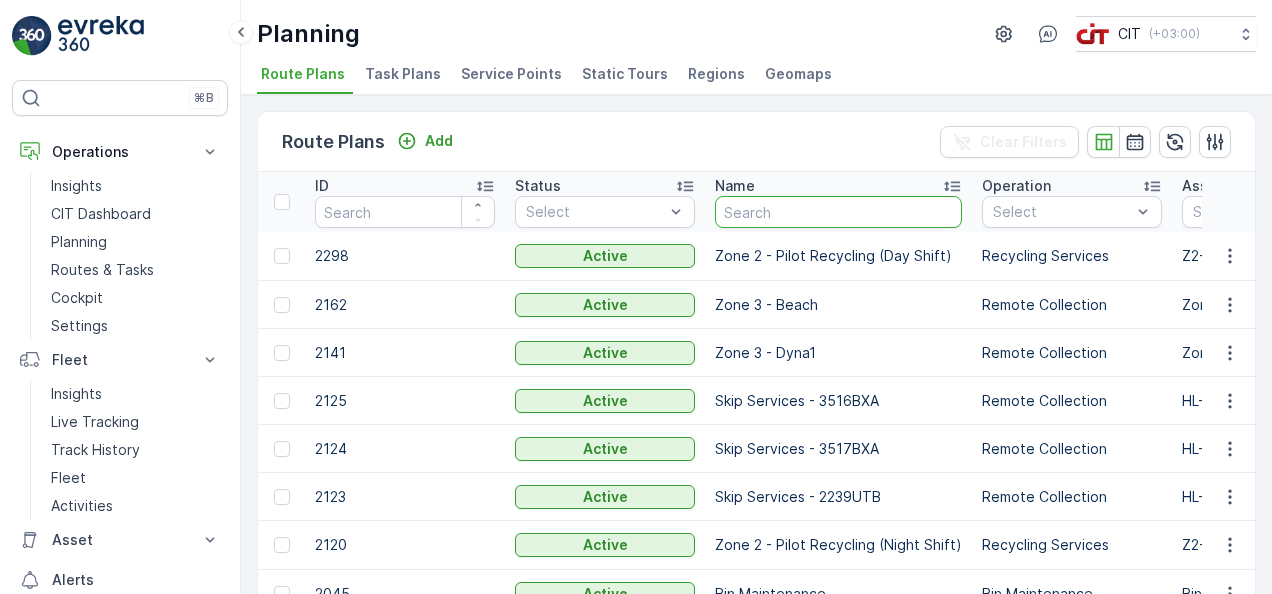 click at bounding box center (838, 212) 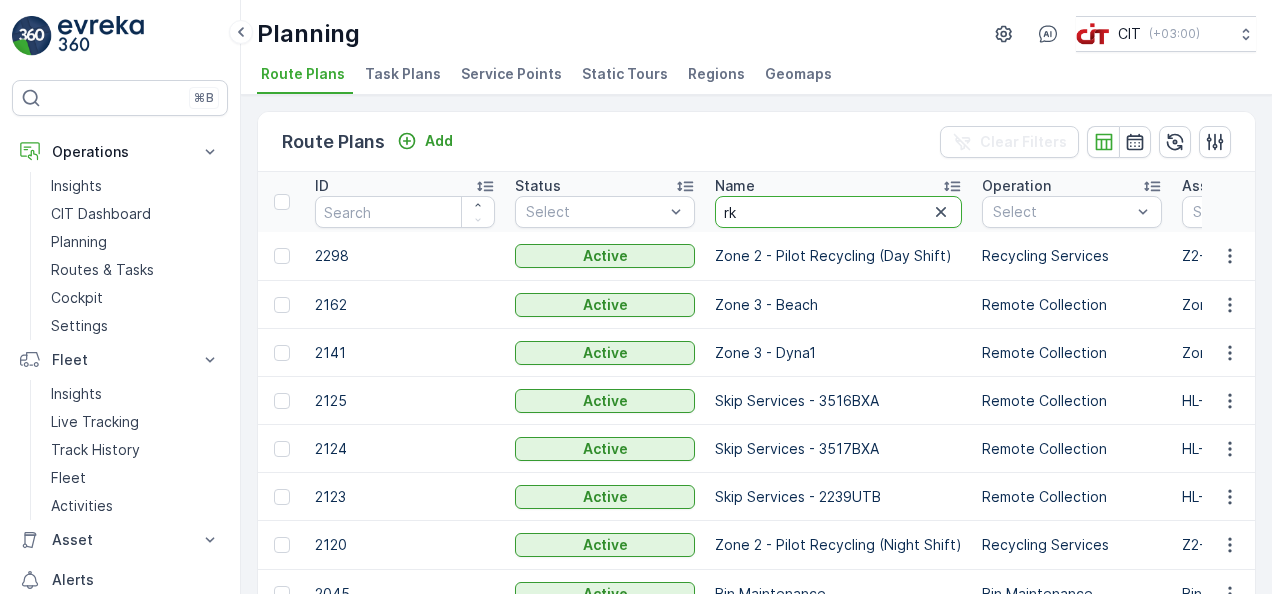 type on "rkh" 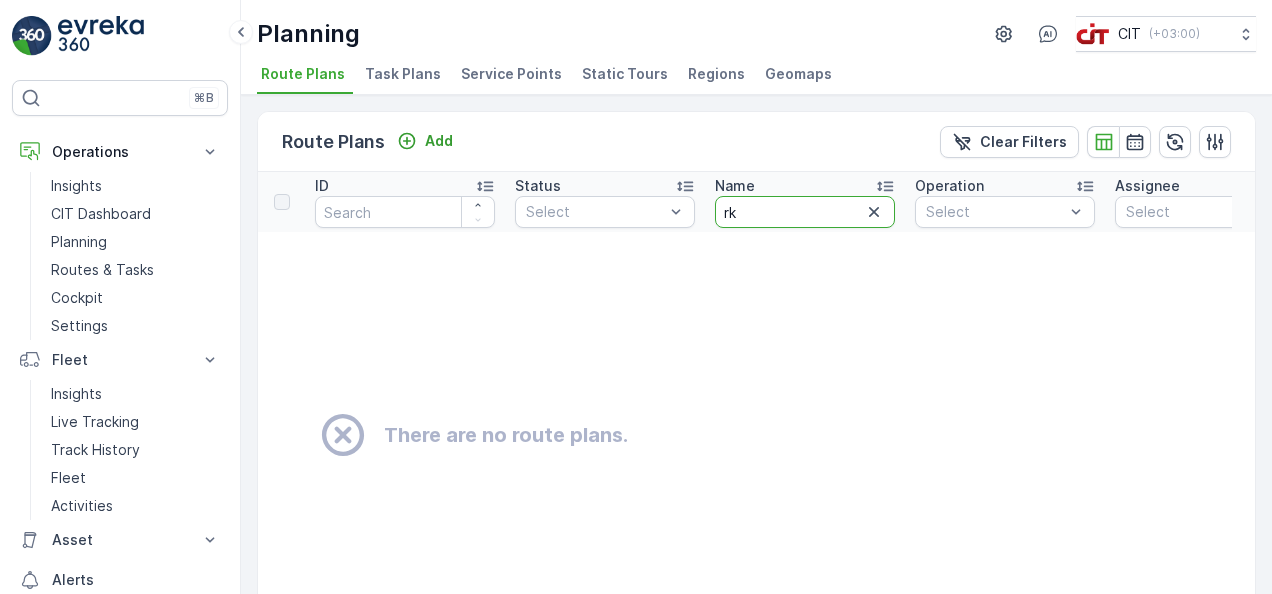 type on "r" 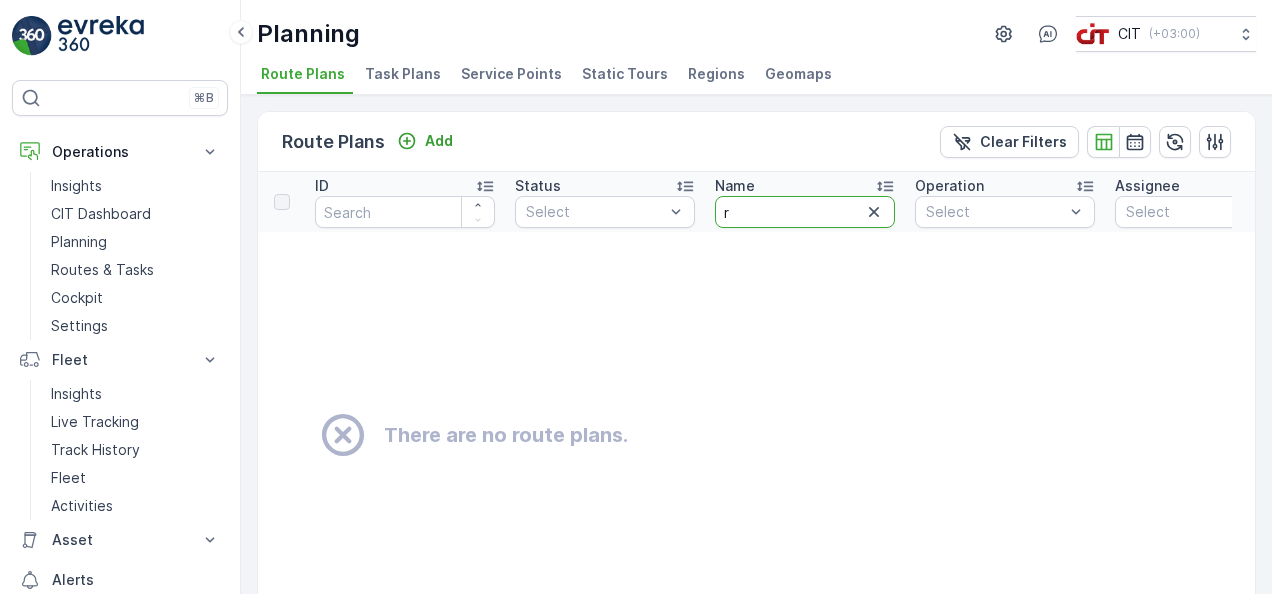 type 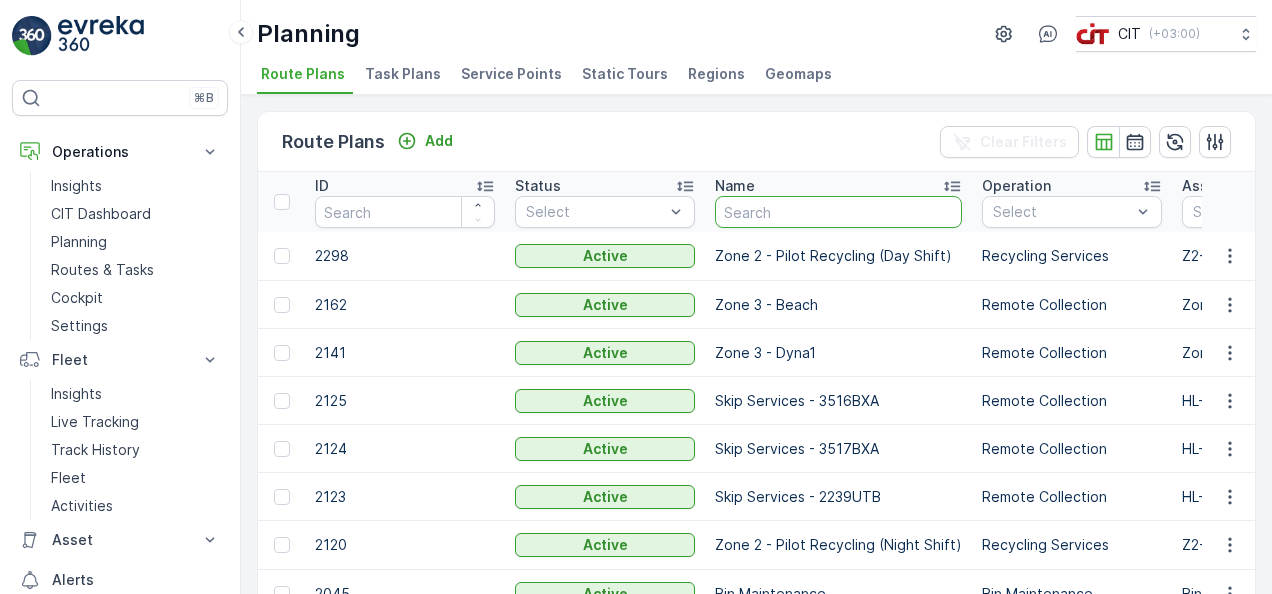 click at bounding box center [838, 212] 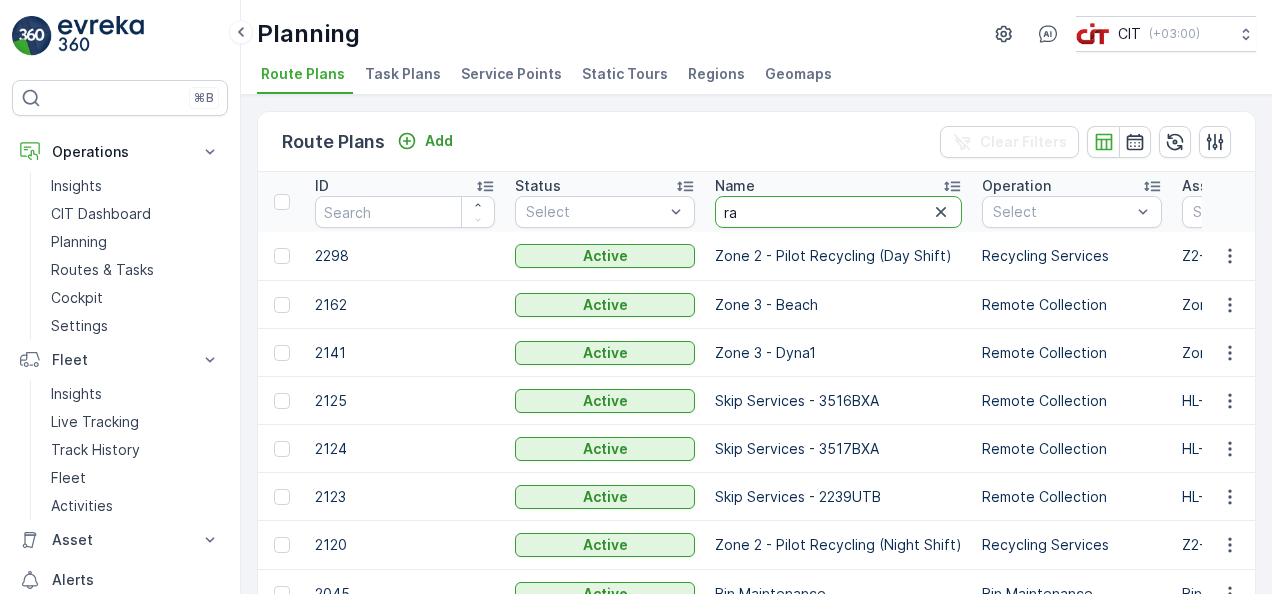 type on "ras" 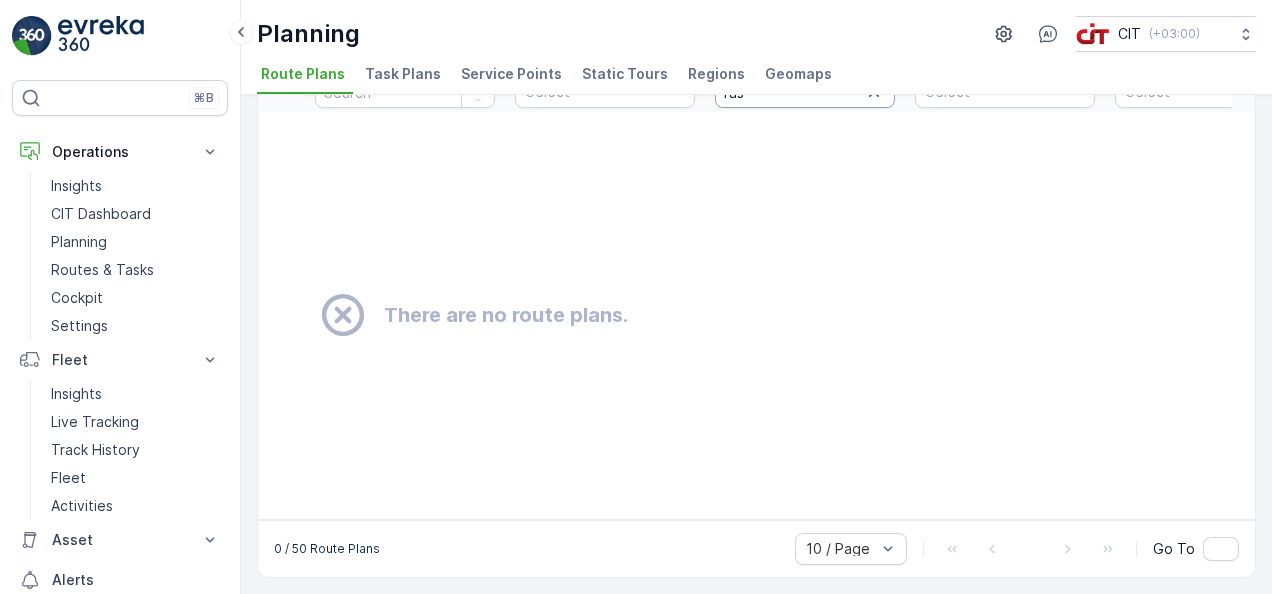 scroll, scrollTop: 127, scrollLeft: 0, axis: vertical 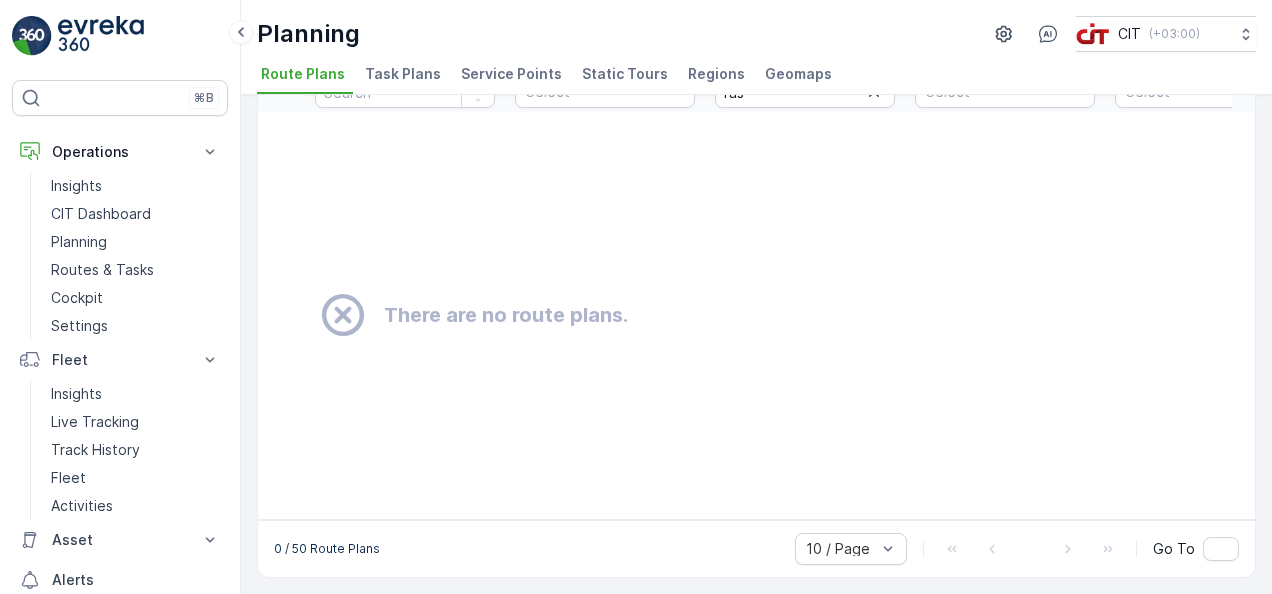 click on "There are no route plans." at bounding box center [781, 315] 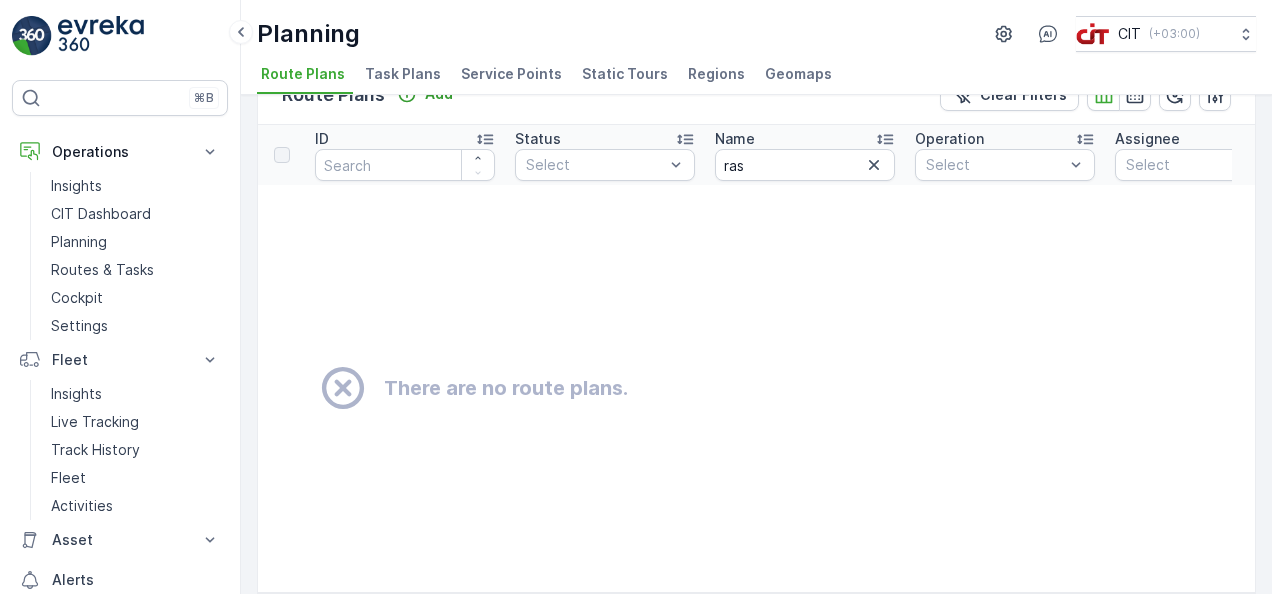 scroll, scrollTop: 7, scrollLeft: 0, axis: vertical 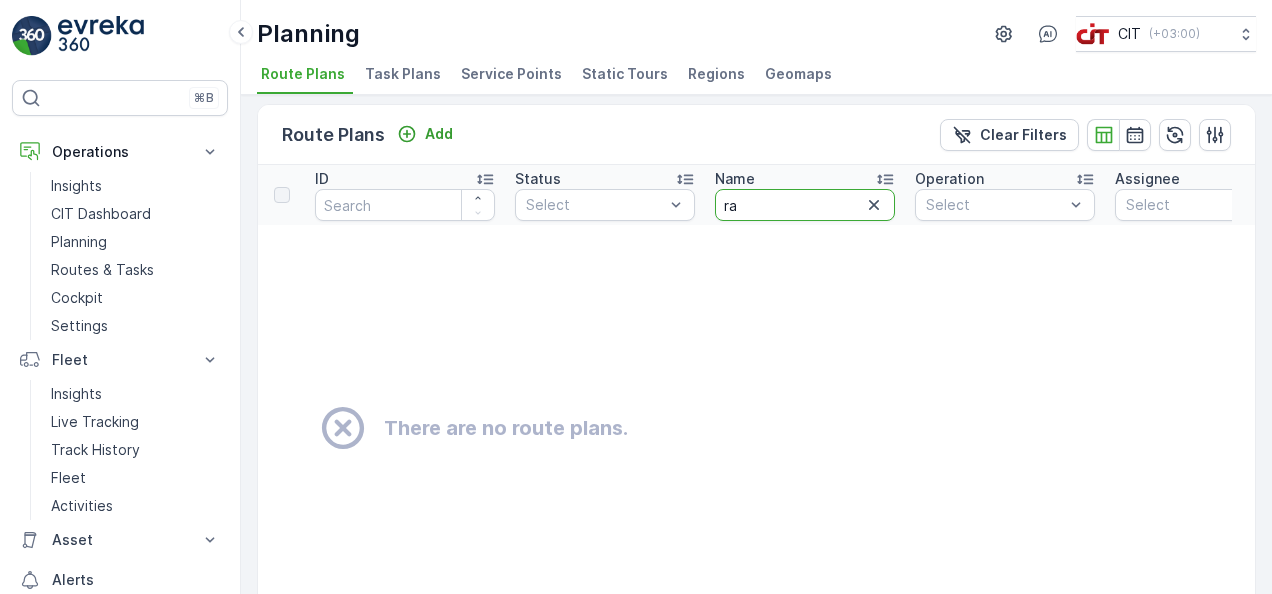 type on "r" 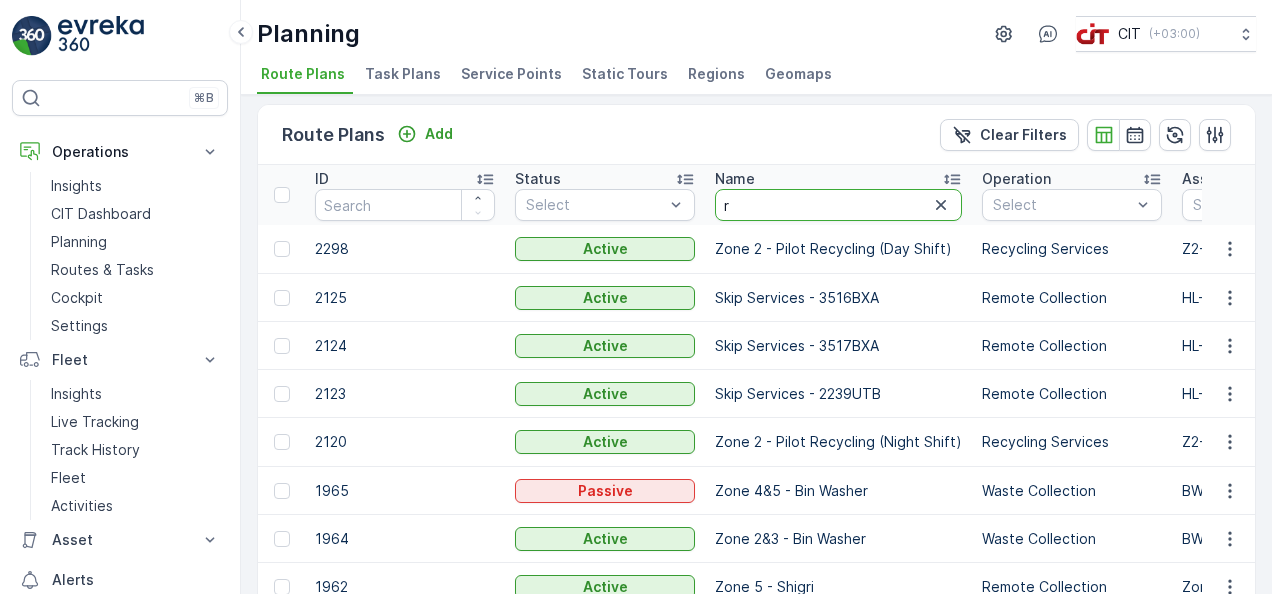 click on "r" at bounding box center [838, 205] 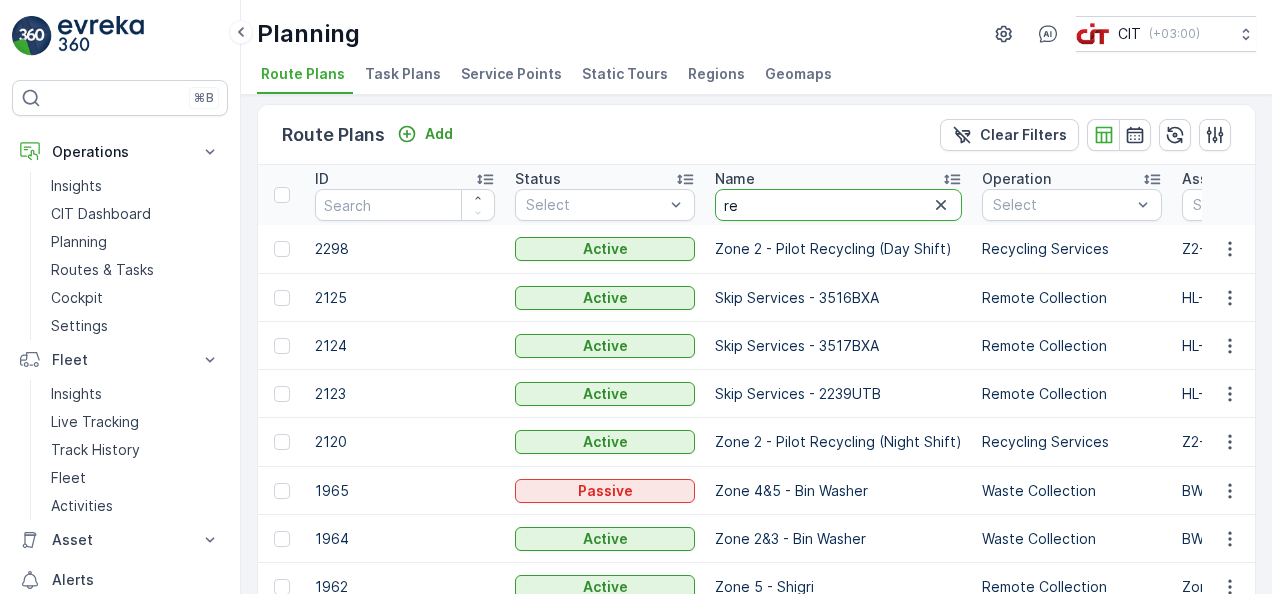 type on "res" 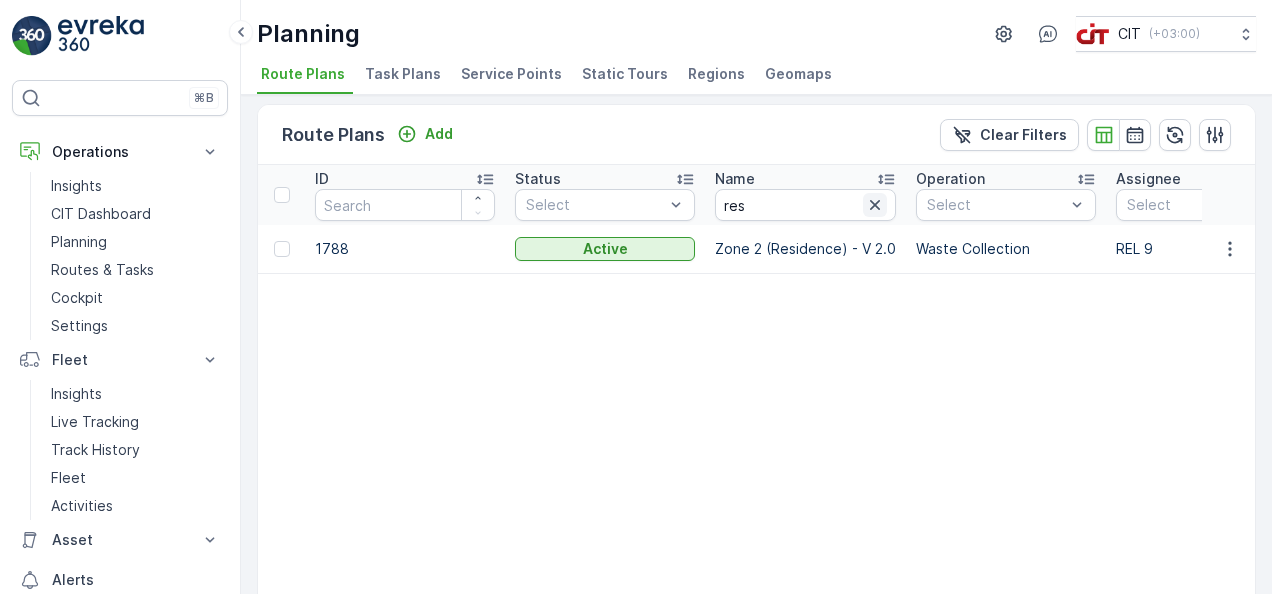 click 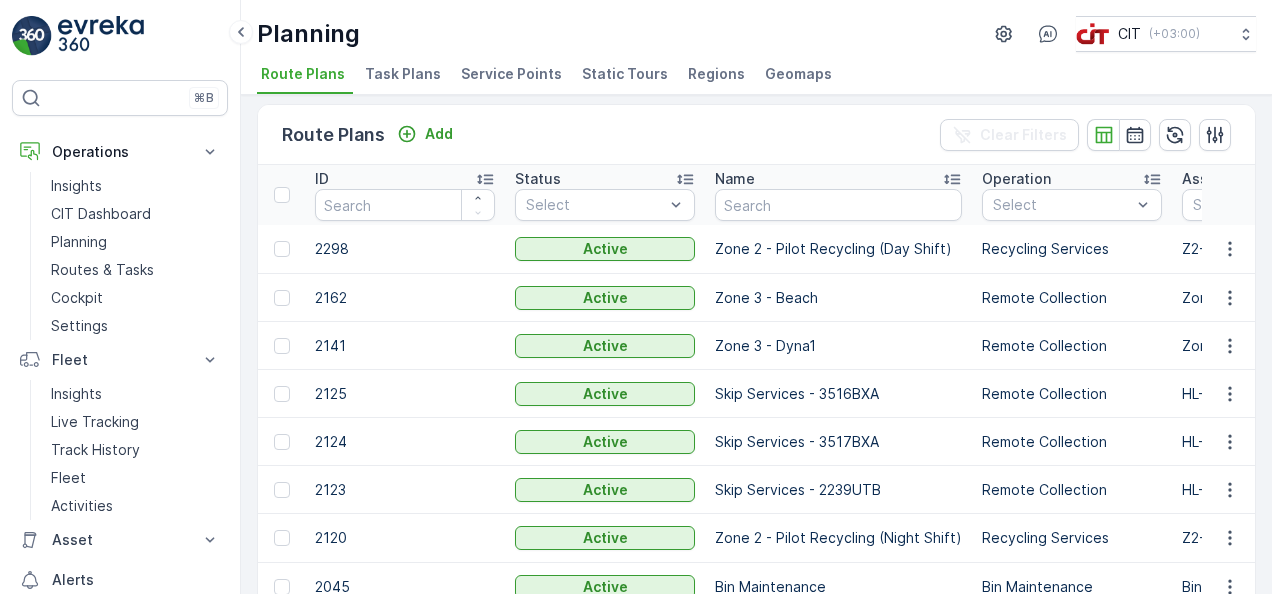 click on "Remote Collection" at bounding box center [1072, 298] 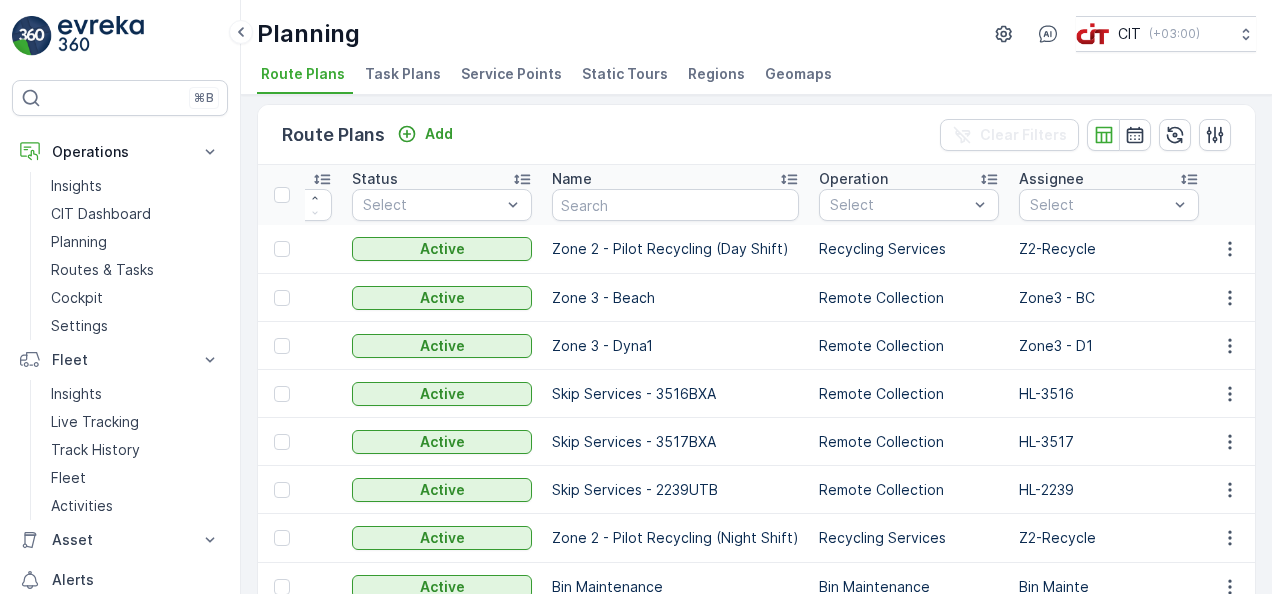 scroll, scrollTop: 0, scrollLeft: 200, axis: horizontal 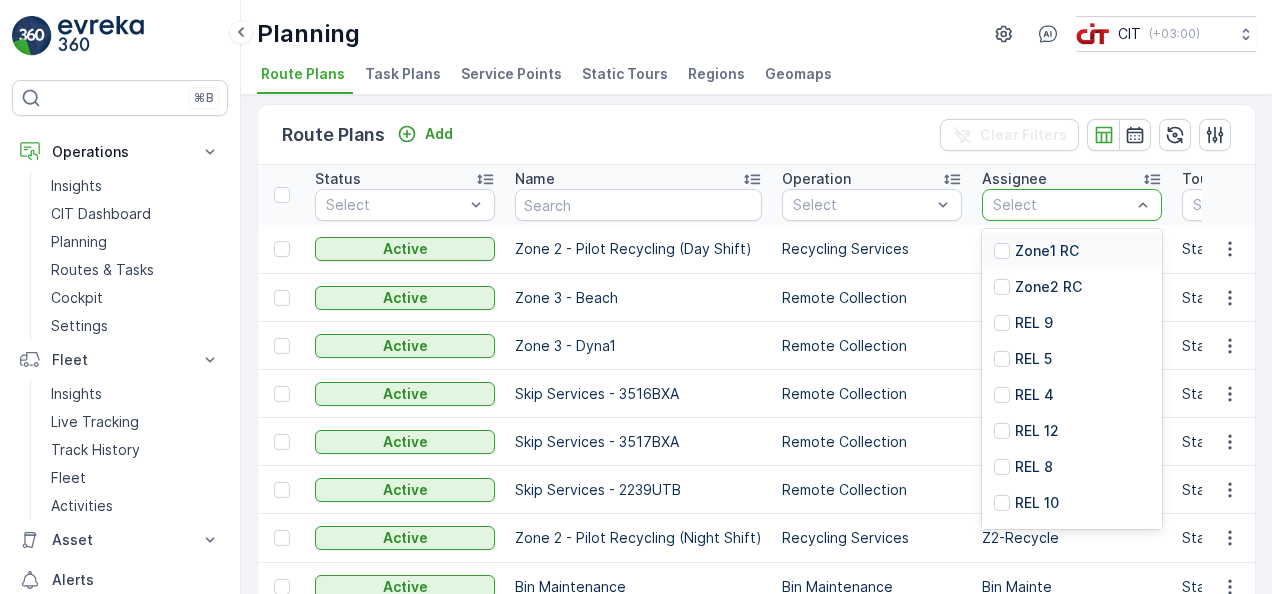 click at bounding box center (1062, 205) 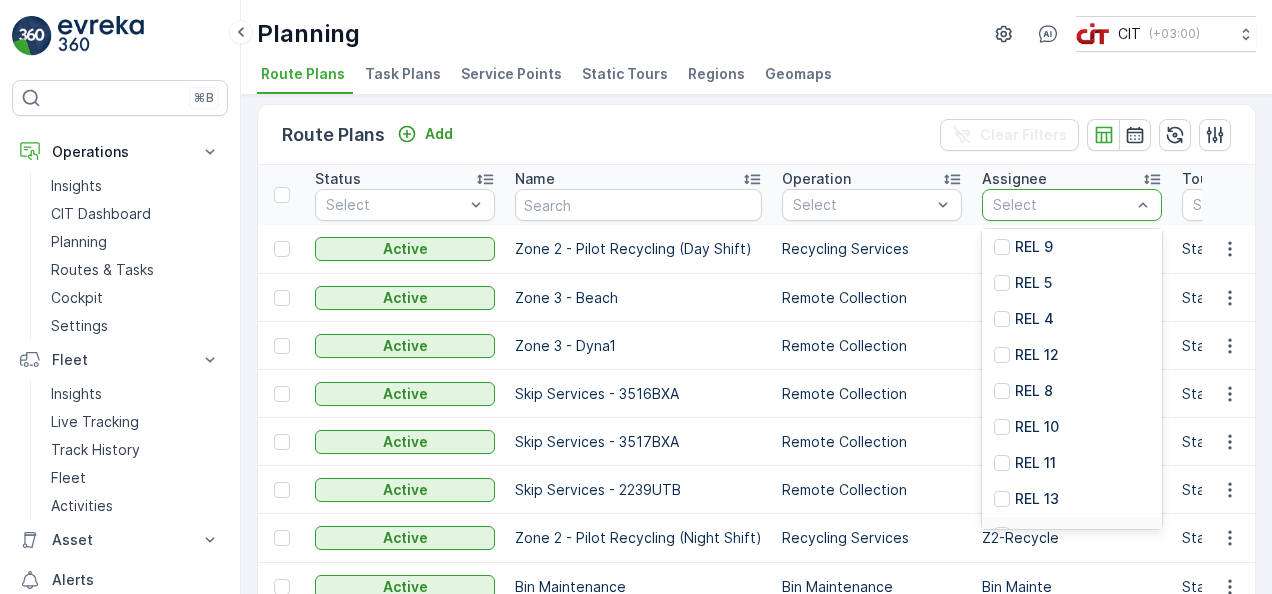 scroll, scrollTop: 112, scrollLeft: 0, axis: vertical 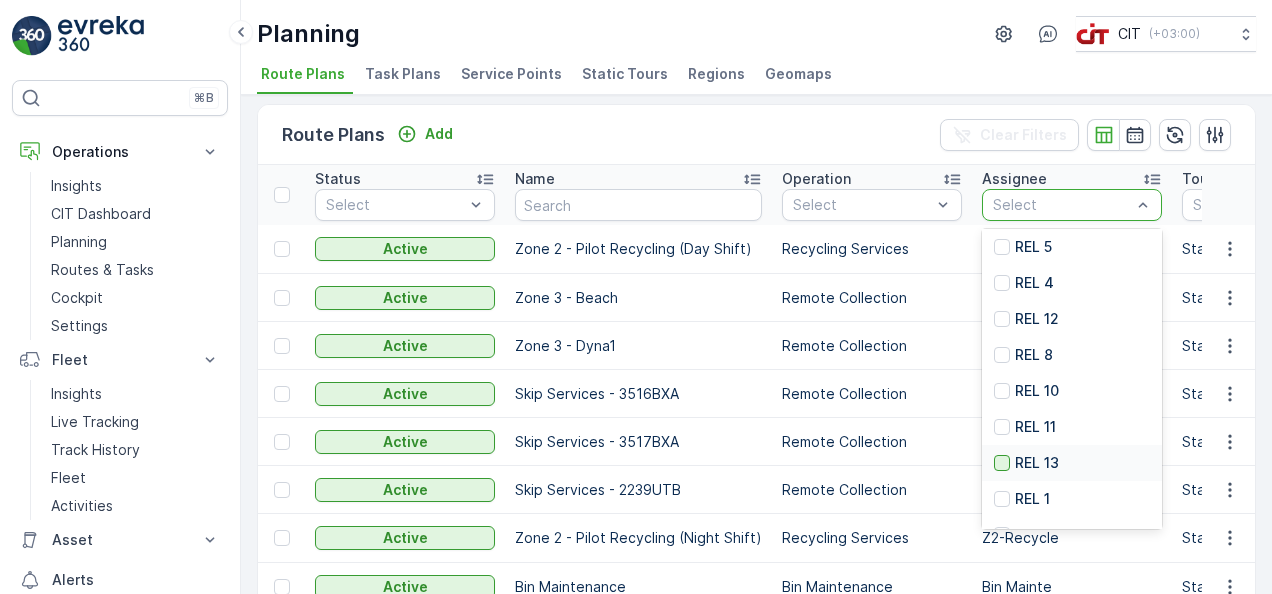 click at bounding box center [1002, 463] 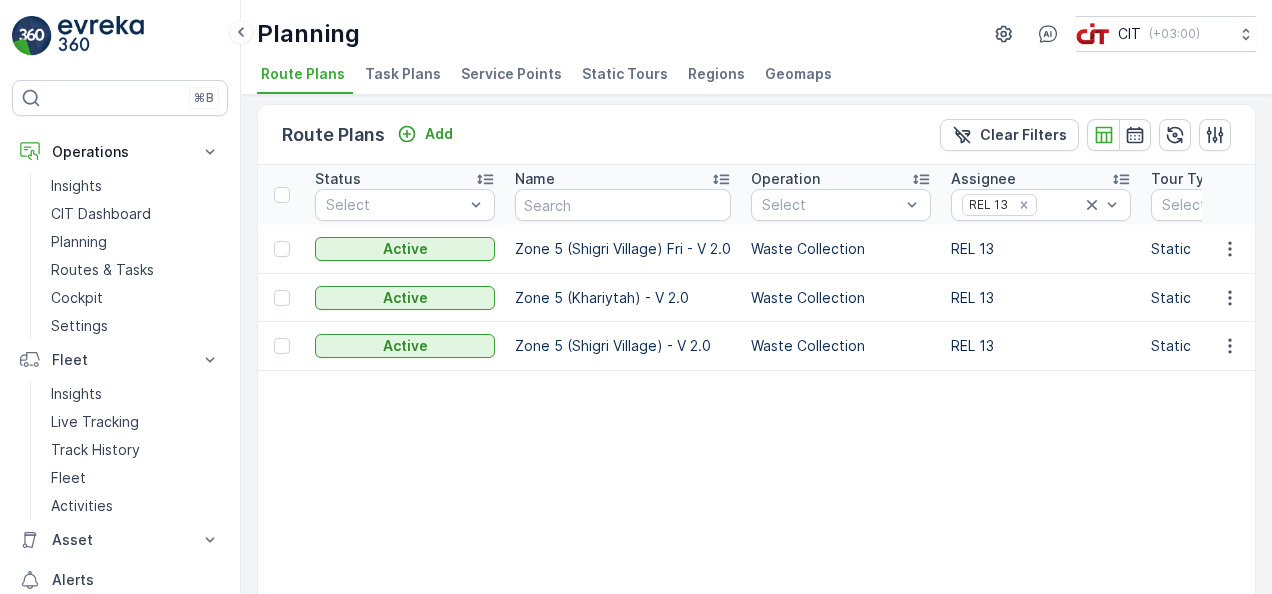 click on "ID Status Select Name Operation Select Assignee REL 13 Tour Type Select Static Tour Name Regions Select Geomap Select Schedule Shift Select Start Time - End Time - Start Date - End Date - Employee Select Crew Member(s) Select Start Location Select End Location Select Disposal Location Select Fuel Station Select 1804 Active Zone 5 (Shigri Village) Fri - V 2.0 Waste Collection REL 13 Static Zone 5 (Shigri Village) - V 2.0 Every Friday 00:00-23:59 06:00 18:00 25.10.2024 31.12.2026 REL13 - Shigri Camp Shigri Camp 1744 Active Zone 5 (Khariytah) - V 2.0 Waste Collection REL 13 Static Zone 5 (Khariytah) - V 2.0 Every Monday, Tuesday, Wednesday, Thursday, Saturday, Sunday 00:00-23:59 06:00 11:59 30.09.2024 31.12.2026 REL13 - Shigri Camp Shigri Camp 1743 Active Zone 5 (Shigri Village) - V 2.0 Waste Collection REL 13 Static Zone 5 (Shigri Village) - V 2.0 Every Monday, Tuesday, Wednesday, Thursday, Saturday, Sunday 00:00-23:59 13:00 18:00 29.09.2024 31.12.2026 REL13 - Shigri Camp Shigri Camp" at bounding box center [2576, 415] 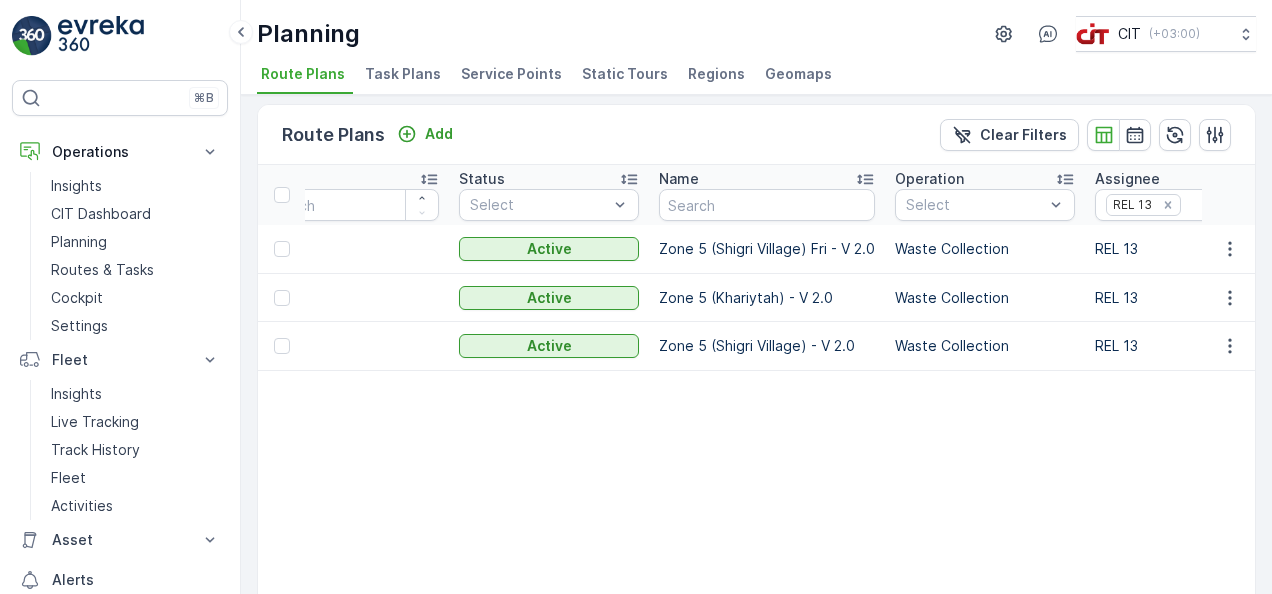 scroll, scrollTop: 0, scrollLeft: 0, axis: both 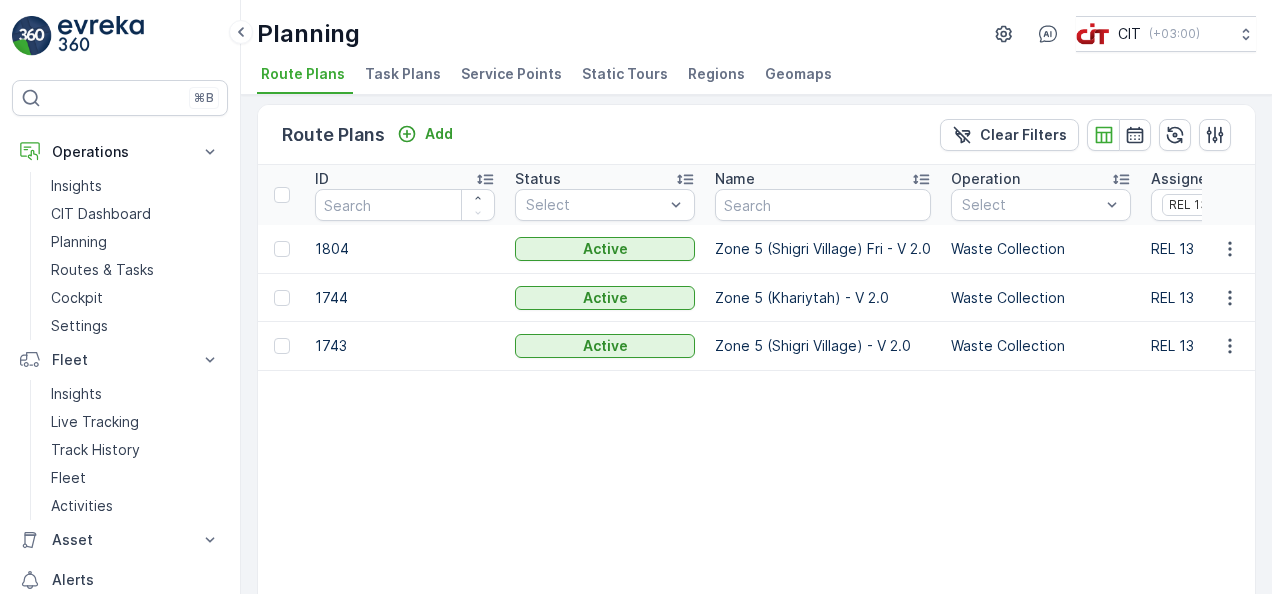 click on "ID Status Select Name Operation Select Assignee REL 13 Tour Type Select Static Tour Name Regions Select Geomap Select Schedule Shift Select Start Time - End Time - Start Date - End Date - Employee Select Crew Member(s) Select Start Location Select End Location Select Disposal Location Select Fuel Station Select 1804 Active Zone 5 (Shigri Village) Fri - V 2.0 Waste Collection REL 13 Static Zone 5 (Shigri Village) - V 2.0 Every Friday 00:00-23:59 06:00 18:00 25.10.2024 31.12.2026 REL13 - Shigri Camp Shigri Camp 1744 Active Zone 5 (Khariytah) - V 2.0 Waste Collection REL 13 Static Zone 5 (Khariytah) - V 2.0 Every Monday, Tuesday, Wednesday, Thursday, Saturday, Sunday 00:00-23:59 06:00 11:59 30.09.2024 31.12.2026 REL13 - Shigri Camp Shigri Camp 1743 Active Zone 5 (Shigri Village) - V 2.0 Waste Collection REL 13 Static Zone 5 (Shigri Village) - V 2.0 Every Monday, Tuesday, Wednesday, Thursday, Saturday, Sunday 00:00-23:59 13:00 18:00 29.09.2024 31.12.2026 REL13 - Shigri Camp Shigri Camp" at bounding box center (2776, 415) 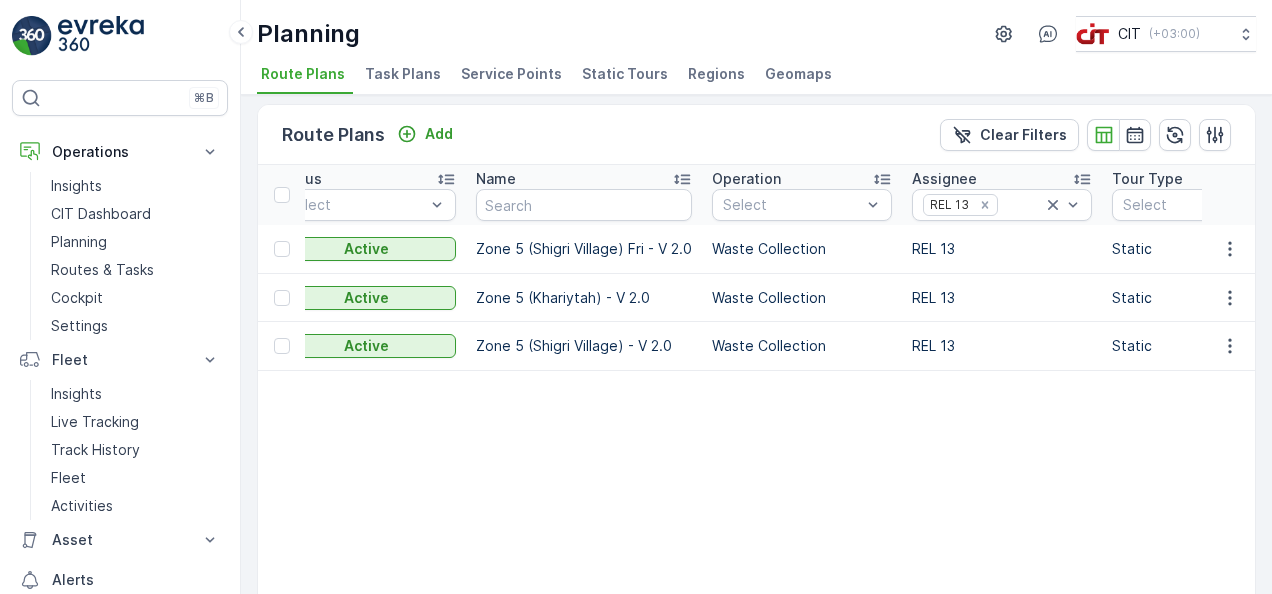 scroll, scrollTop: 0, scrollLeft: 360, axis: horizontal 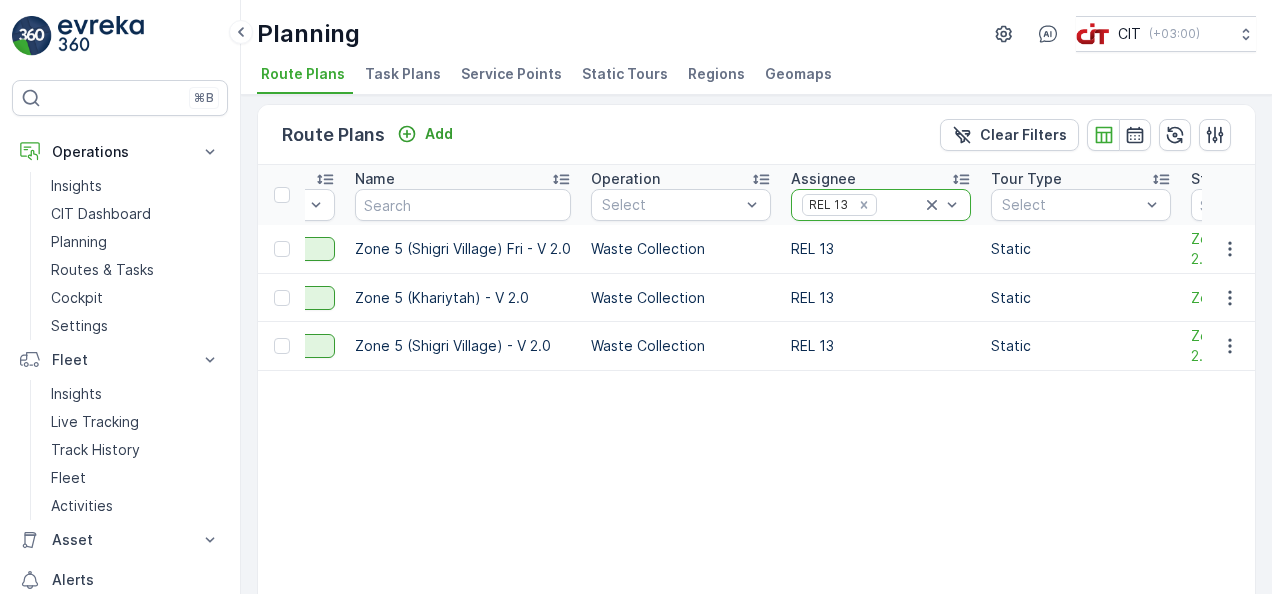 click 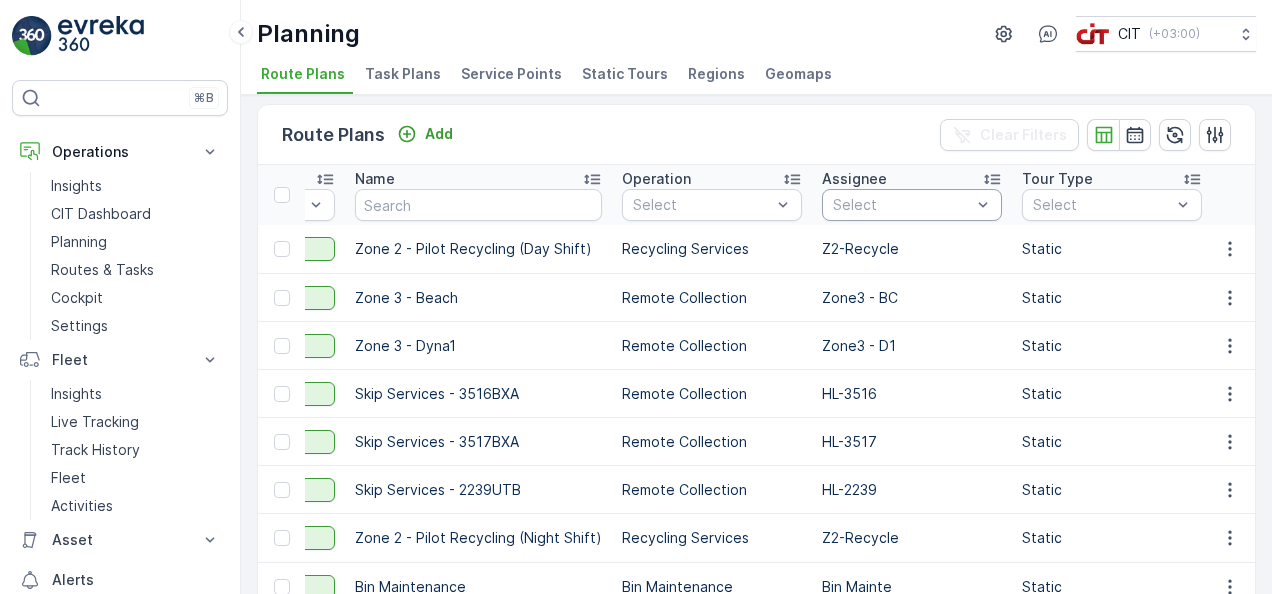click at bounding box center [902, 205] 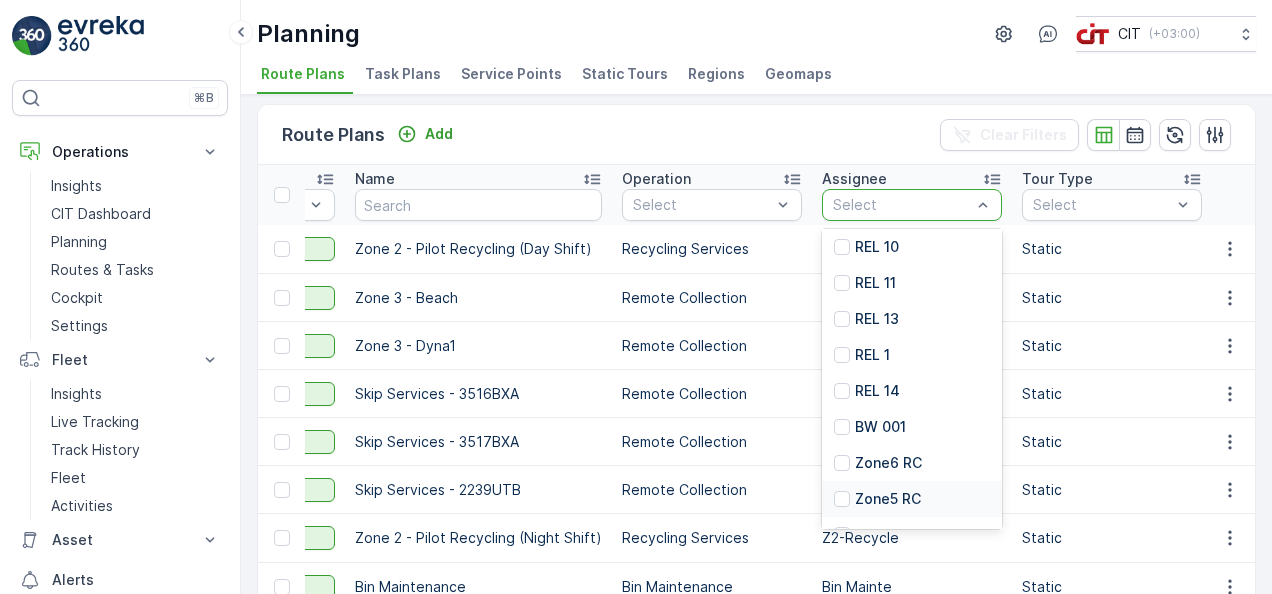 scroll, scrollTop: 292, scrollLeft: 0, axis: vertical 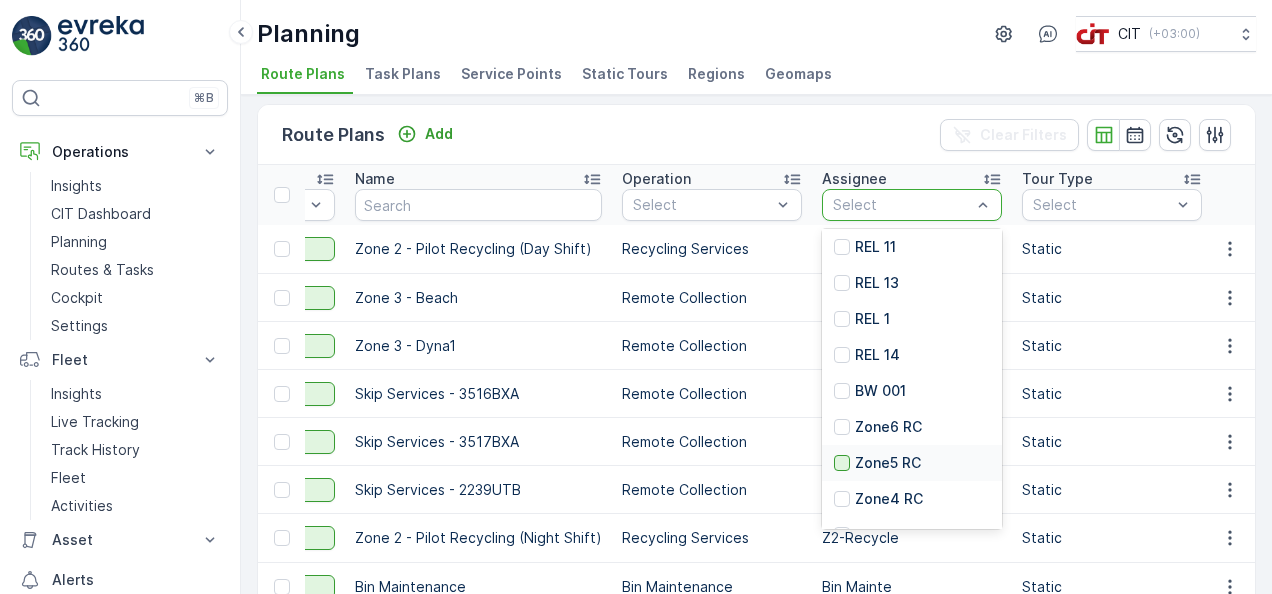 click at bounding box center (842, 463) 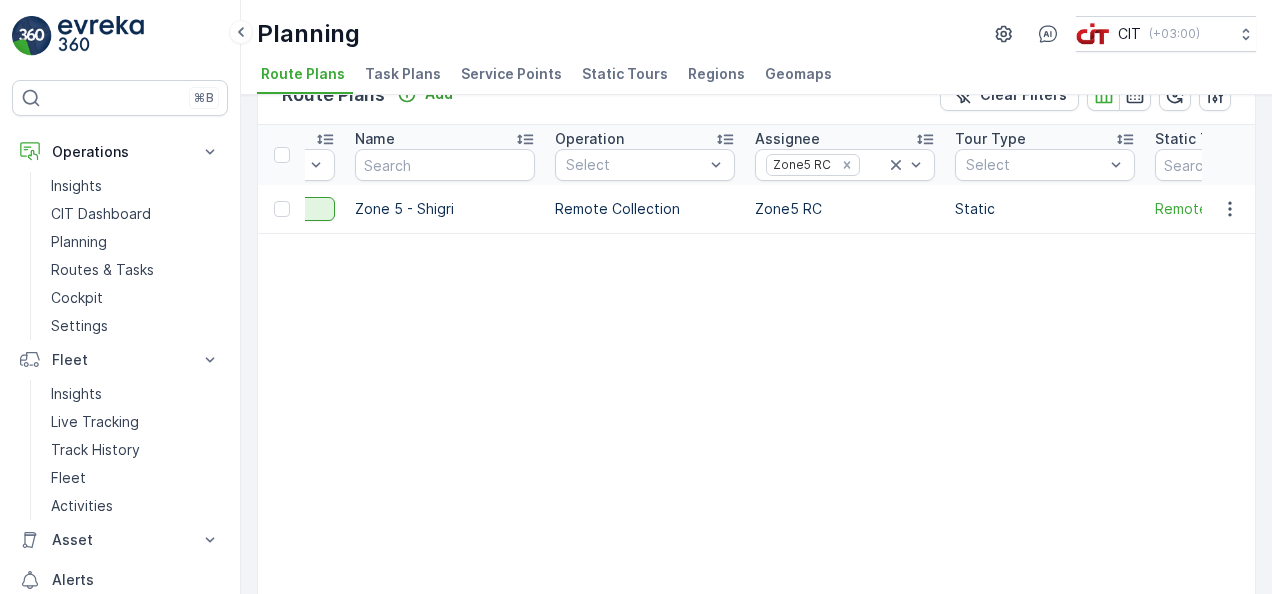 scroll, scrollTop: 7, scrollLeft: 0, axis: vertical 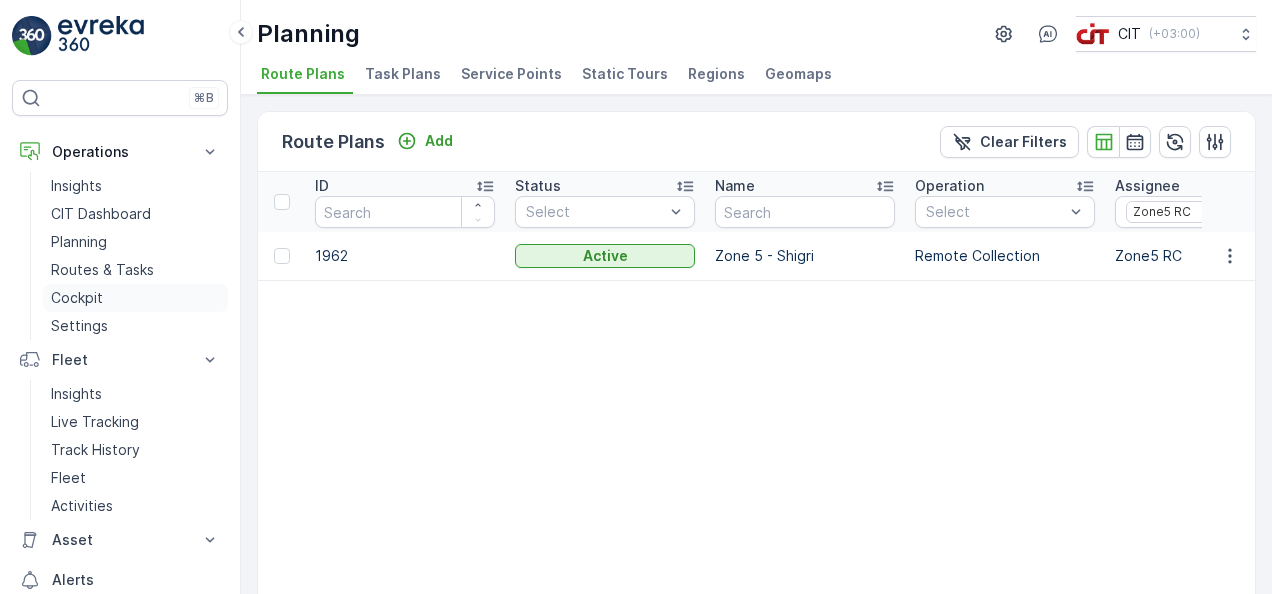 click on "Cockpit" at bounding box center (77, 298) 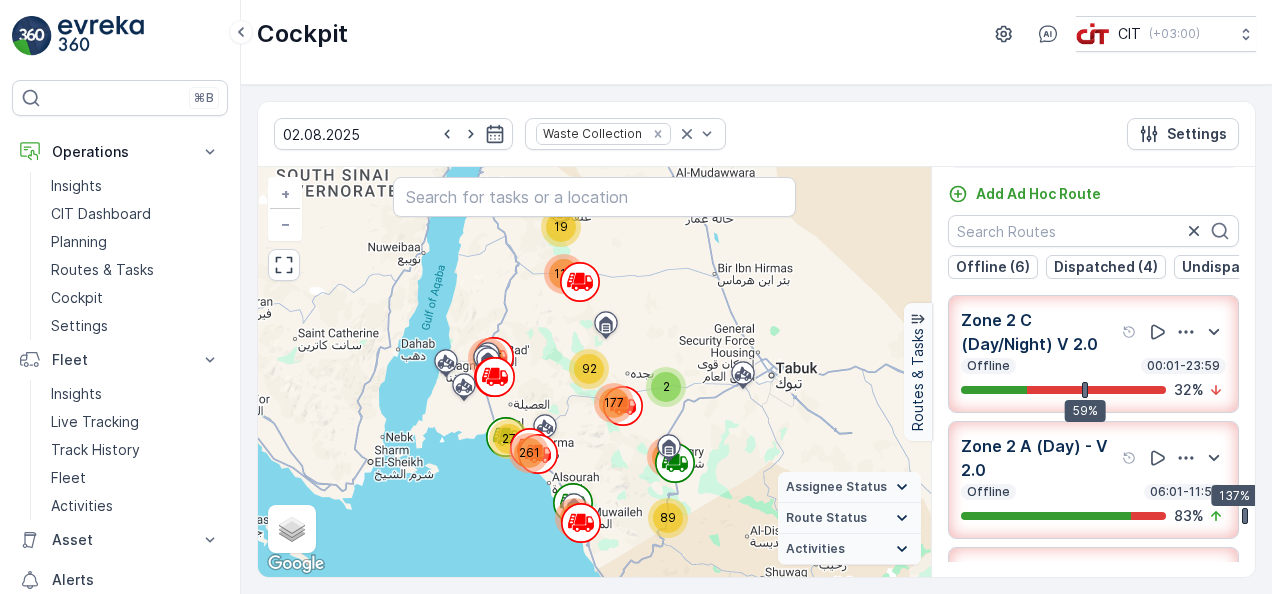 scroll, scrollTop: 0, scrollLeft: 0, axis: both 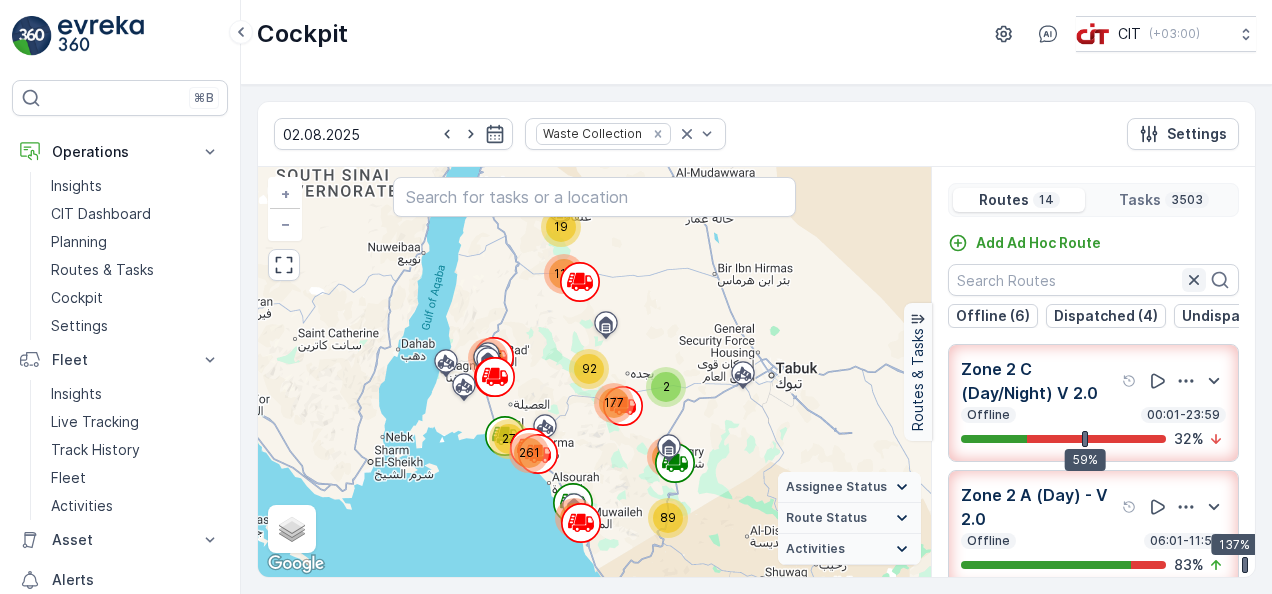 click 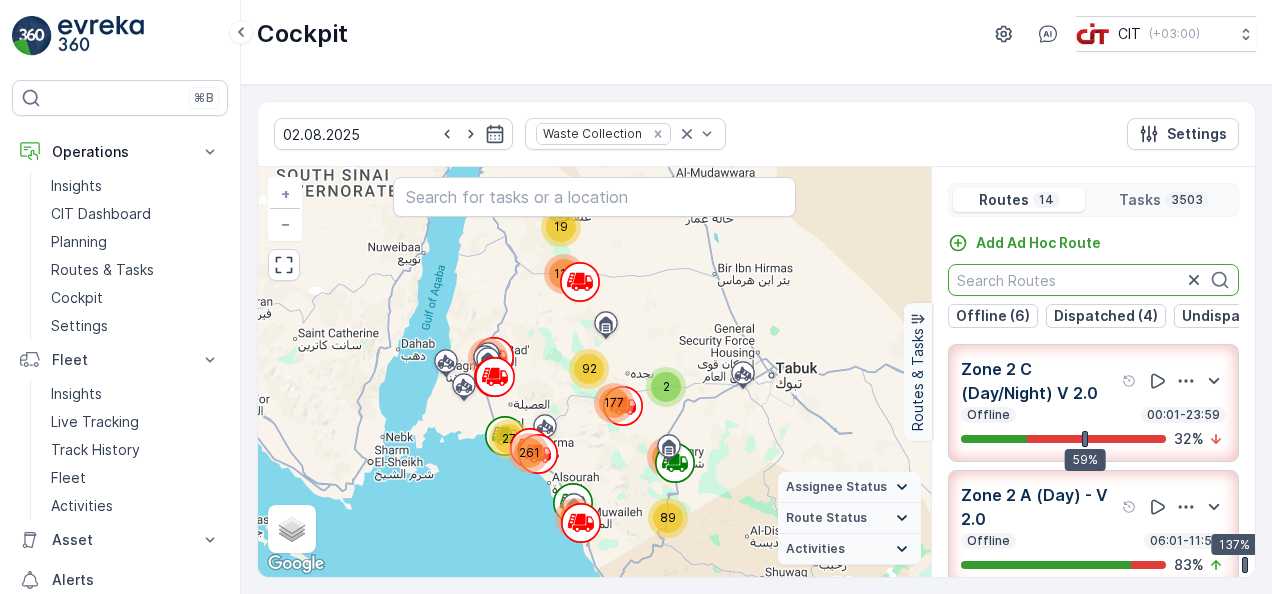 click at bounding box center (1093, 280) 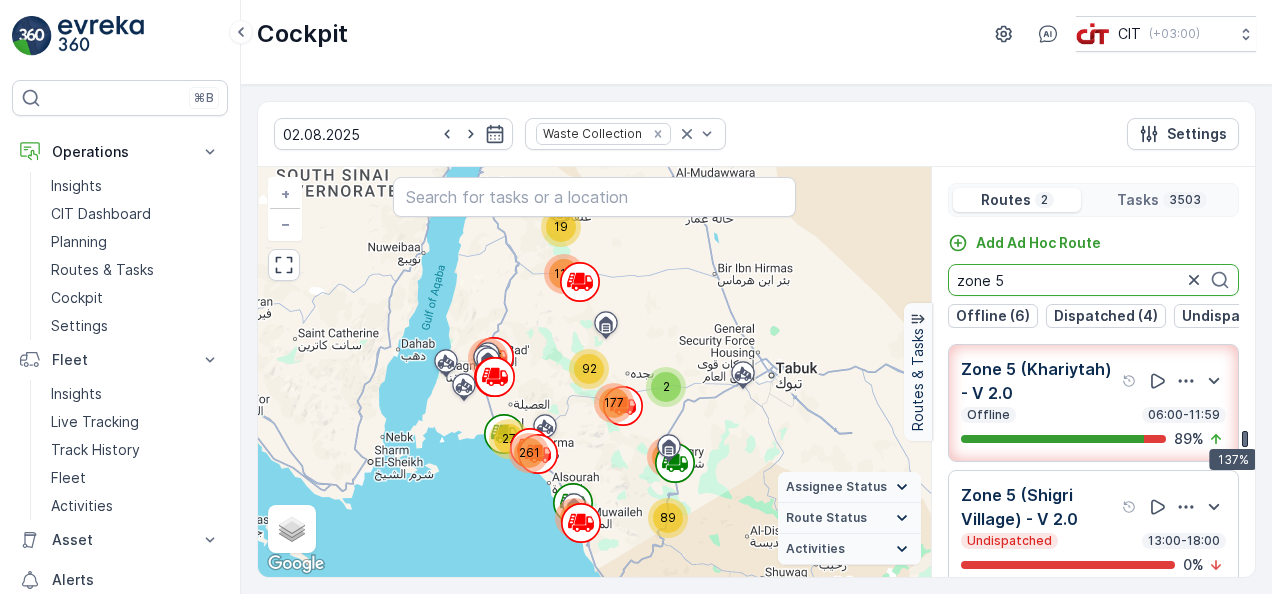 scroll, scrollTop: 43, scrollLeft: 0, axis: vertical 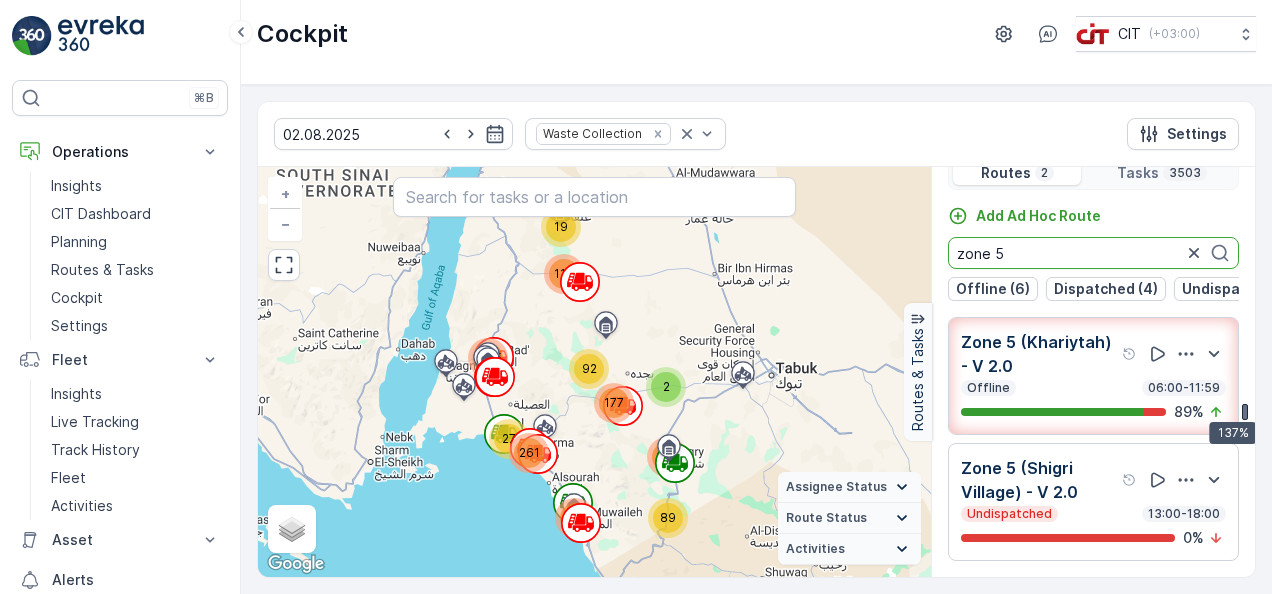 type on "zone 5" 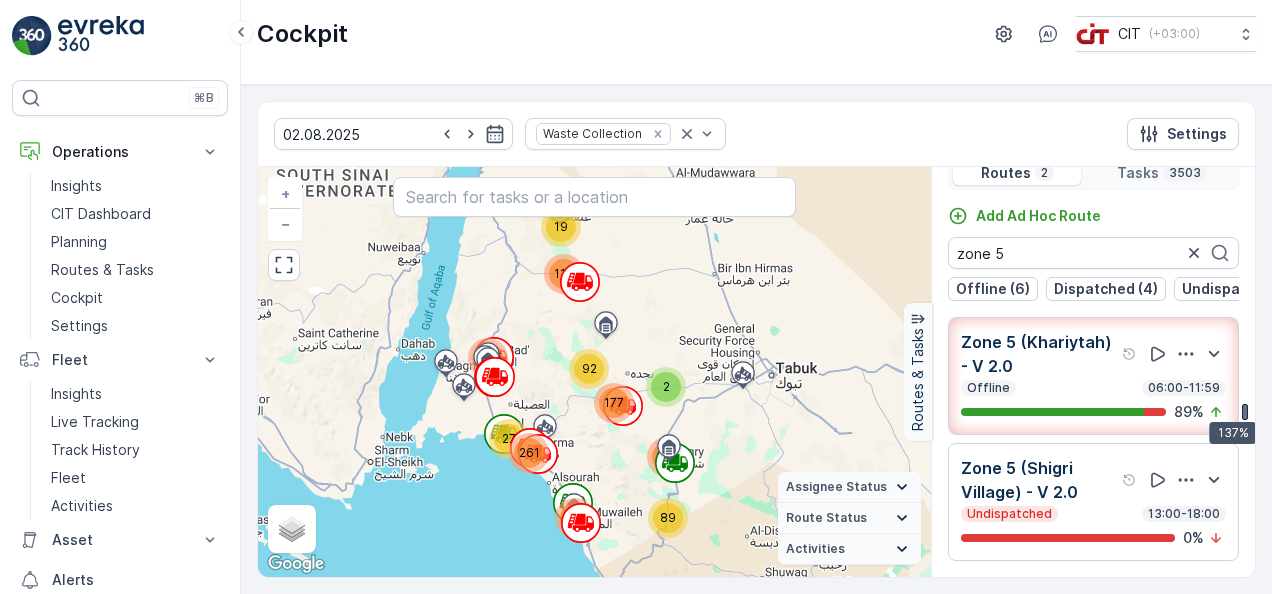 click on "Zone 5 (Khariytah) - V 2.0 Offline 06:00-11:59 137% 89 % Zone 5 (Shigri Village) - V 2.0 Undispatched 13:00-18:00 0 %" at bounding box center [1093, 439] 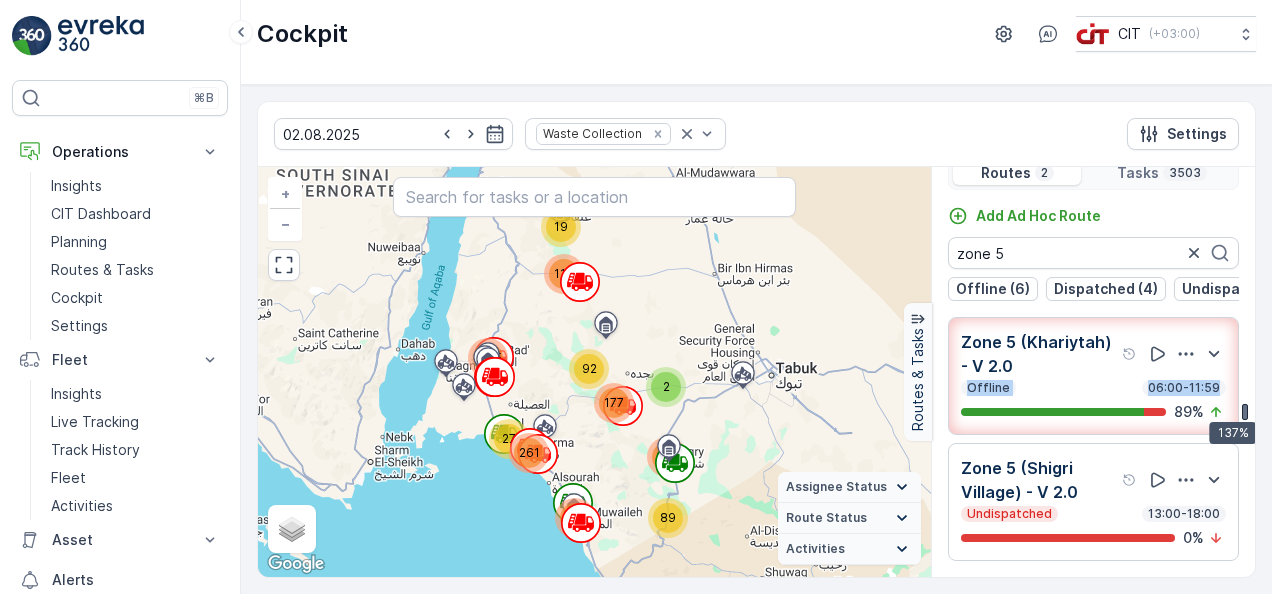 drag, startPoint x: 1239, startPoint y: 415, endPoint x: 1234, endPoint y: 374, distance: 41.303753 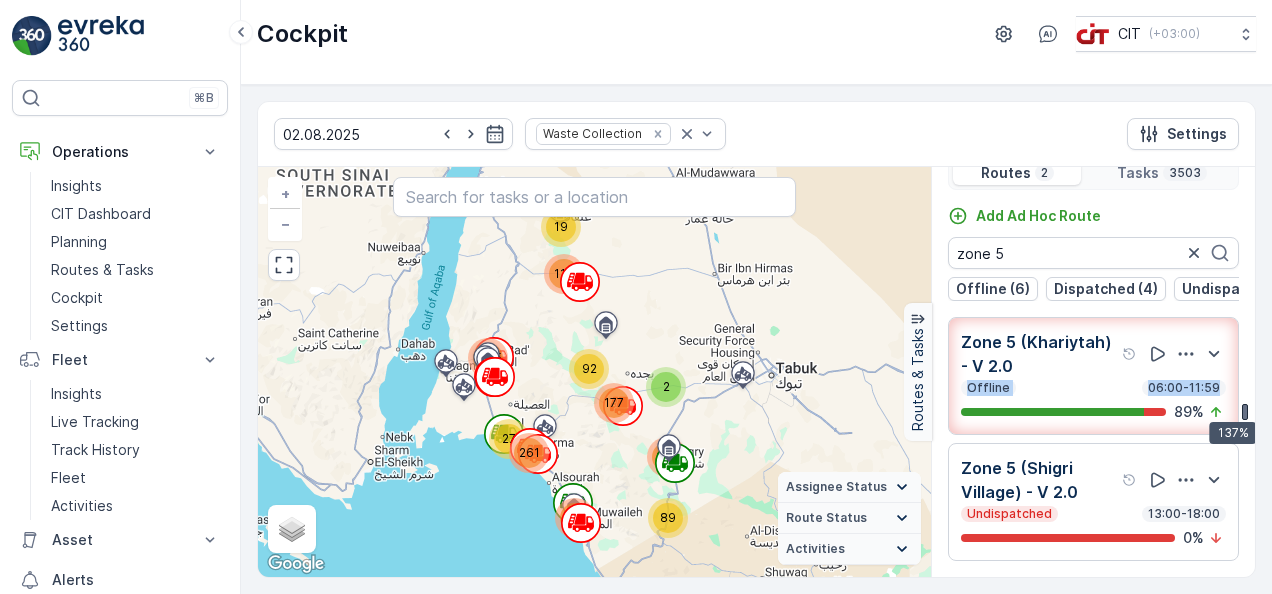 click on "Zone 5 (Khariytah) - V 2.0 Offline 06:00-11:59 137% 89 % Zone 5 (Shigri Village) - V 2.0 Undispatched 13:00-18:00 0 %" at bounding box center [1093, 376] 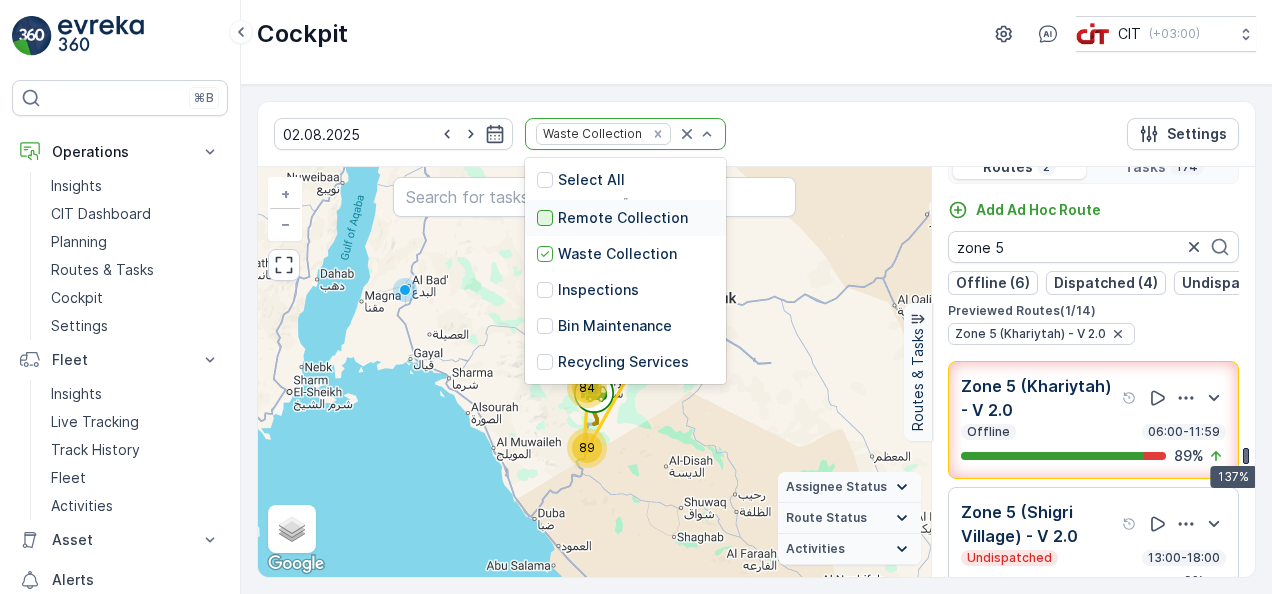 click at bounding box center (545, 218) 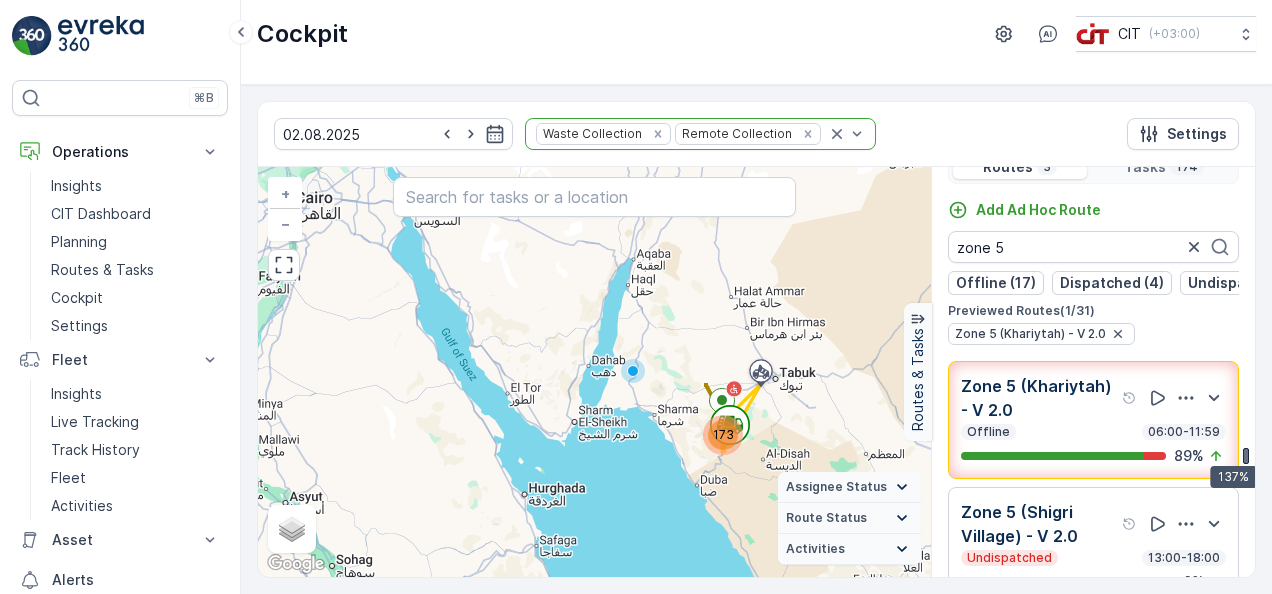 click on "Add Ad Hoc Route" at bounding box center [1093, 211] 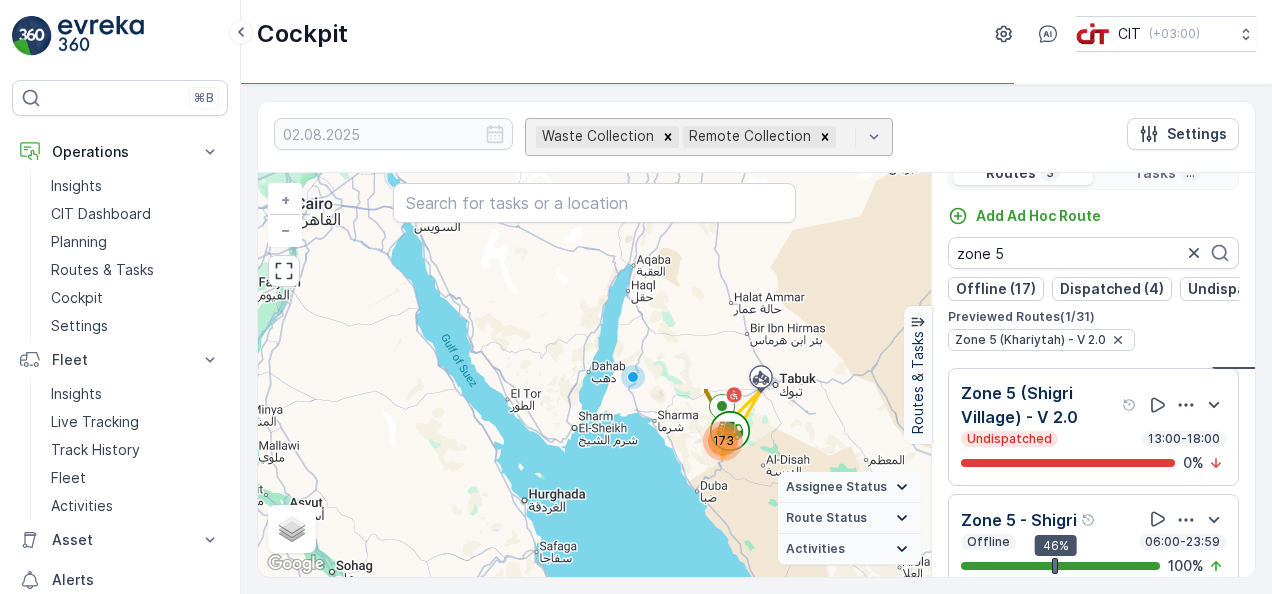 scroll, scrollTop: 146, scrollLeft: 0, axis: vertical 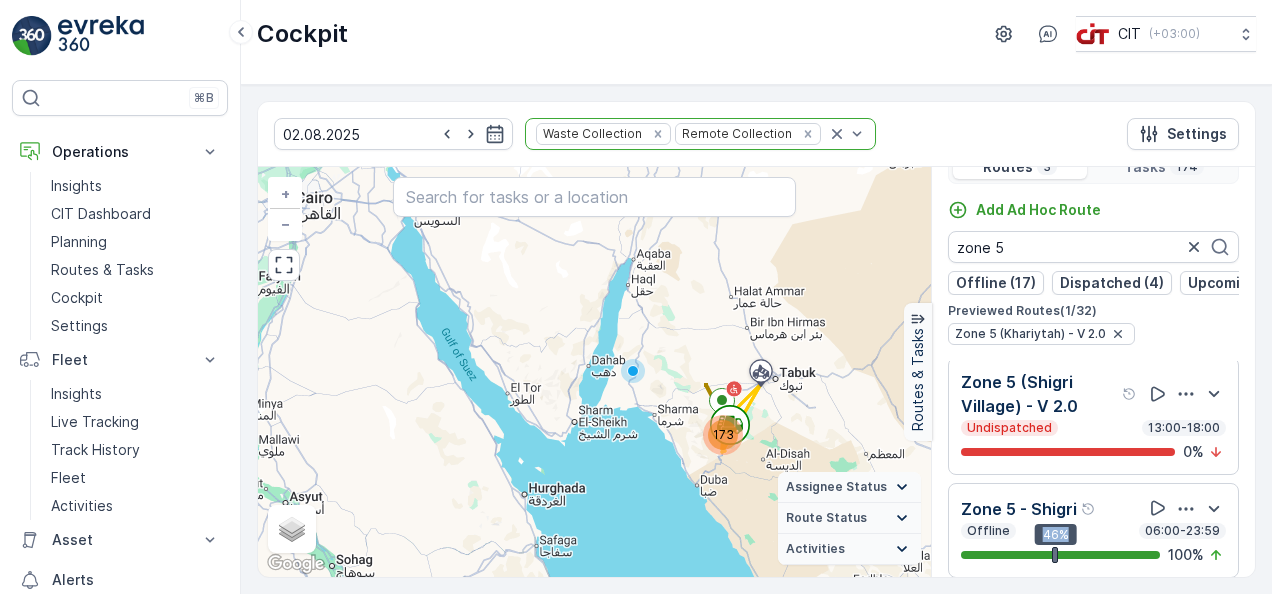click on "46%" at bounding box center (1060, 555) 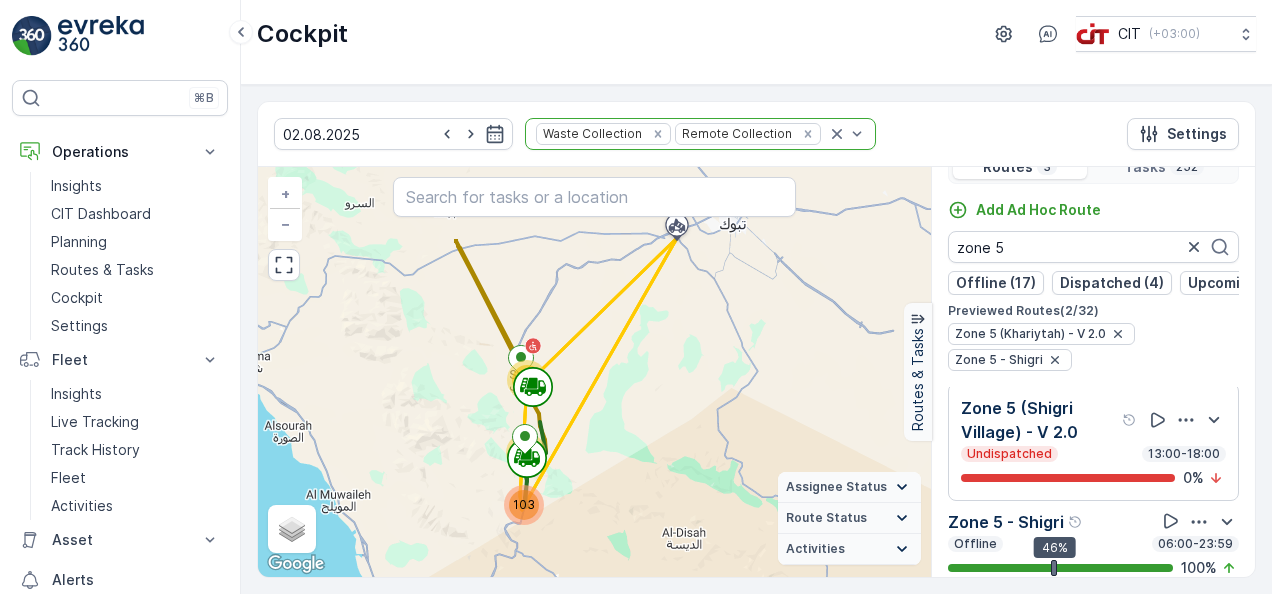 click on "02.08.2025 Waste Collection Remote Collection Settings 63 103 84 + −  Satellite  Roadmap  Terrain  Hybrid  Leaflet Keyboard shortcuts Map Data Map data ©2025 Google, Mapa GISrael Map data ©2025 Google, Mapa GISrael 20 km  Click to toggle between metric and imperial units Terms Report a map error Assignee Status On The Move Steady Route Status Upcoming Dispatched Finished Checkin VCR Fail Offline Undispatched Expired Cancelled Activities Start Point End Point Fuel Disposal Break Speed Limit Routes & Tasks Routes 3 Tasks 252 Add Ad Hoc Route zone 5 Offline   (17) Dispatched   (4) Upcoming   (1) Undispatched   (9) Finished   (1) Previewed Routes  ( 2  /  32 ) Zone 5 (Khariytah) - V 2.0 Zone 5 - Shigri Zone 5 (Khariytah) - V 2.0 Offline 06:00-11:59 137% 89 % Zone 5 (Shigri Village) - V 2.0 Undispatched 13:00-18:00 0 % Zone 5 - Shigri Offline 06:00-23:59 46% 100 %" at bounding box center [756, 339] 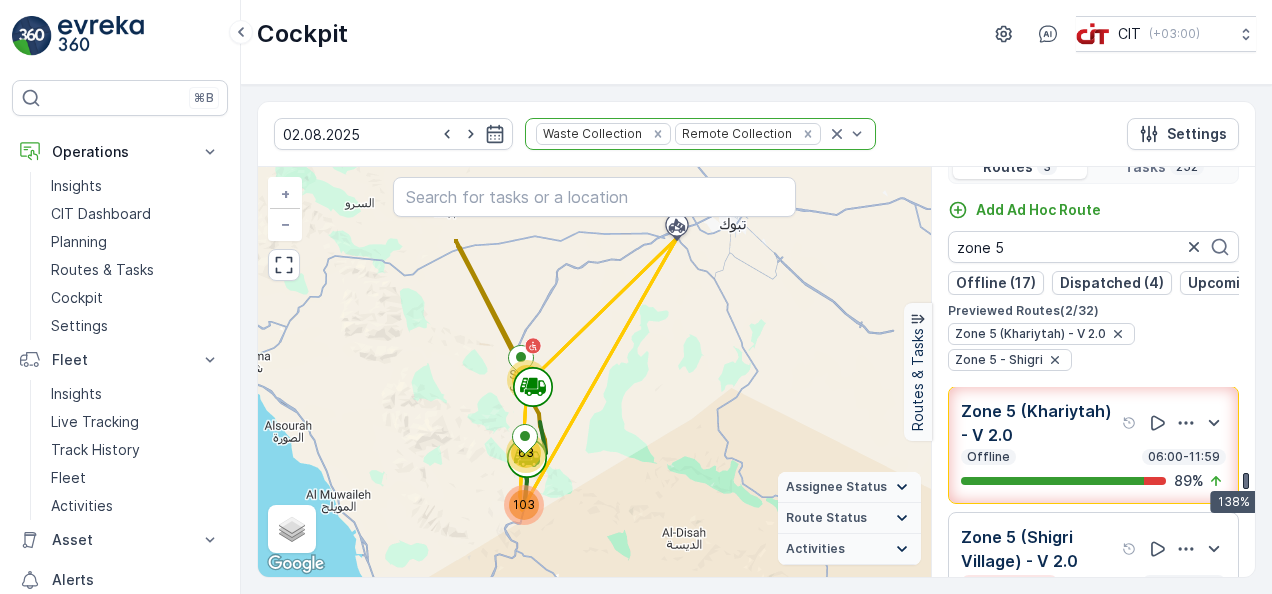 scroll, scrollTop: 0, scrollLeft: 0, axis: both 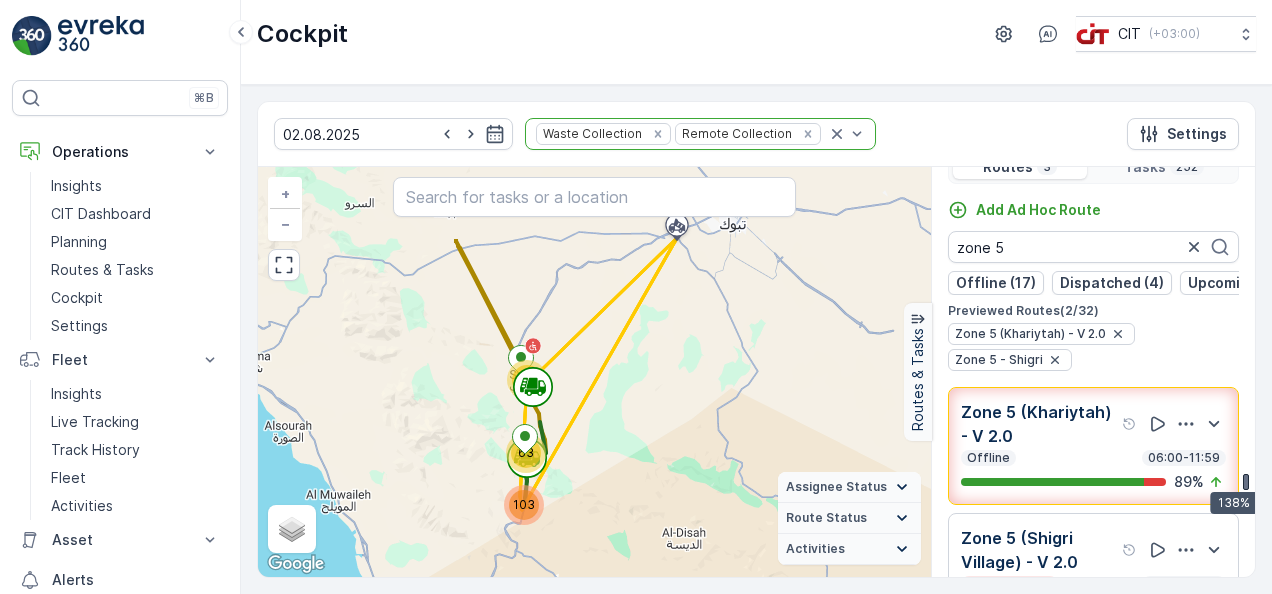 click on "Zone 5 (Khariytah) - V 2.0" at bounding box center [1039, 424] 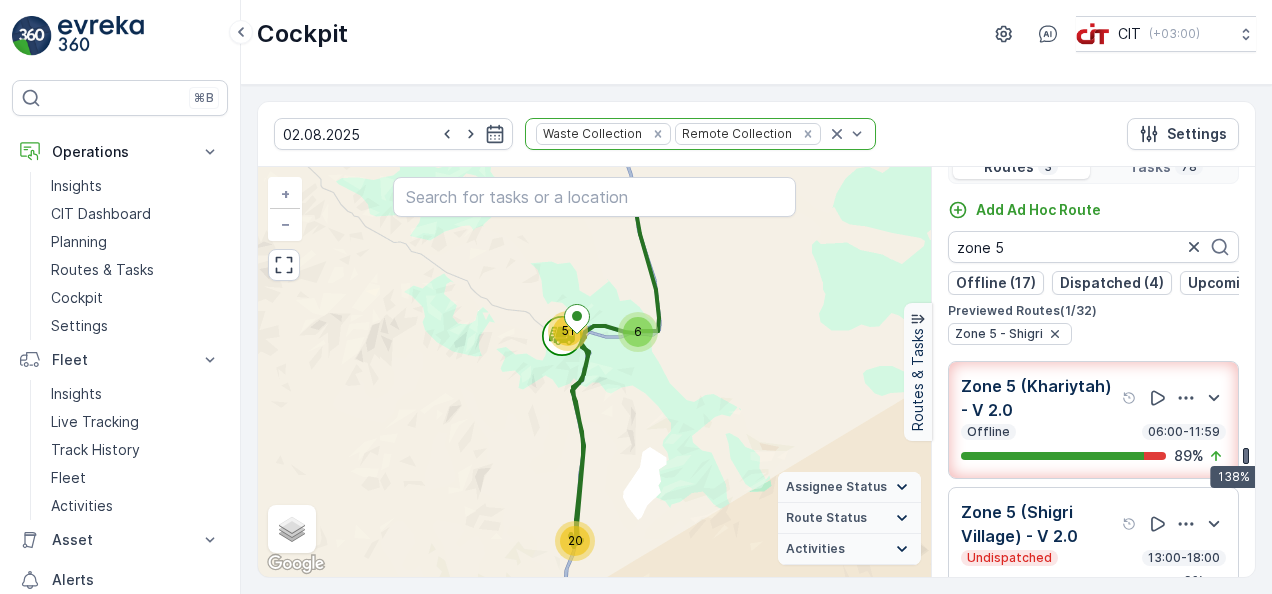 drag, startPoint x: 504, startPoint y: 262, endPoint x: 505, endPoint y: 327, distance: 65.00769 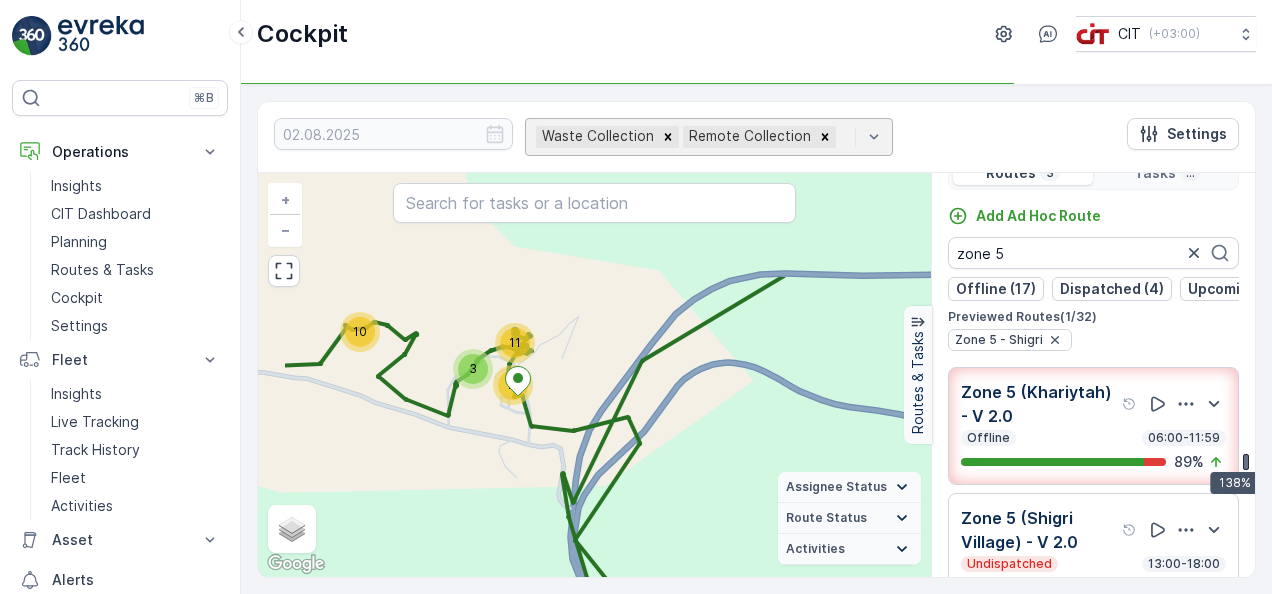 drag, startPoint x: 433, startPoint y: 304, endPoint x: 532, endPoint y: 461, distance: 185.60712 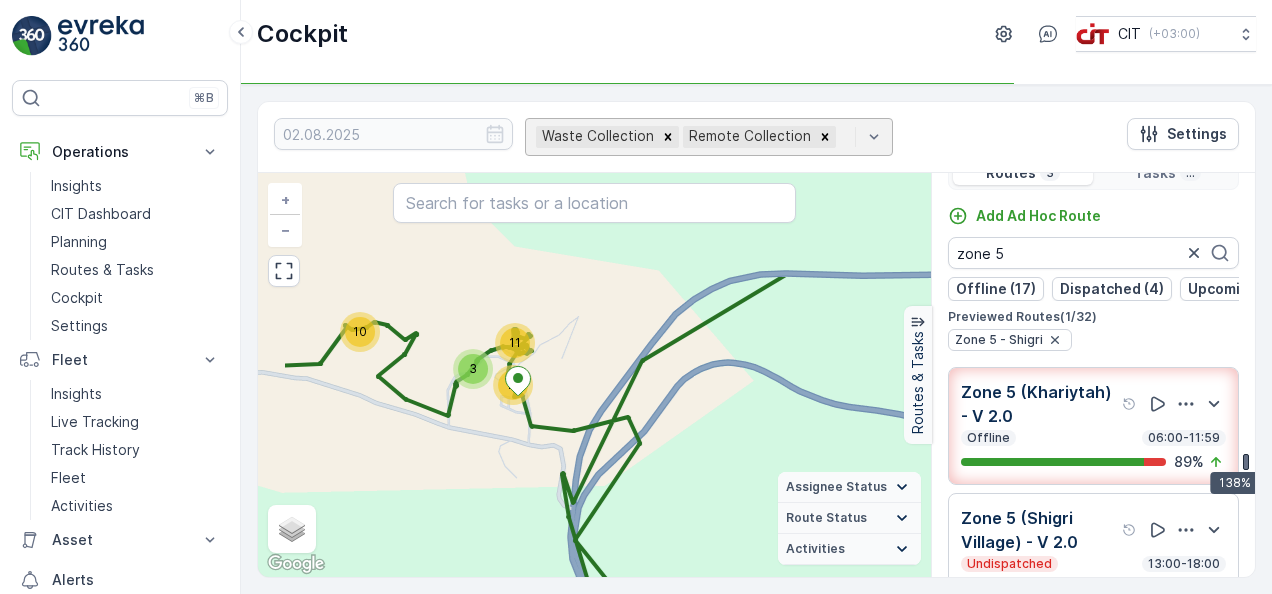 click on "6 13 4 10 3 11 10 3 7 8 + −  Satellite  Roadmap  Terrain  Hybrid  Leaflet Keyboard shortcuts Map Data Map data ©2025 Map data ©2025 200 m  Click to toggle between metric and imperial units Terms Report a map error Assignee Status On The Move Steady Route Status Upcoming Dispatched Finished Checkin VCR Fail Offline Undispatched Expired Cancelled Activities Start Point End Point Fuel Disposal Break Speed Limit" at bounding box center [594, 375] 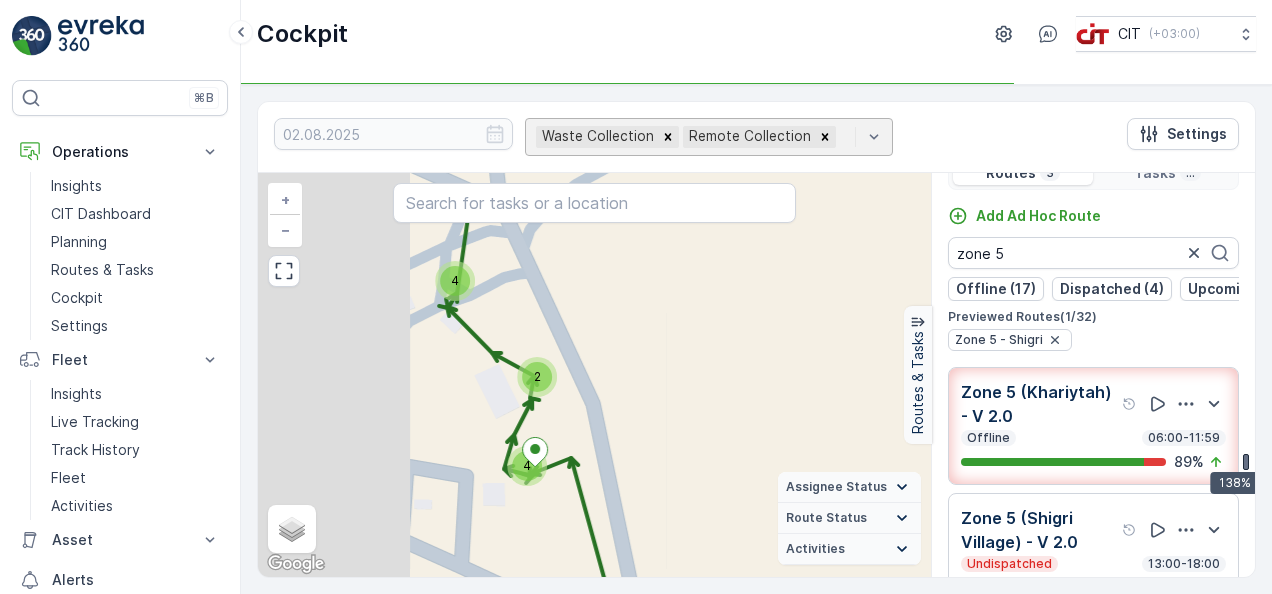 drag, startPoint x: 468, startPoint y: 367, endPoint x: 650, endPoint y: 440, distance: 196.09436 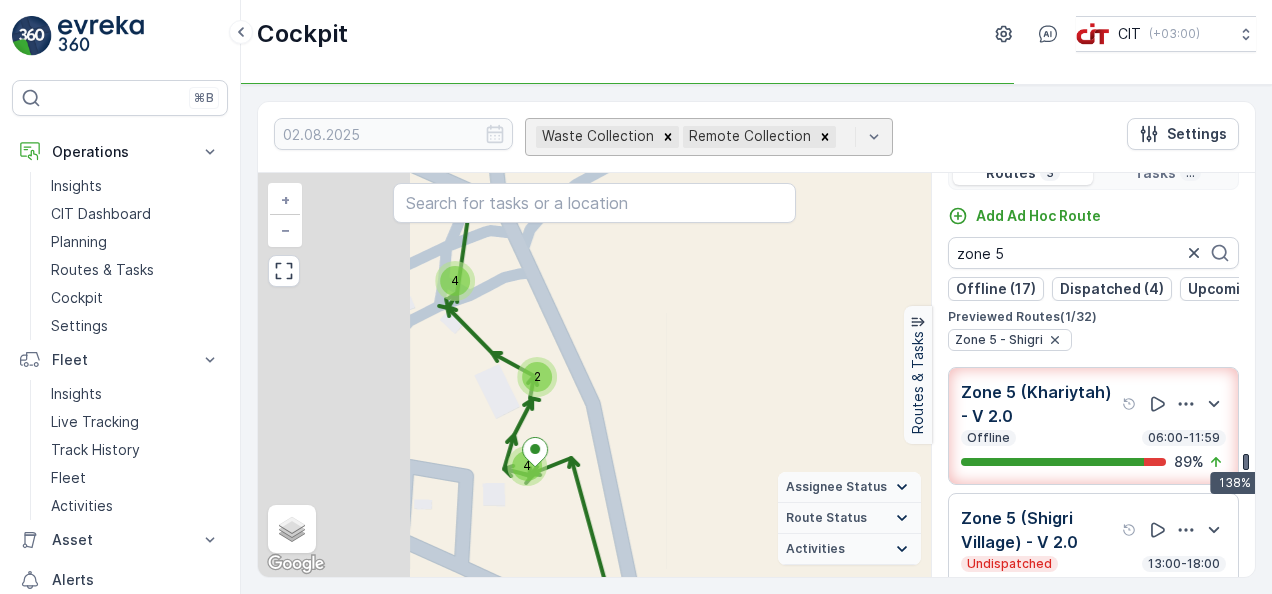 click on "2 2 2 2 2 2 4 4 2 2 2 2 2 3 2 4 2 3 4 2 4 2 2 2 3 + −  Satellite  Roadmap  Terrain  Hybrid  Leaflet Keyboard shortcuts Map Data Map data ©2025 Map data ©2025 20 m  Click to toggle between metric and imperial units Terms Report a map error Assignee Status On The Move Steady Route Status Upcoming Dispatched Finished Checkin VCR Fail Offline Undispatched Expired Cancelled Activities Start Point End Point Fuel Disposal Break Speed Limit" at bounding box center (594, 375) 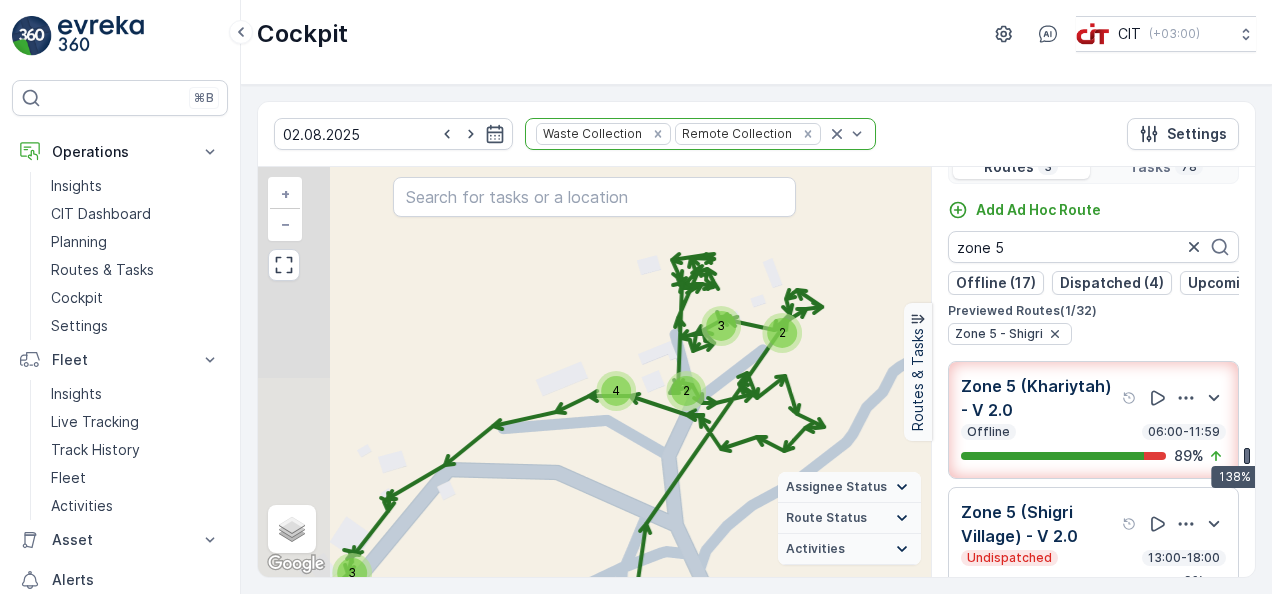 drag, startPoint x: 431, startPoint y: 352, endPoint x: 522, endPoint y: 362, distance: 91.5478 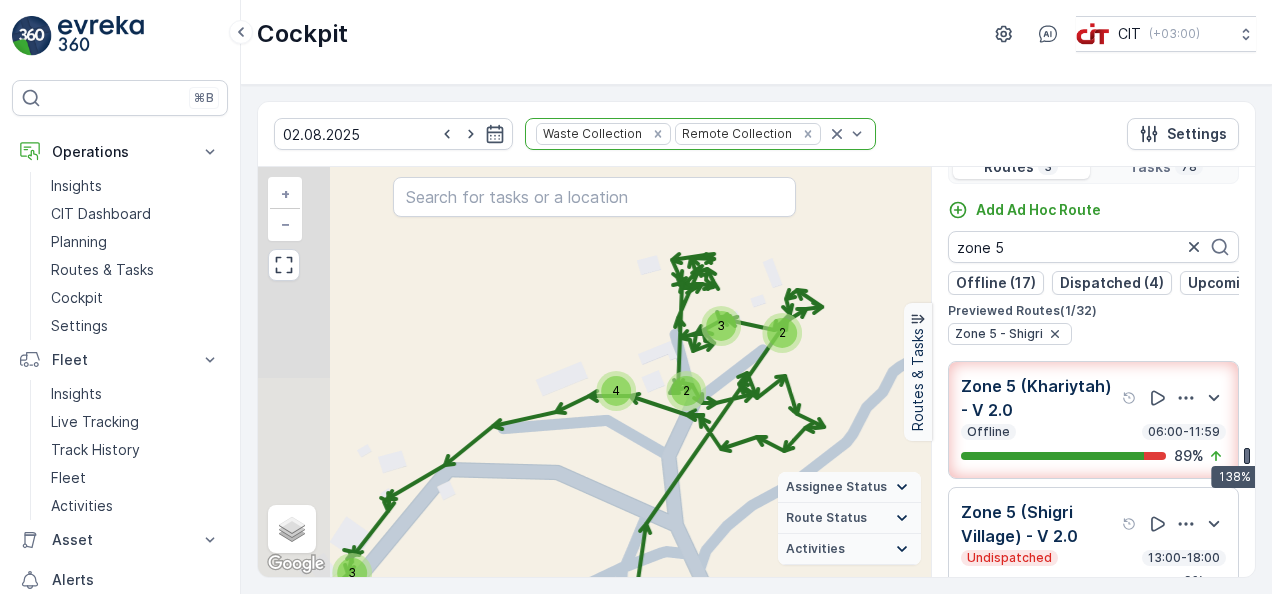 click on "2 2 2 2 2 2 4 4 2 2 2 2 2 3 2 4 2 3 4 2 4 2 2 2 3 + −  Satellite  Roadmap  Terrain  Hybrid  Leaflet Keyboard shortcuts Map Data Map data ©2025 Map data ©2025 20 m  Click to toggle between metric and imperial units Terms Report a map error Assignee Status On The Move Steady Route Status Upcoming Dispatched Finished Checkin VCR Fail Offline Undispatched Expired Cancelled Activities Start Point End Point Fuel Disposal Break Speed Limit" at bounding box center (594, 372) 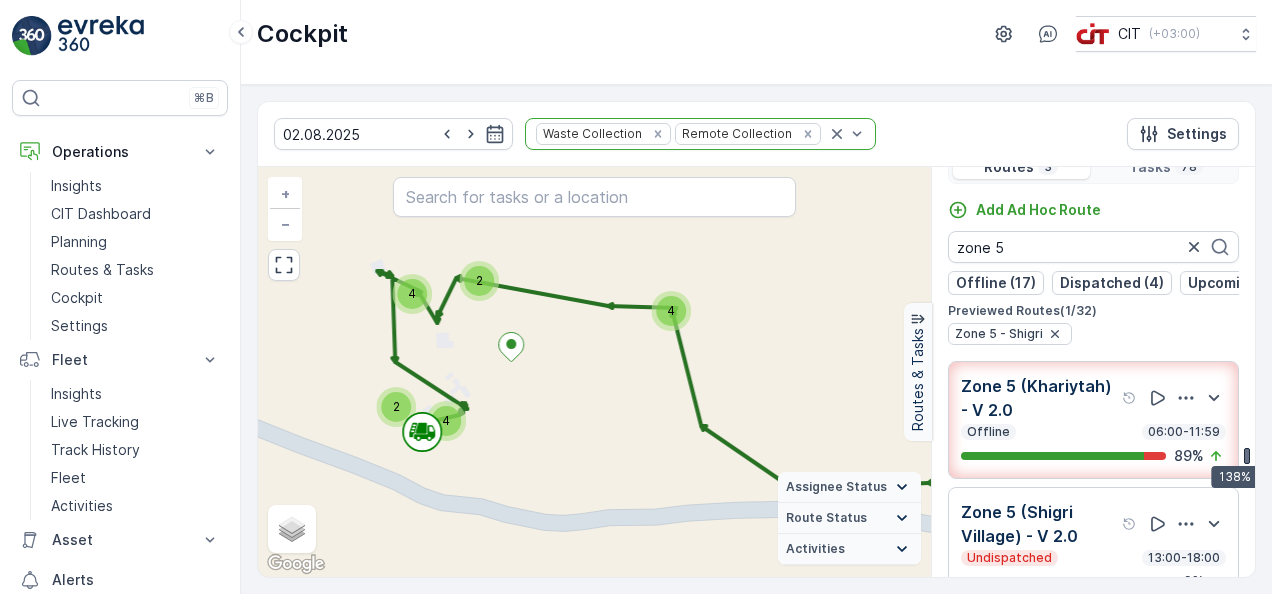drag, startPoint x: 357, startPoint y: 280, endPoint x: 535, endPoint y: 414, distance: 222.80035 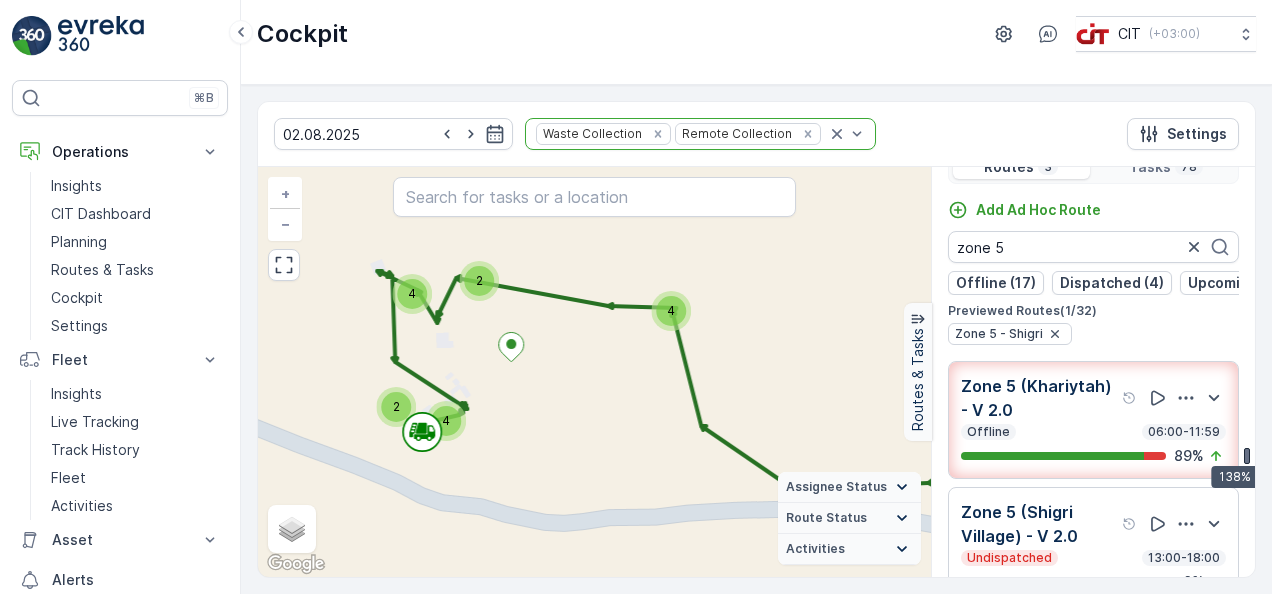 click on "3 3 2 4 2 4 4 2 2 2 2 2 3 6 5 4 2 4 2 2 2 3 + −  Satellite  Roadmap  Terrain  Hybrid  Leaflet Keyboard shortcuts Map Data Map data ©2025 Map data ©2025 50 m  Click to toggle between metric and imperial units Terms Report a map error Assignee Status On The Move Steady Route Status Upcoming Dispatched Finished Checkin VCR Fail Offline Undispatched Expired Cancelled Activities Start Point End Point Fuel Disposal Break Speed Limit" at bounding box center [594, 372] 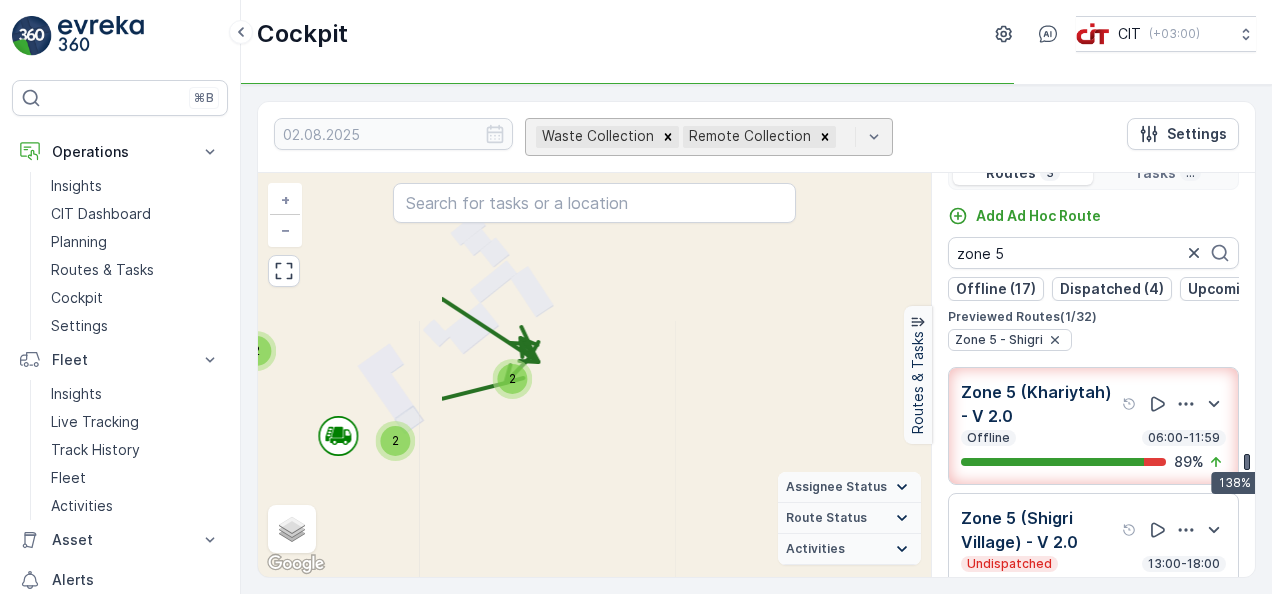 drag, startPoint x: 366, startPoint y: 432, endPoint x: 618, endPoint y: 371, distance: 259.27783 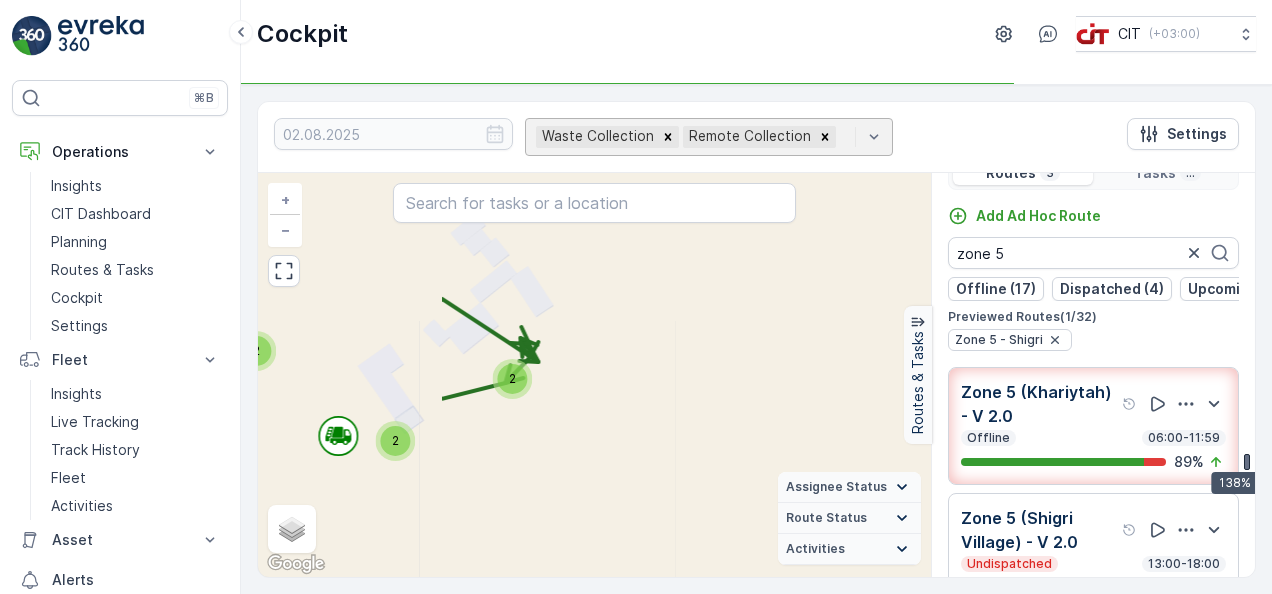 click on "2 2 2 2 2 2 4 4 2 2 2 2 2 3 2 4 2 3 4 2 4 2 2 + −  Satellite  Roadmap  Terrain  Hybrid  Leaflet Keyboard shortcuts Map Data Map data ©2025 Map data ©2025 20 m  Click to toggle between metric and imperial units Terms Report a map error Assignee Status On The Move Steady Route Status Upcoming Dispatched Finished Checkin VCR Fail Offline Undispatched Expired Cancelled Activities Start Point End Point Fuel Disposal Break Speed Limit" at bounding box center [594, 375] 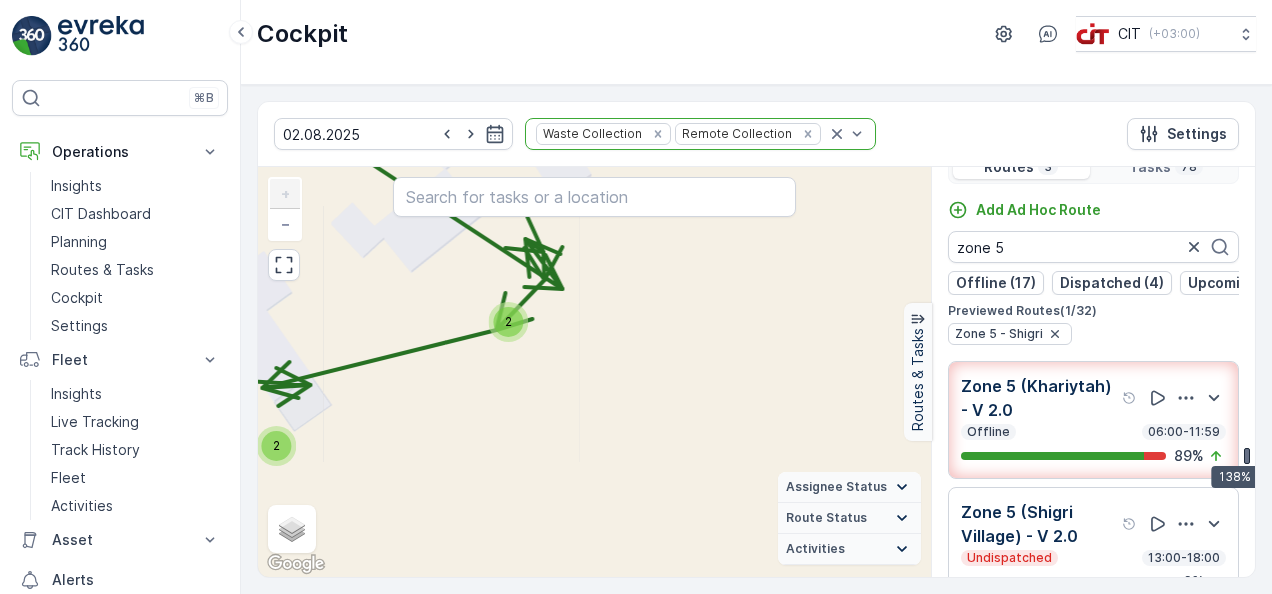 click on "2" at bounding box center [508, 322] 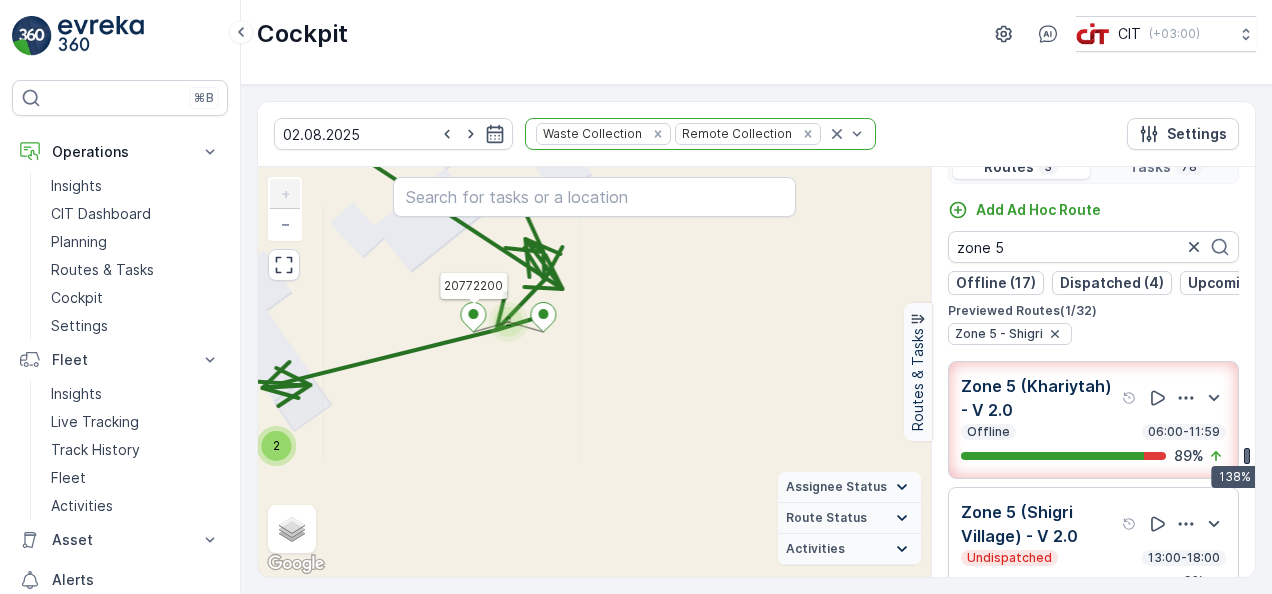 click on "2" at bounding box center (276, 446) 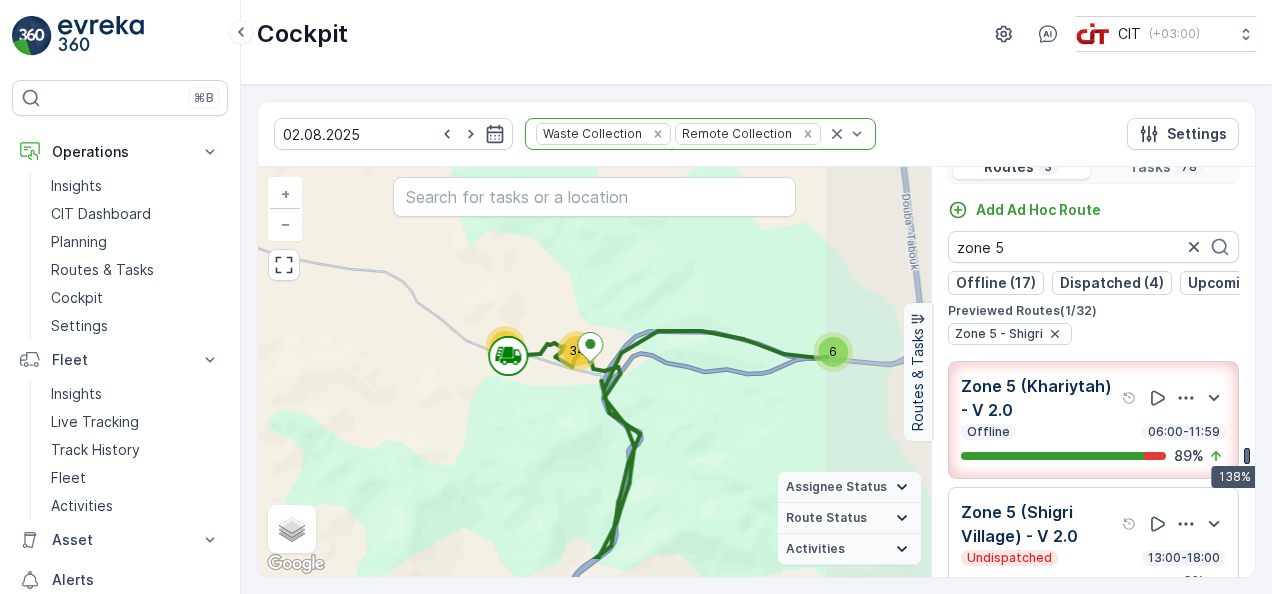 drag, startPoint x: 826, startPoint y: 427, endPoint x: 638, endPoint y: 357, distance: 200.60907 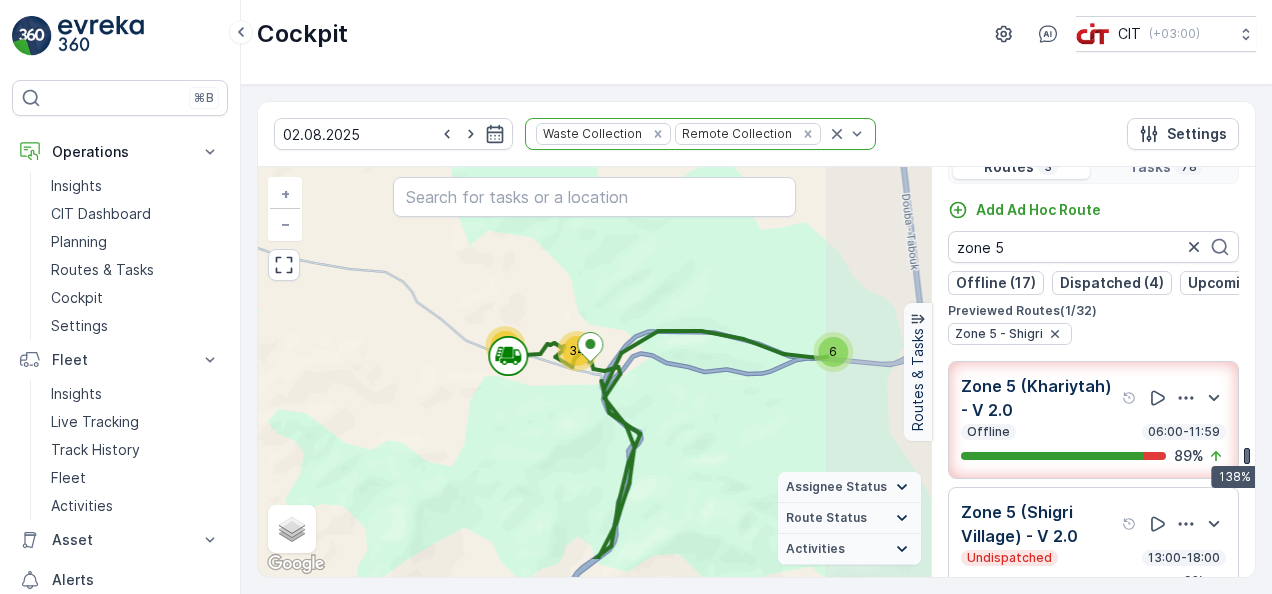 click on "6 17 34 20 + −  Satellite  Roadmap  Terrain  Hybrid  Leaflet Keyboard shortcuts Map Data Map data ©2025 Google Map data ©2025 Google 1 km  Click to toggle between metric and imperial units Terms Report a map error Assignee Status On The Move Steady Route Status Upcoming Dispatched Finished Checkin VCR Fail Offline Undispatched Expired Cancelled Activities Start Point End Point Fuel Disposal Break Speed Limit" at bounding box center [594, 372] 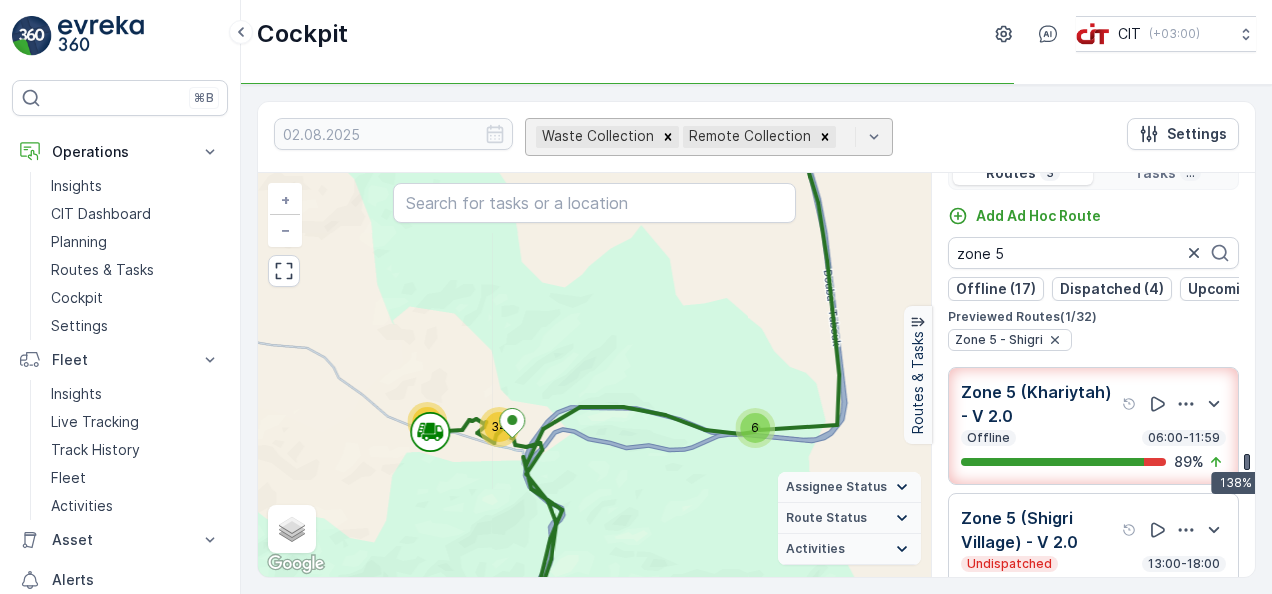 drag, startPoint x: 714, startPoint y: 306, endPoint x: 688, endPoint y: 348, distance: 49.396355 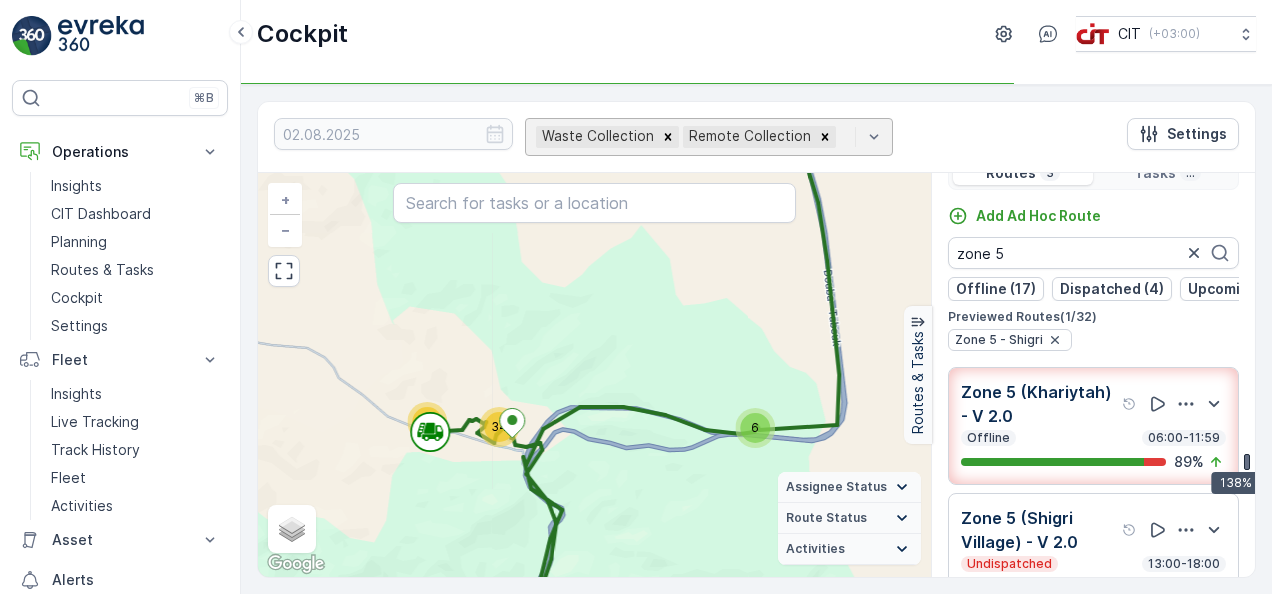 click on "6 17 34 20 + −  Satellite  Roadmap  Terrain  Hybrid  Leaflet Keyboard shortcuts Map Data Map data ©2025 Google Map data ©2025 Google 1 km  Click to toggle between metric and imperial units Terms Report a map error Assignee Status On The Move Steady Route Status Upcoming Dispatched Finished Checkin VCR Fail Offline Undispatched Expired Cancelled Activities Start Point End Point Fuel Disposal Break Speed Limit" at bounding box center [594, 375] 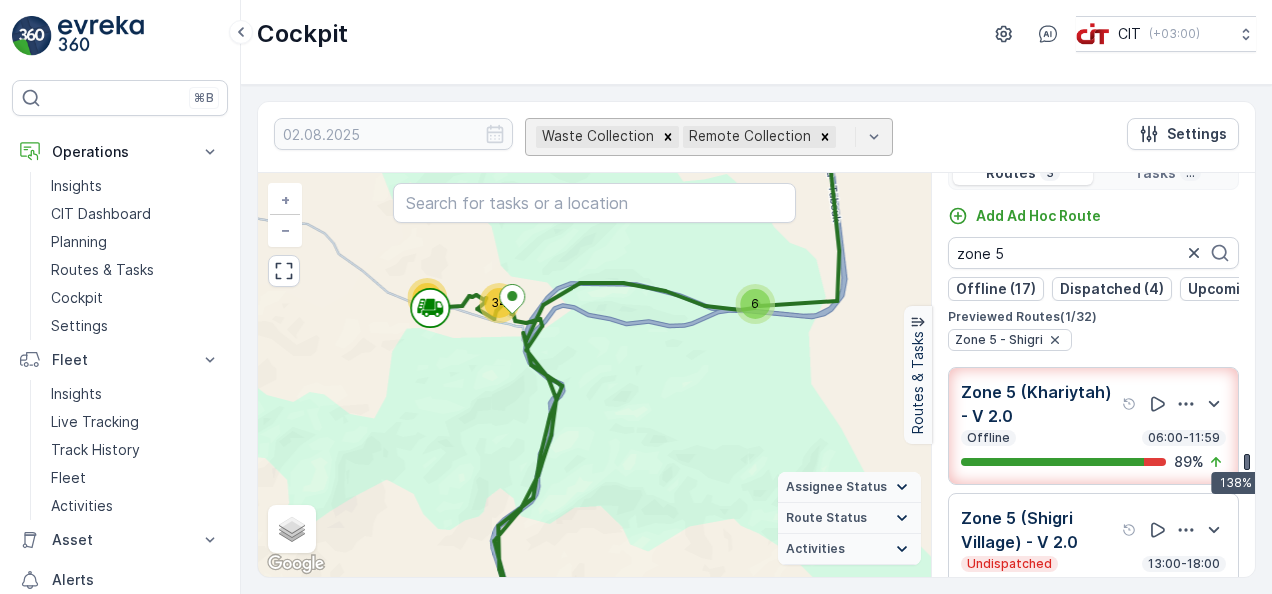 click on "Assignee Status" at bounding box center [836, 487] 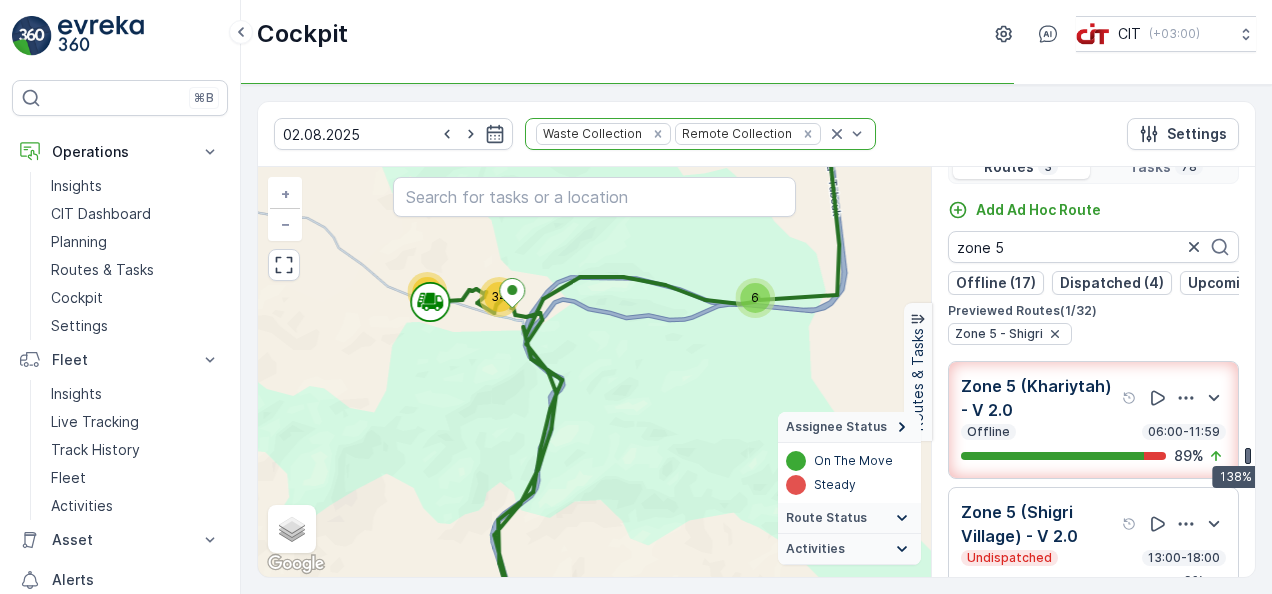 click 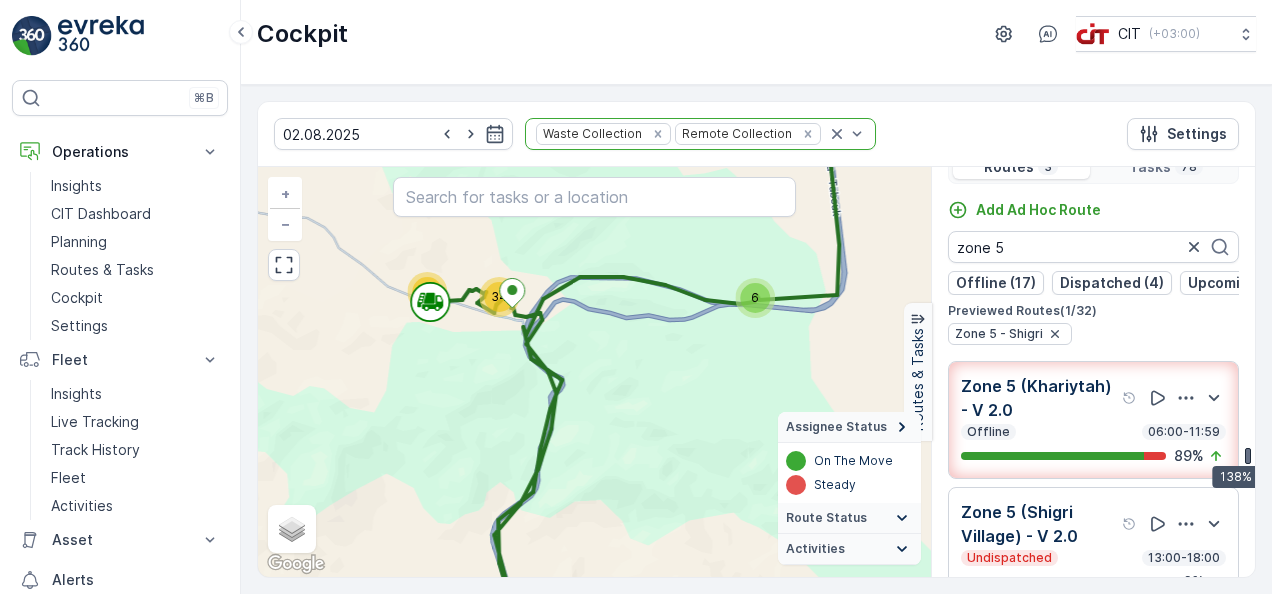 click on "6 17 34 20 + −  Satellite  Roadmap  Terrain  Hybrid  Leaflet Keyboard shortcuts Map Data Map data ©2025 Google Map data ©2025 Google 1 km  Click to toggle between metric and imperial units Terms Report a map error Assignee Status On The Move Steady Route Status Upcoming Dispatched Finished Checkin VCR Fail Offline Undispatched Expired Cancelled Activities Start Point End Point Fuel Disposal Break Speed Limit" at bounding box center [594, 372] 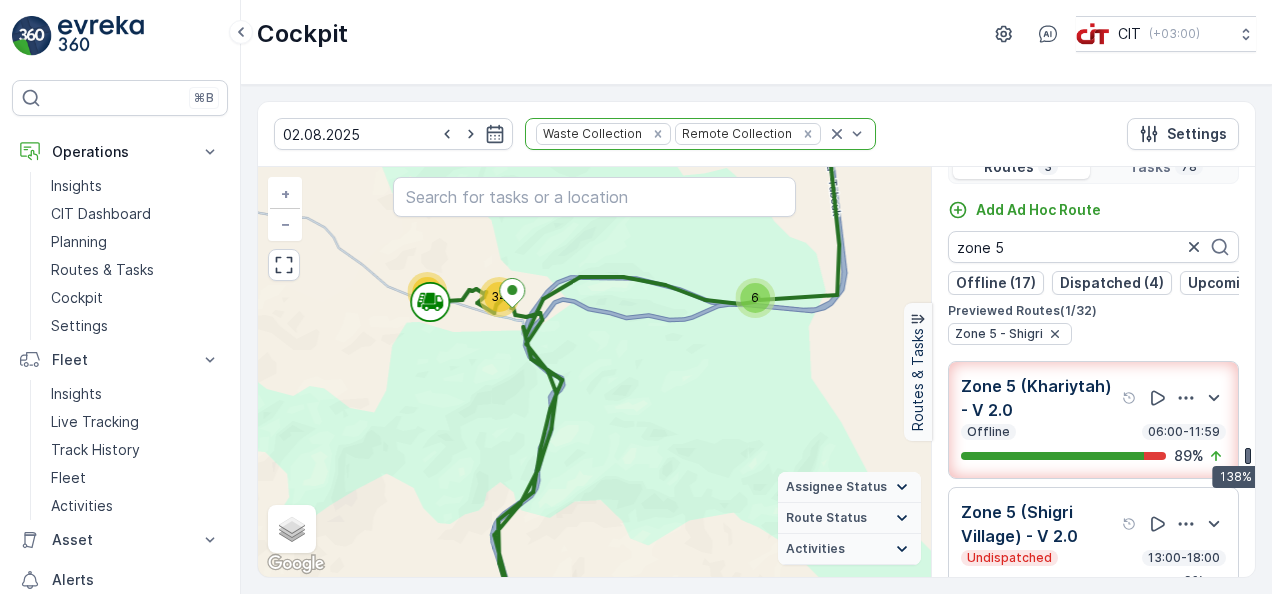 click on "Route Status" at bounding box center (849, 518) 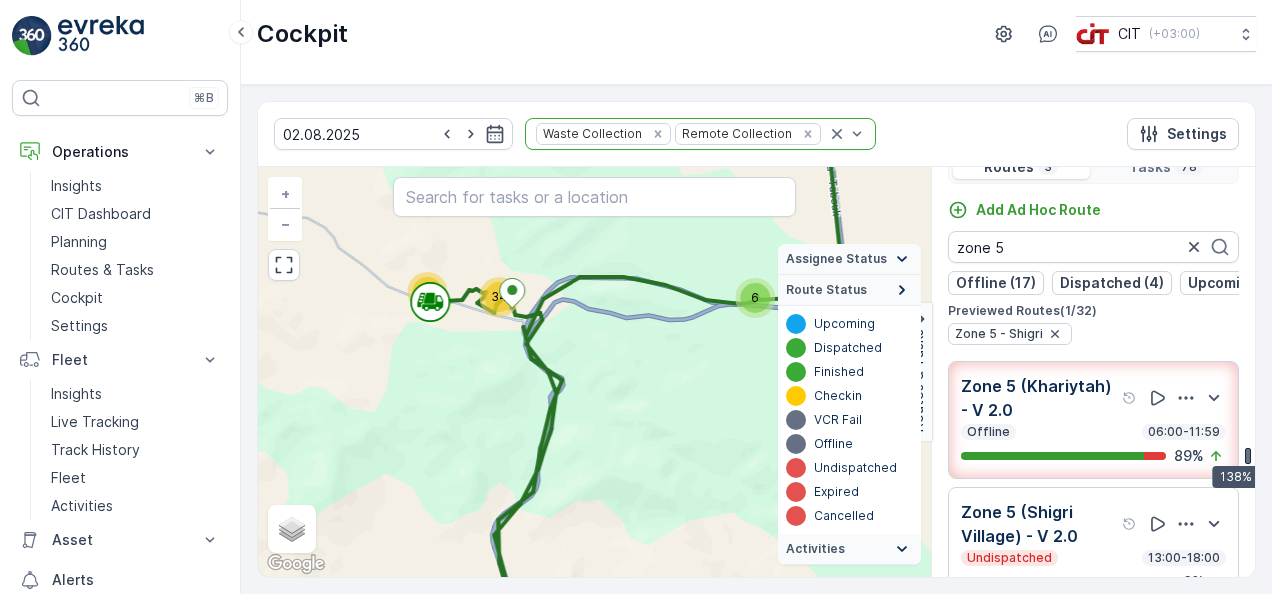 click on "6 17 34 20 + −  Satellite  Roadmap  Terrain  Hybrid  Leaflet Keyboard shortcuts Map Data Map data ©2025 Google Map data ©2025 Google 1 km  Click to toggle between metric and imperial units Terms Report a map error Assignee Status On The Move Steady Route Status Upcoming Dispatched Finished Checkin VCR Fail Offline Undispatched Expired Cancelled Activities Start Point End Point Fuel Disposal Break Speed Limit" at bounding box center (594, 372) 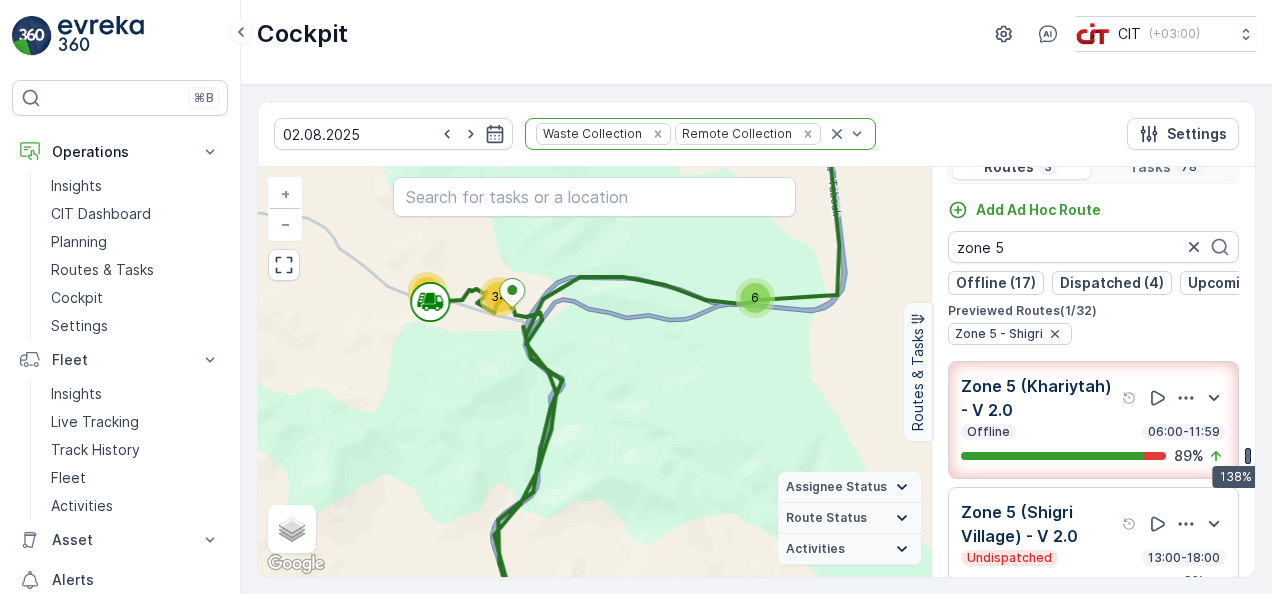 click on "Activities" at bounding box center (849, 549) 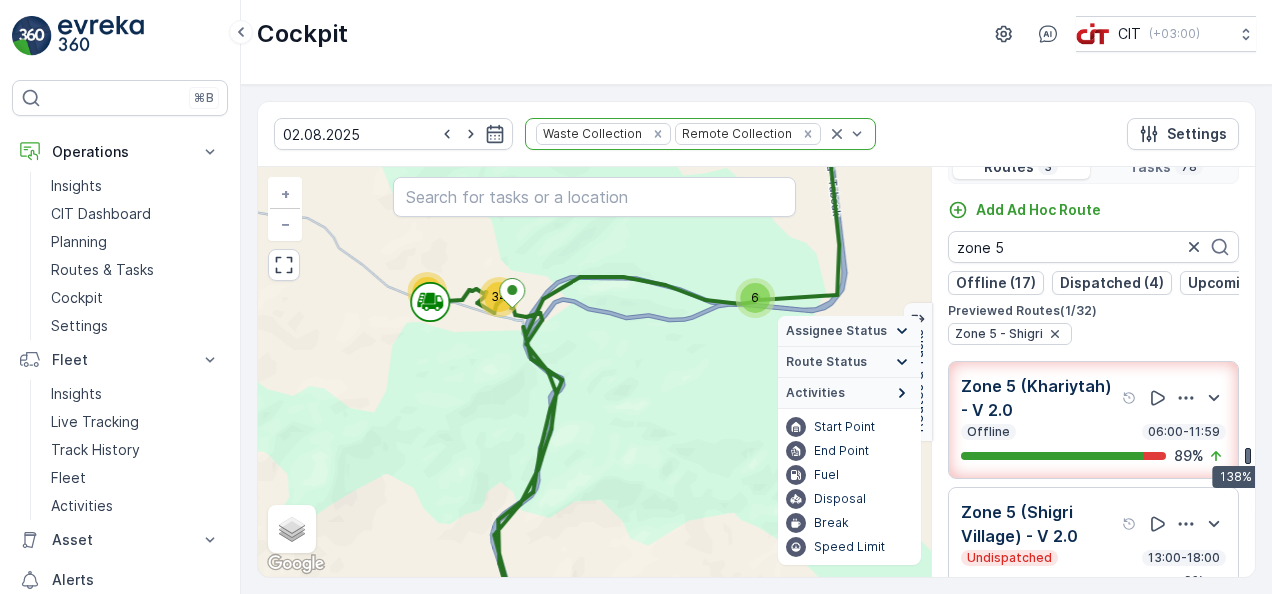 click on "6 17 34 20 + −  Satellite  Roadmap  Terrain  Hybrid  Leaflet Keyboard shortcuts Map Data Map data ©2025 Google Map data ©2025 Google 1 km  Click to toggle between metric and imperial units Terms Report a map error Assignee Status On The Move Steady Route Status Upcoming Dispatched Finished Checkin VCR Fail Offline Undispatched Expired Cancelled Activities Start Point End Point Fuel Disposal Break Speed Limit" at bounding box center (594, 372) 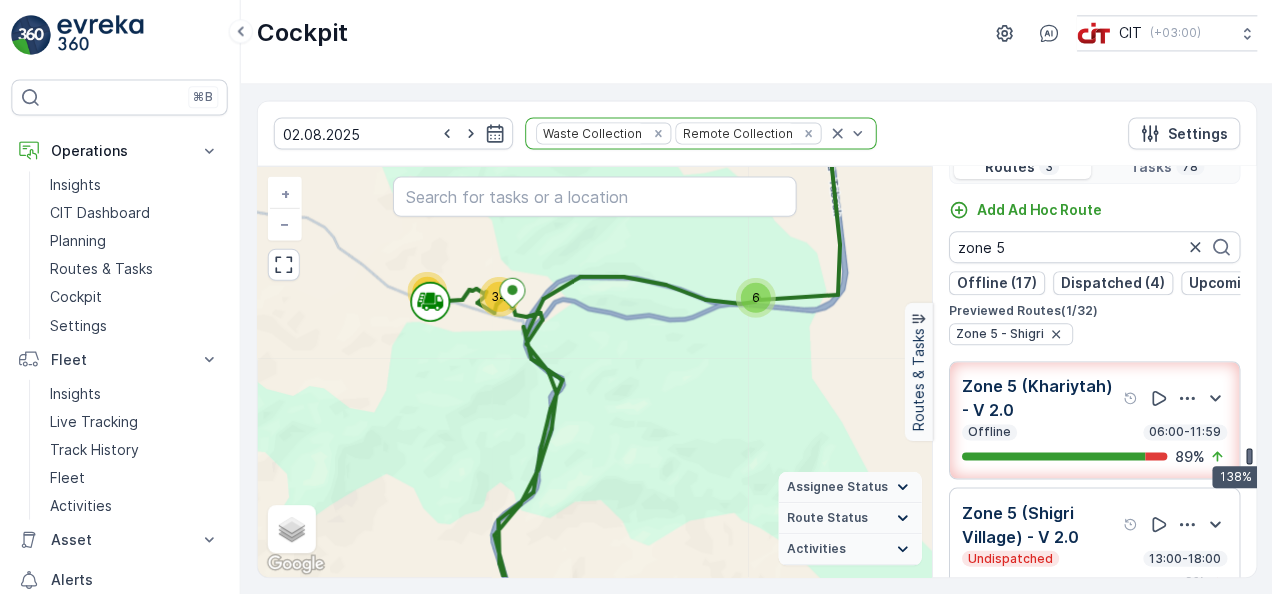 scroll, scrollTop: 0, scrollLeft: 0, axis: both 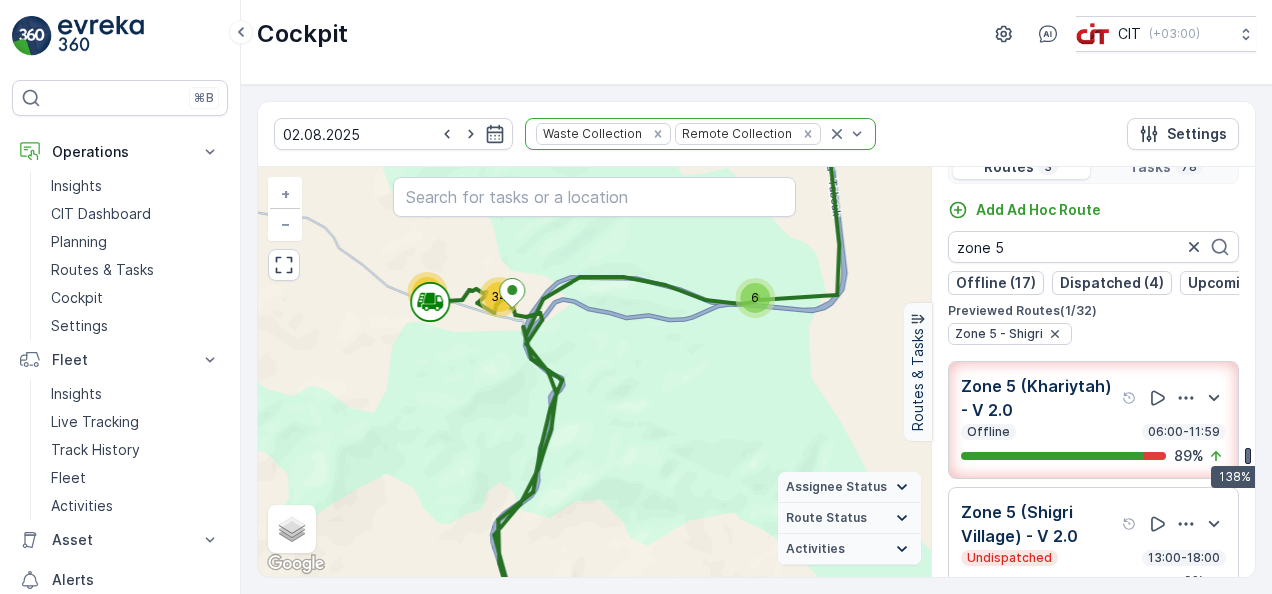 click on "6 17 34 20 + −  Satellite  Roadmap  Terrain  Hybrid  Leaflet Keyboard shortcuts Map Data Map data ©2025 Google Map data ©2025 Google 1 km  Click to toggle between metric and imperial units Terms Report a map error Assignee Status On The Move Steady Route Status Upcoming Dispatched Finished Checkin VCR Fail Offline Undispatched Expired Cancelled Activities Start Point End Point Fuel Disposal Break Speed Limit" at bounding box center [594, 372] 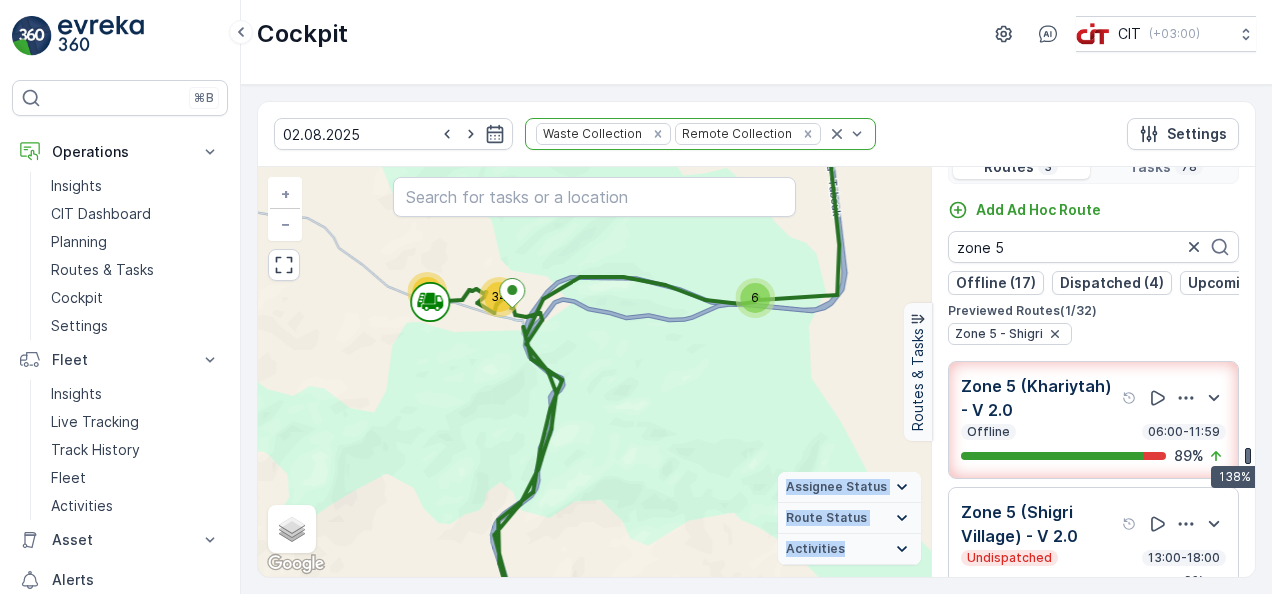 drag, startPoint x: 612, startPoint y: 373, endPoint x: 613, endPoint y: 429, distance: 56.008926 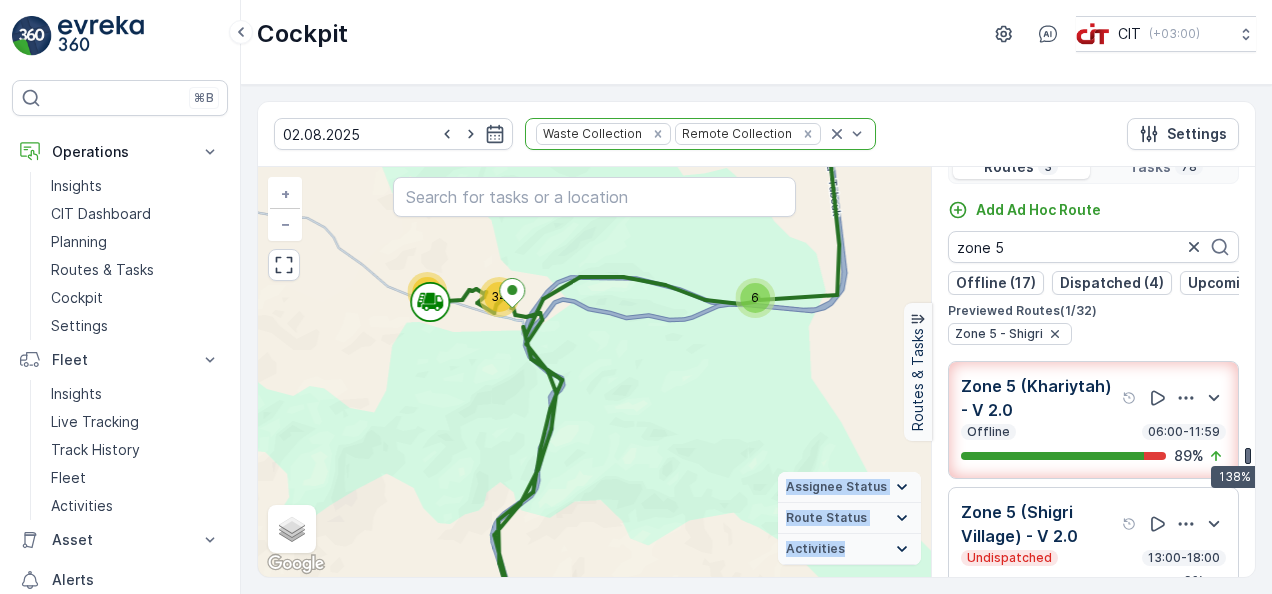 click on "6 17 34 20 + −  Satellite  Roadmap  Terrain  Hybrid  Leaflet Keyboard shortcuts Map Data Map data ©2025 Google Map data ©2025 Google 1 km  Click to toggle between metric and imperial units Terms Report a map error Assignee Status On The Move Steady Route Status Upcoming Dispatched Finished Checkin VCR Fail Offline Undispatched Expired Cancelled Activities Start Point End Point Fuel Disposal Break Speed Limit" at bounding box center (594, 372) 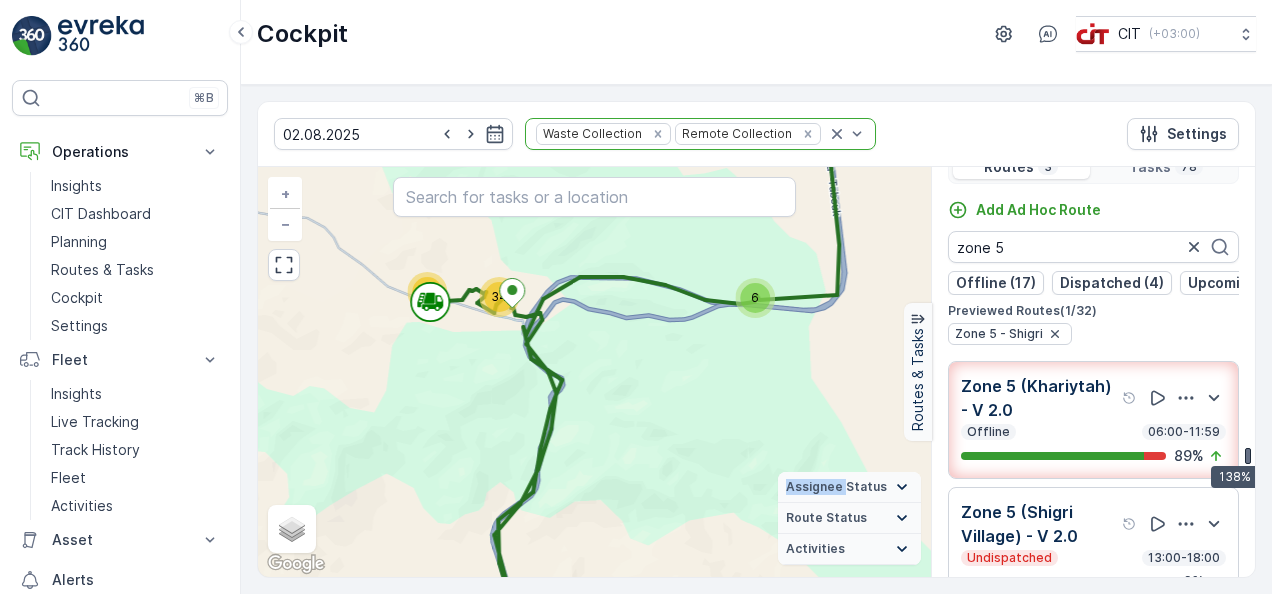 click on "6 17 34 20 + −  Satellite  Roadmap  Terrain  Hybrid  Leaflet Keyboard shortcuts Map Data Map data ©2025 Google Map data ©2025 Google 1 km  Click to toggle between metric and imperial units Terms Report a map error Assignee Status On The Move Steady Route Status Upcoming Dispatched Finished Checkin VCR Fail Offline Undispatched Expired Cancelled Activities Start Point End Point Fuel Disposal Break Speed Limit" at bounding box center (594, 372) 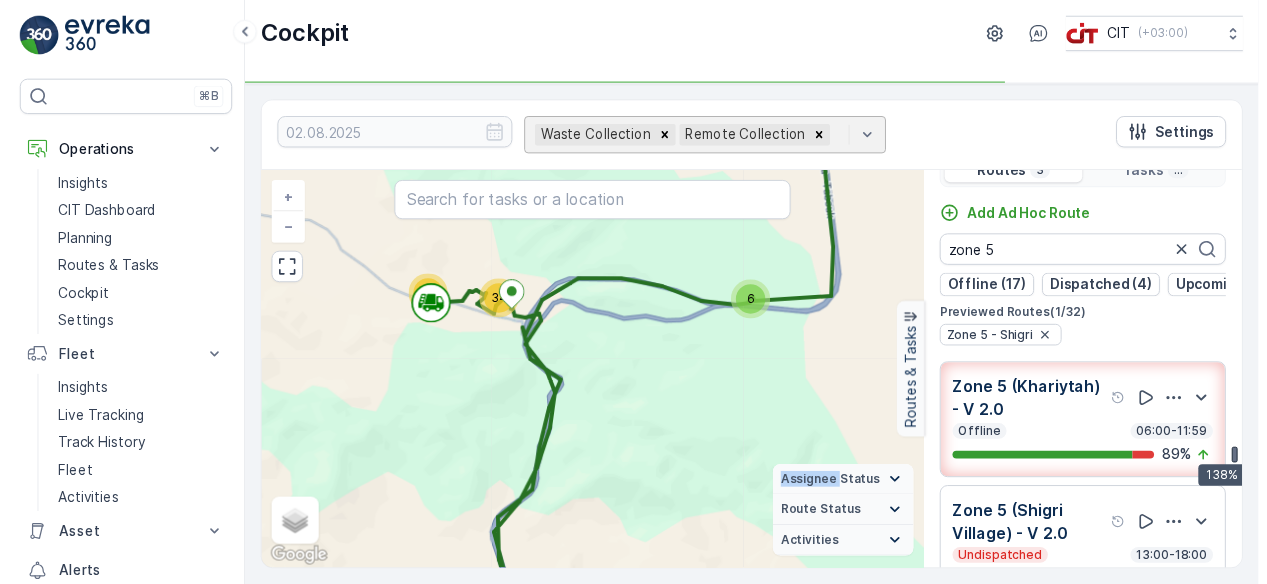 scroll, scrollTop: 43, scrollLeft: 0, axis: vertical 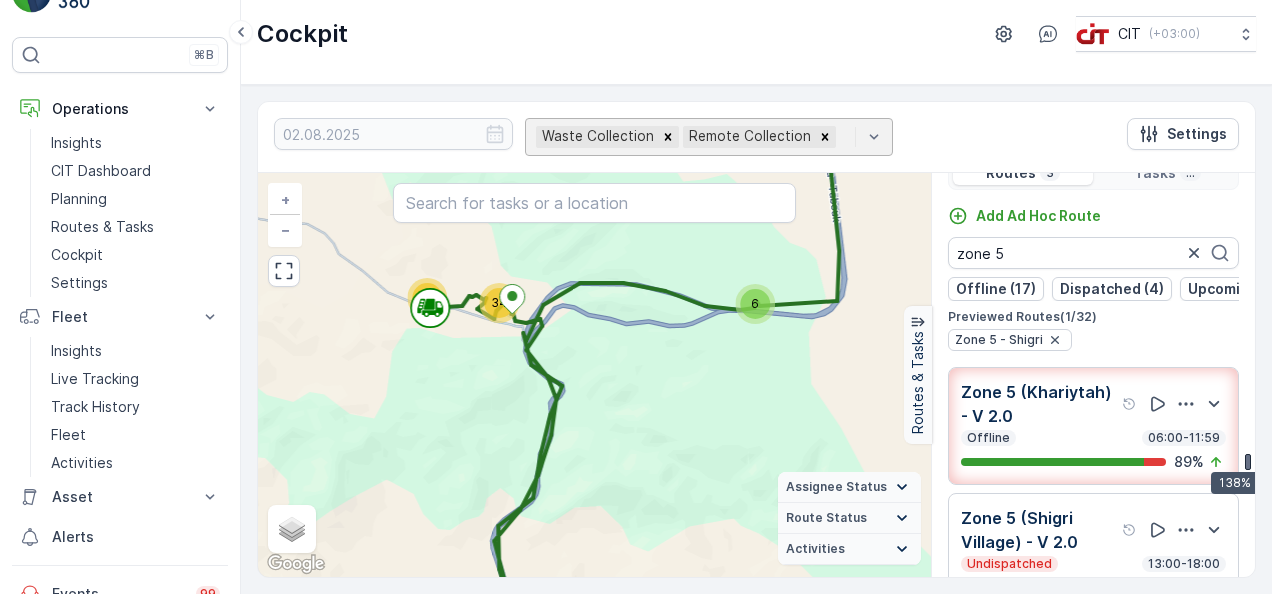 click on "6 17 34 20 + −  Satellite  Roadmap  Terrain  Hybrid  Leaflet Keyboard shortcuts Map Data Map data ©2025 Google Map data ©2025 Google 1 km  Click to toggle between metric and imperial units Terms Report a map error Assignee Status On The Move Steady Route Status Upcoming Dispatched Finished Checkin VCR Fail Offline Undispatched Expired Cancelled Activities Start Point End Point Fuel Disposal Break Speed Limit" at bounding box center (594, 375) 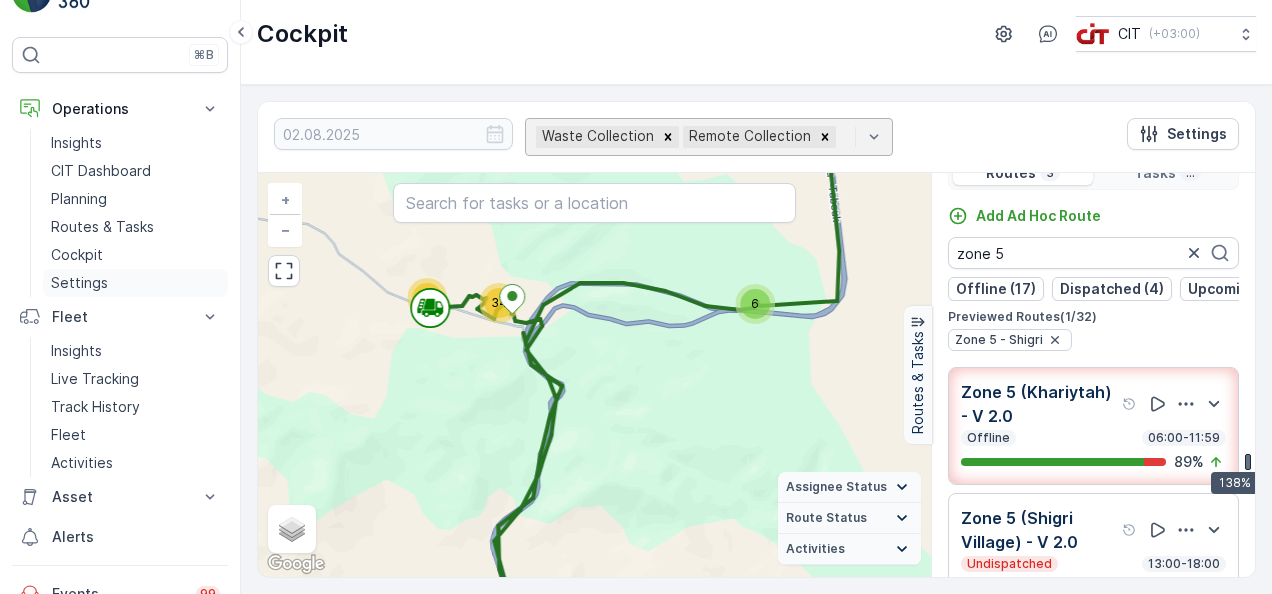 click on "Settings" at bounding box center (135, 283) 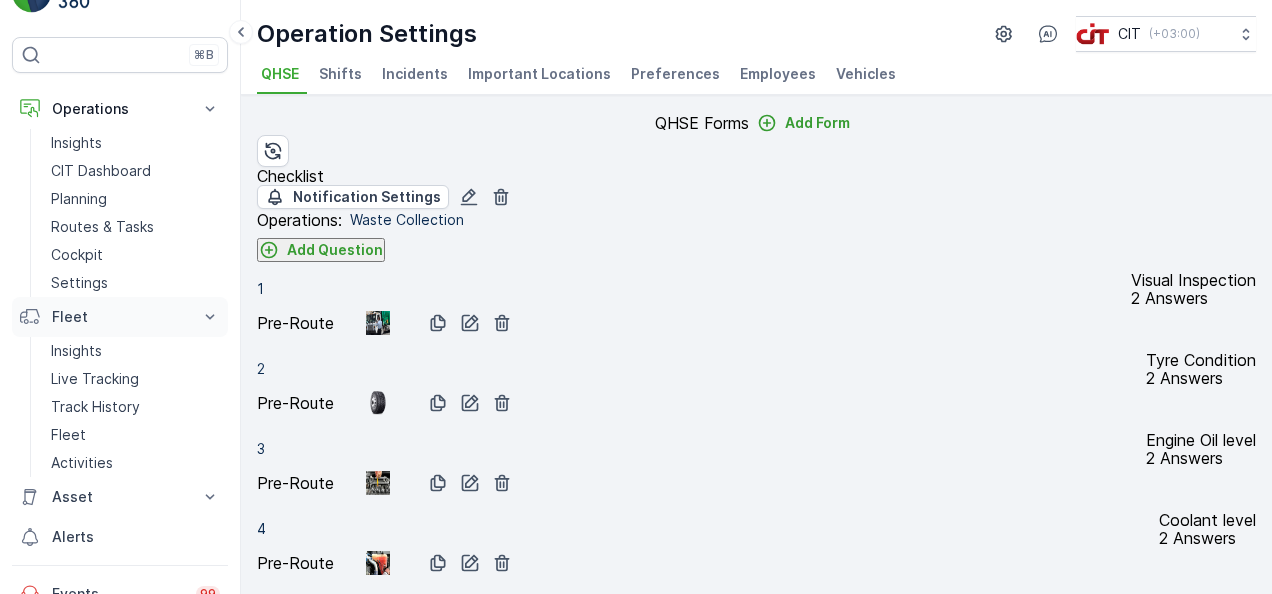 click on "Fleet" at bounding box center (120, 317) 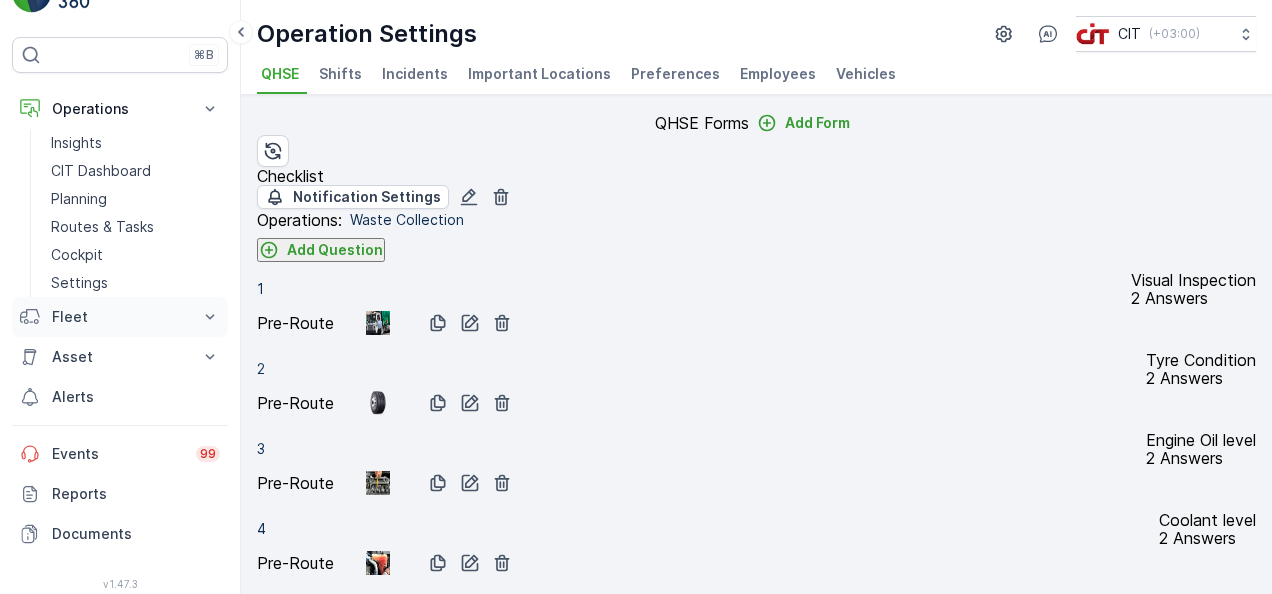 click on "Fleet" at bounding box center (120, 317) 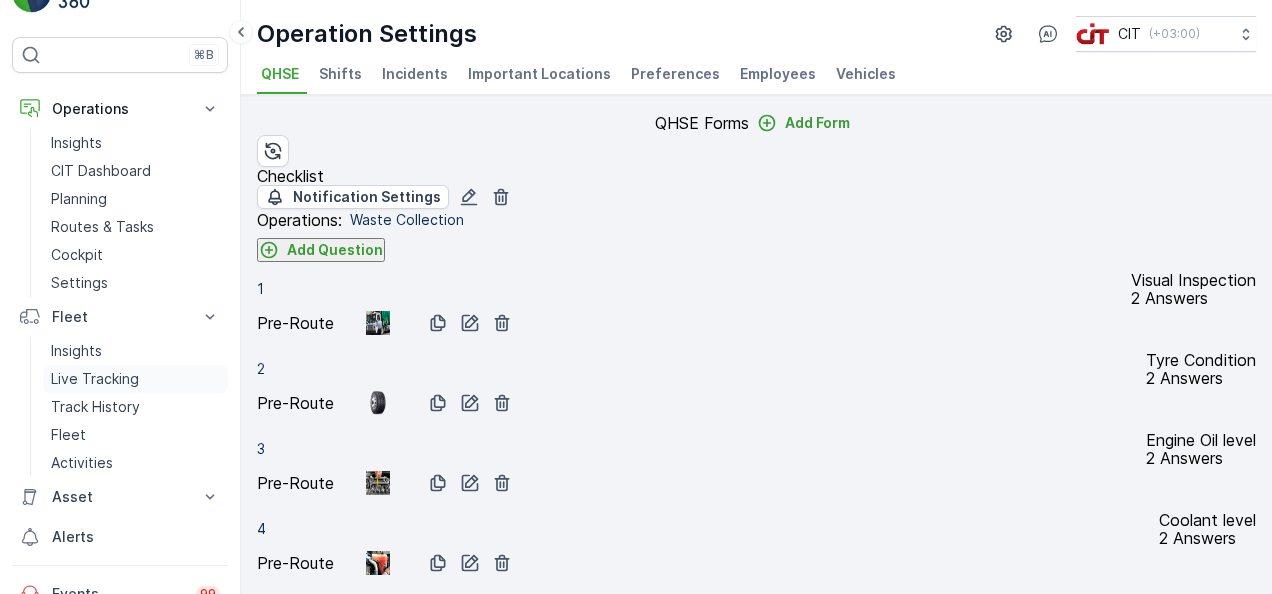 click on "Live Tracking" at bounding box center [95, 379] 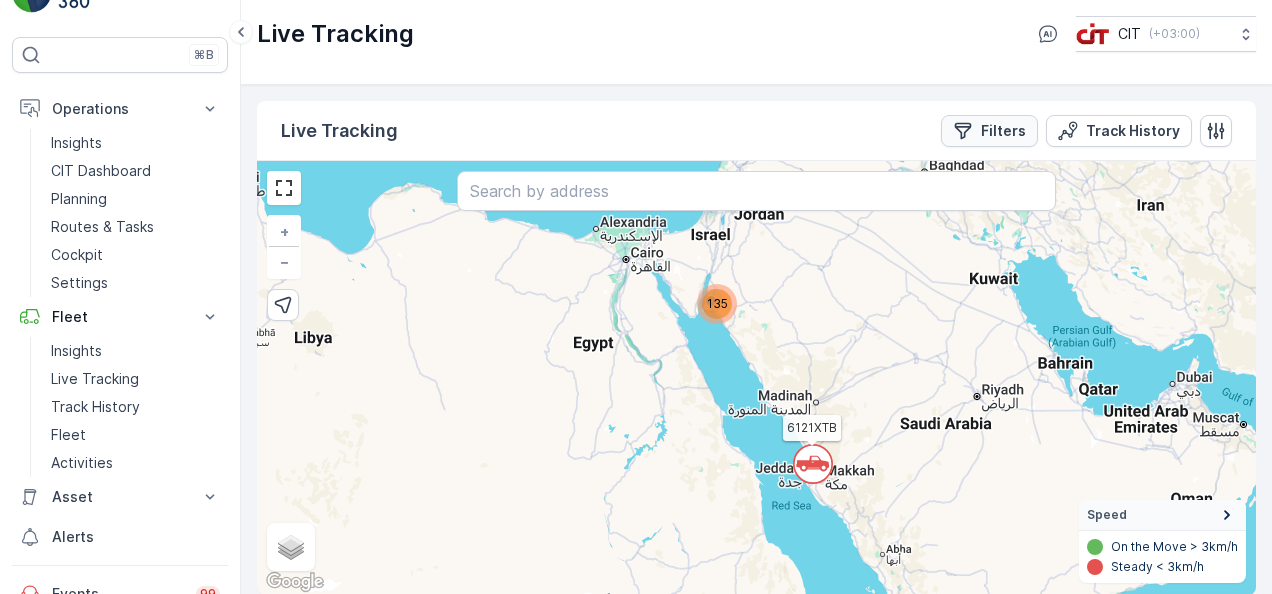 click on "Filters" at bounding box center [1003, 131] 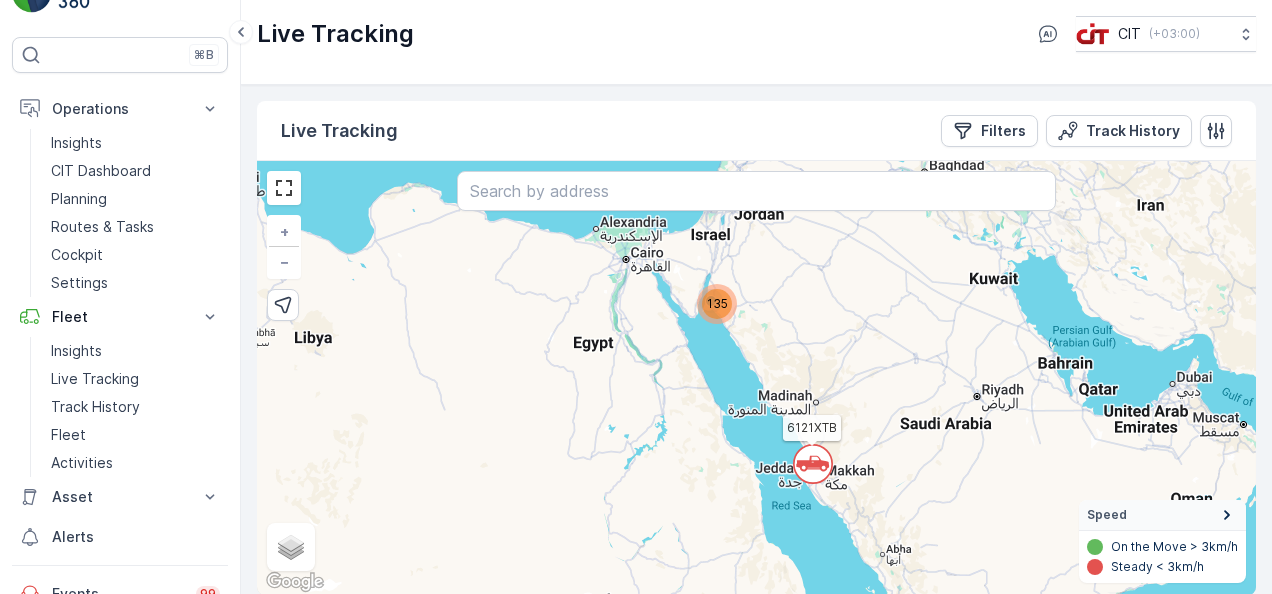 click at bounding box center (301, 671) 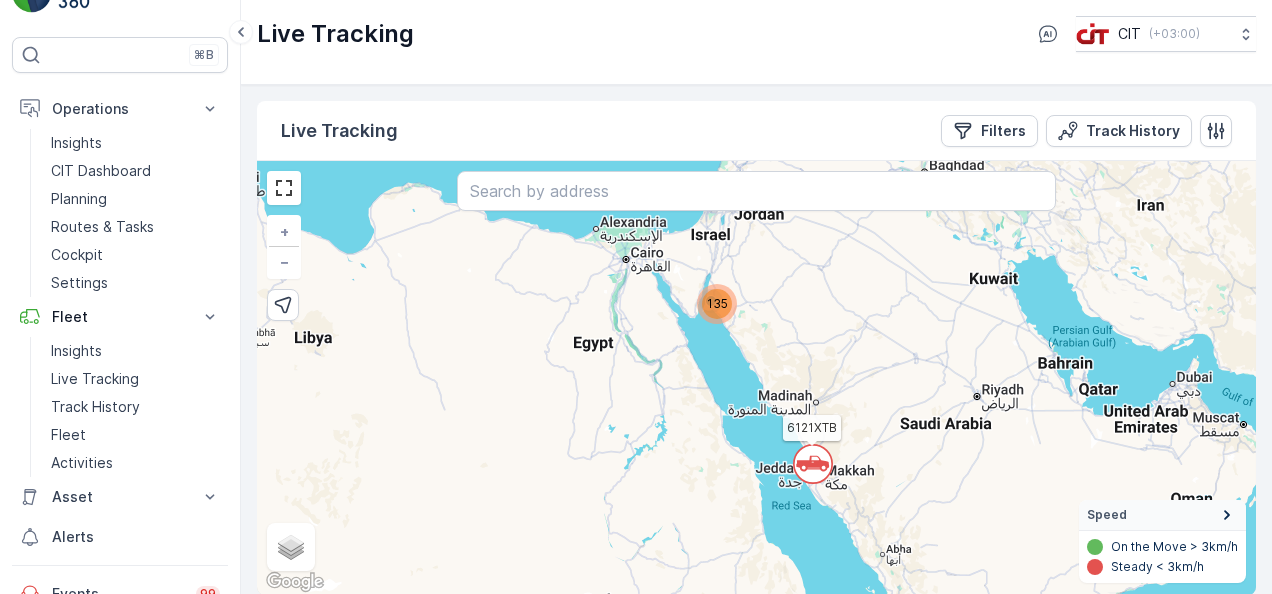 type on "32" 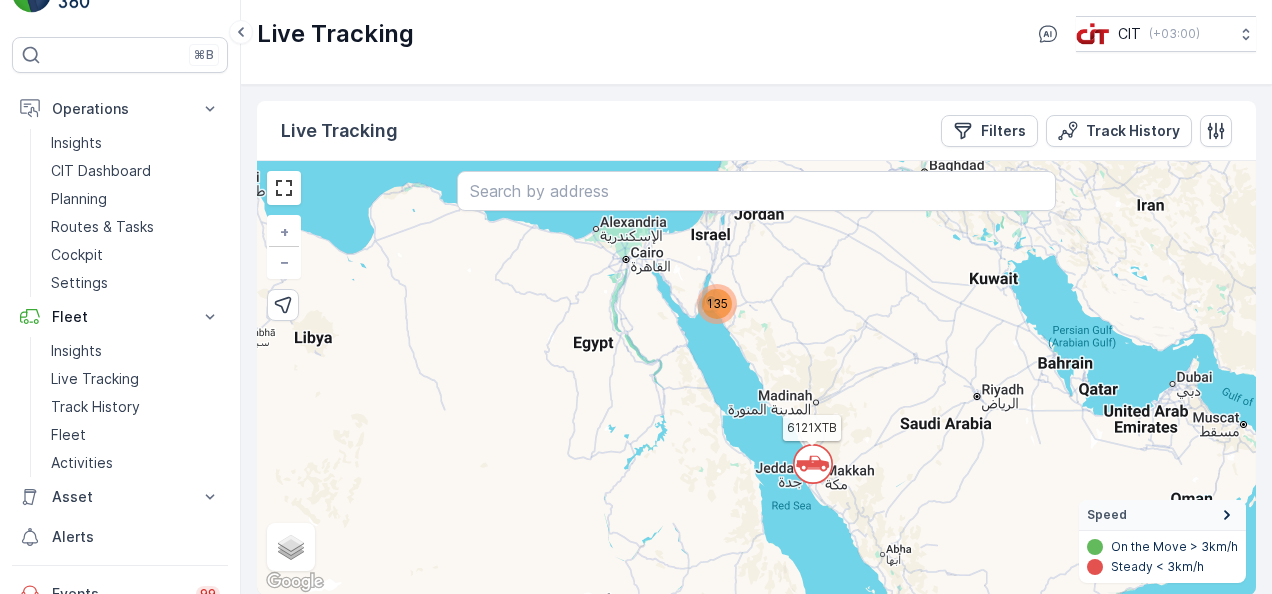 click on "3298 AEB ([LAST] [LAST] - SPOC Zone 05 (OCS))" at bounding box center [309, 782] 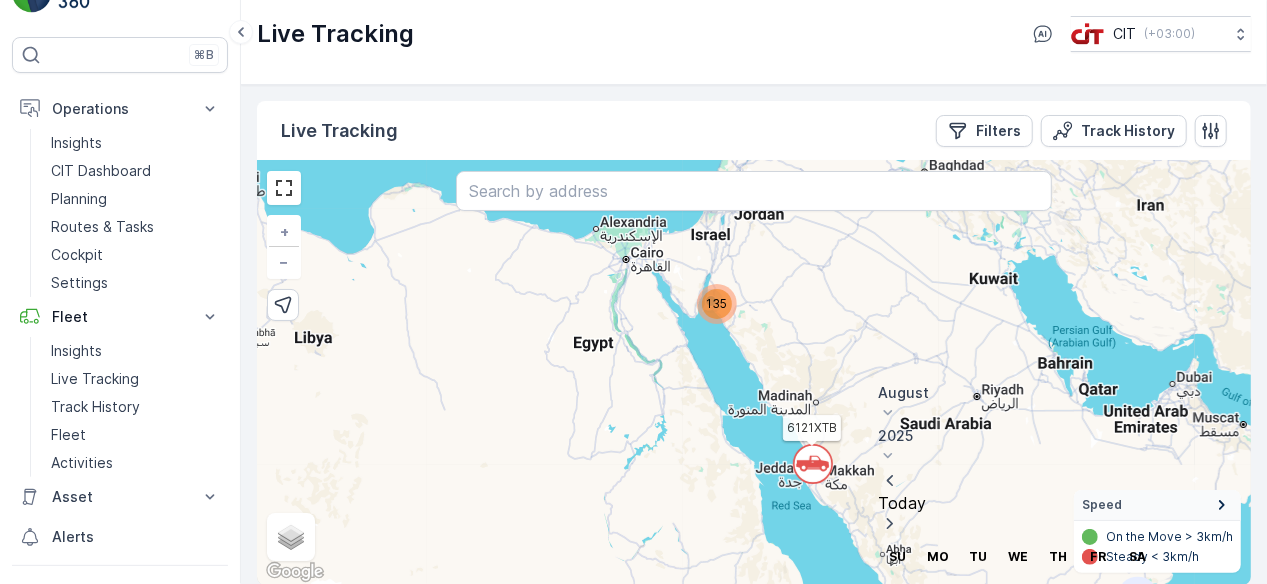 click on "2" at bounding box center (1138, 597) 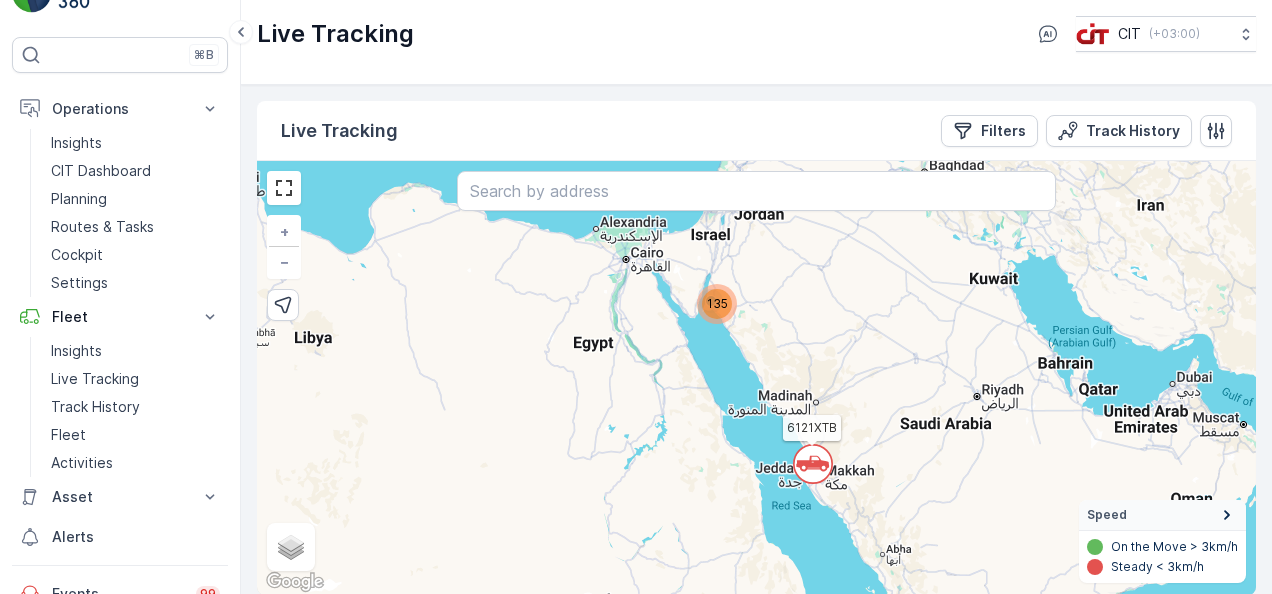 click on "Filters Plate (Fleet ID) 3298 AEB ([LAST] [LAST] - SPOC Zone 05 (OCS)) 32 Start Date End Date Fleet Type Select Status Select Device Name Select Device ID Select Last Sync Time - Create Time - Last Update Time - Brand Model Chassis No Engine No Last Odometer Last Hourmeter Provider Last Maintenance Date - Next Maintenance Date - Next Maintenance KM Fuel Type Select Fuel Consumption Rate Emission Factor Purchase Date - Note Zone" at bounding box center (756, 1311) 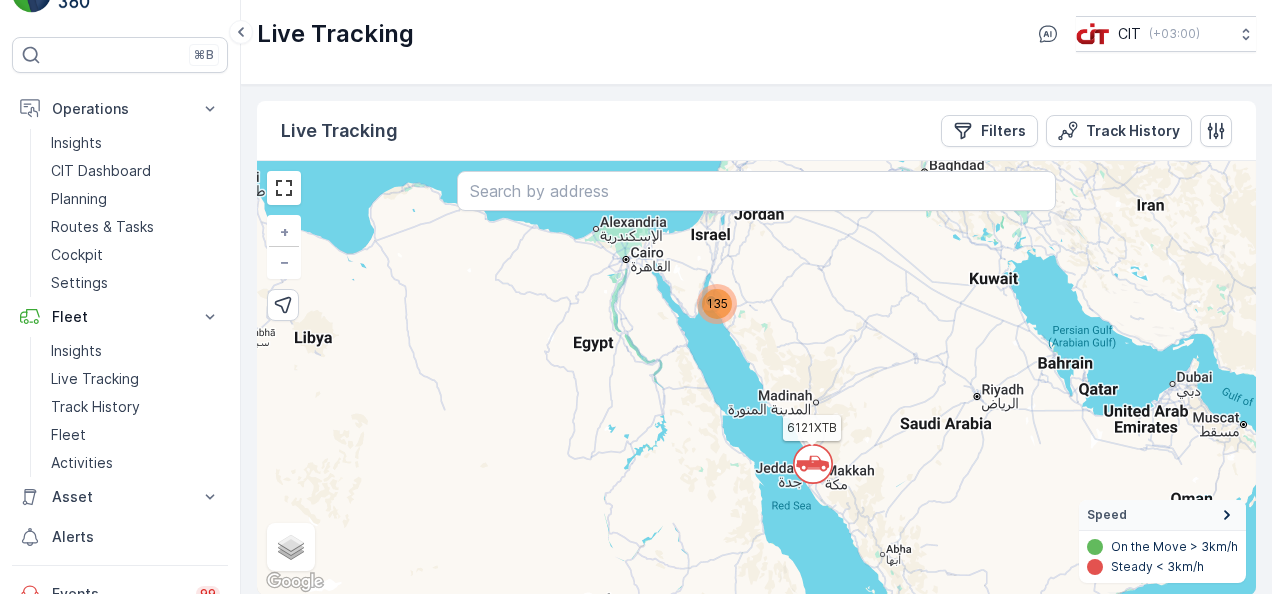 click on "Apply Filters" at bounding box center (415, 2043) 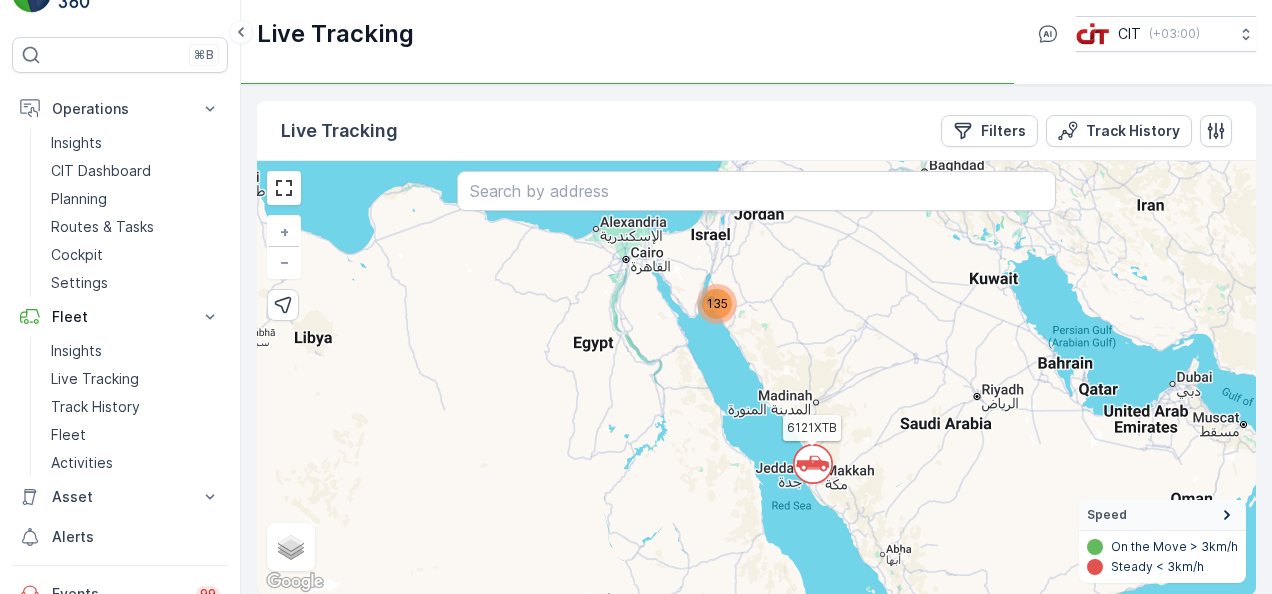 click on "Apply Filters" at bounding box center [415, 2033] 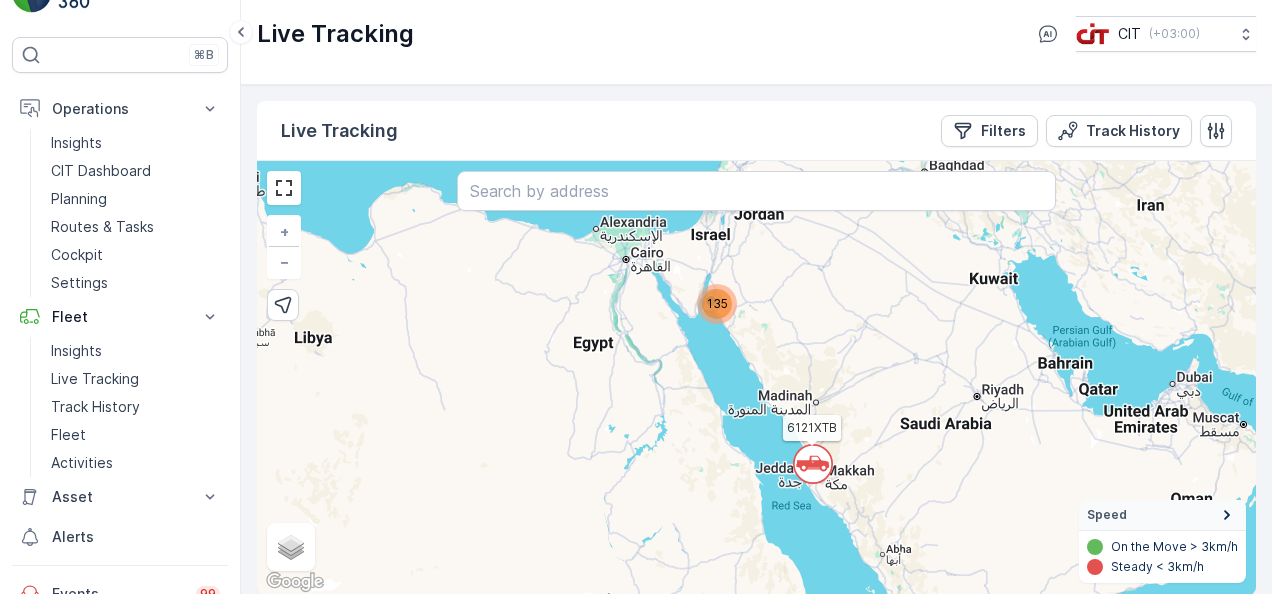 click 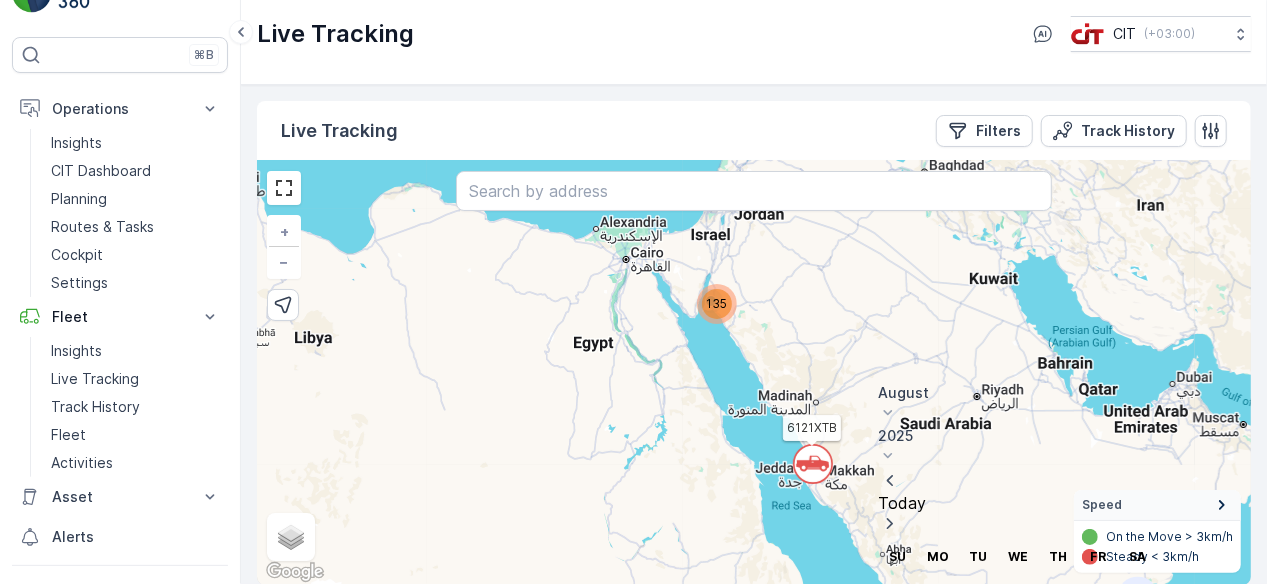 click on "2" at bounding box center [1138, 597] 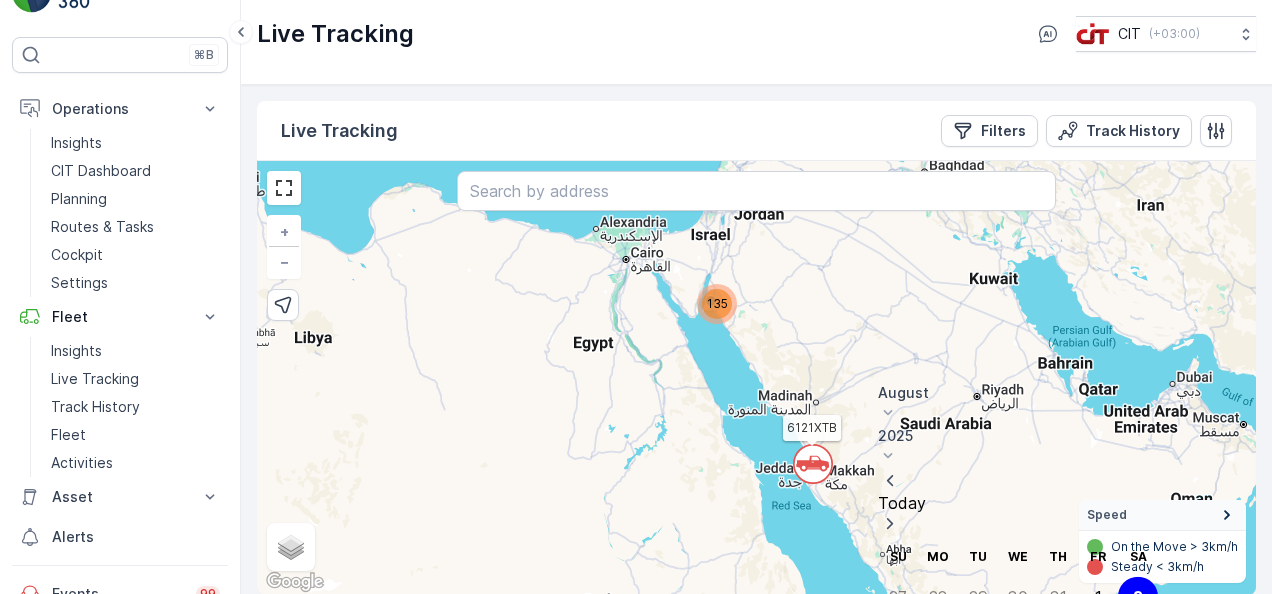 click on "Filters" at bounding box center (756, 618) 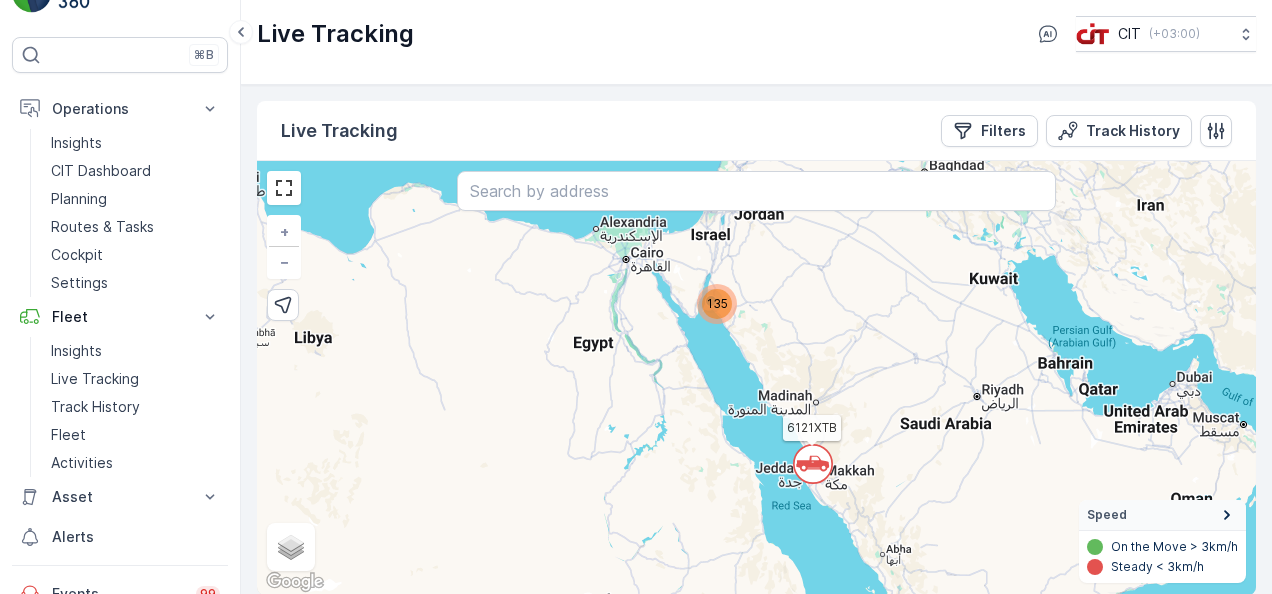 click on "Apply Filters" at bounding box center (415, 2043) 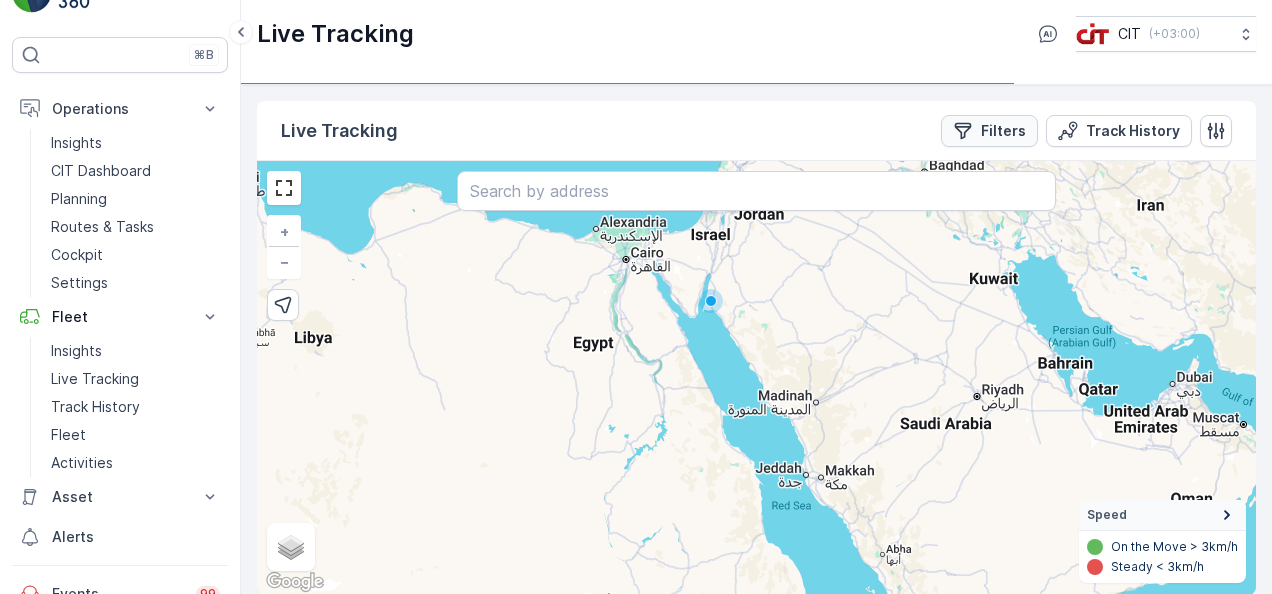 click on "Filters" at bounding box center (989, 131) 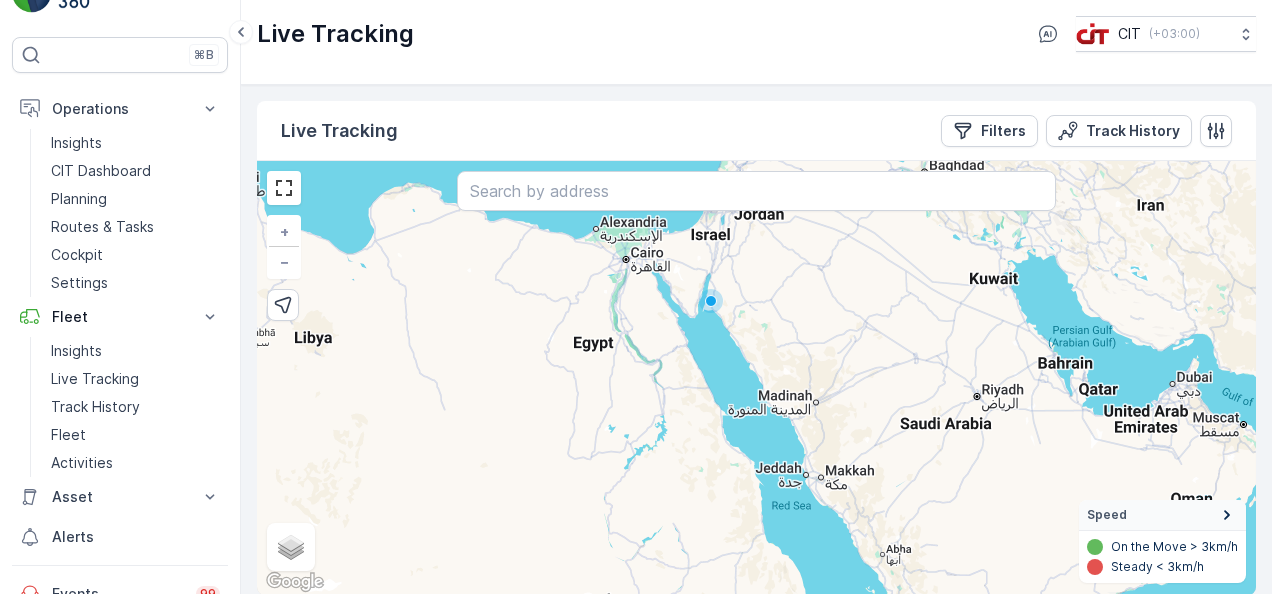 click 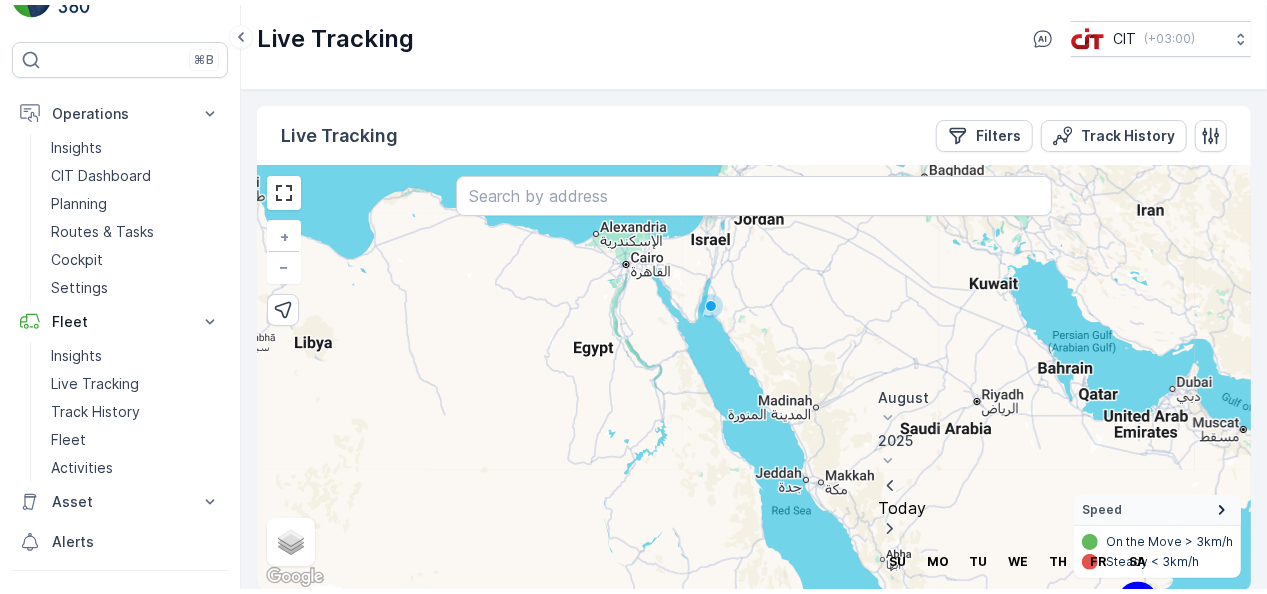 scroll, scrollTop: 10, scrollLeft: 0, axis: vertical 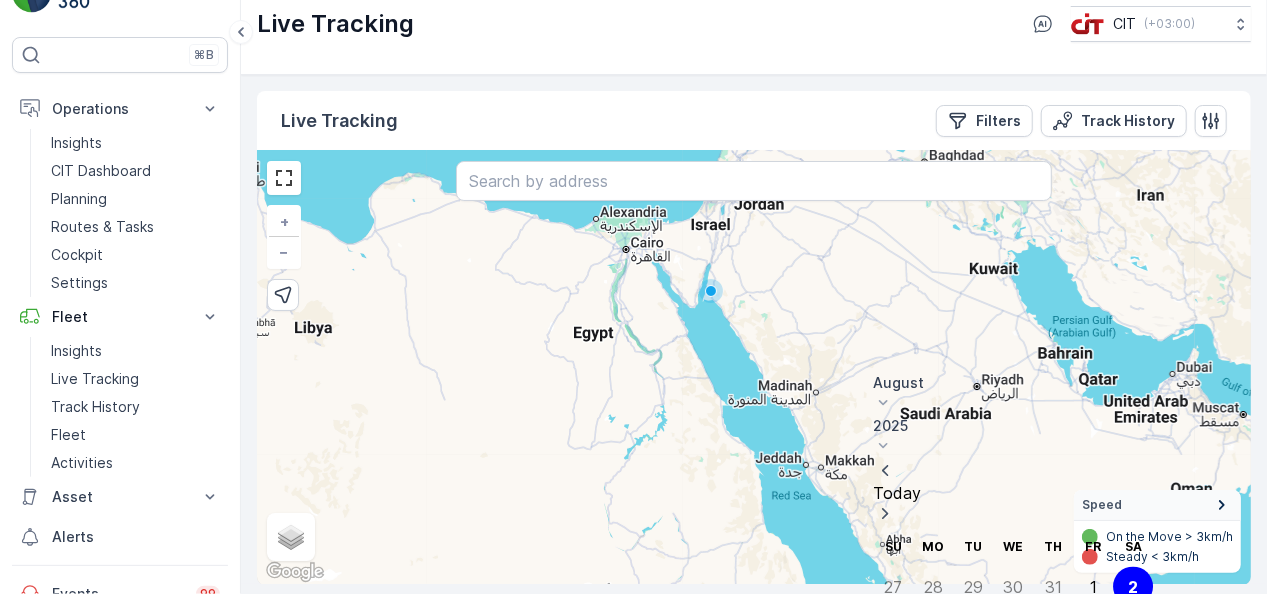 click on "05" at bounding box center [-9121, -8998] 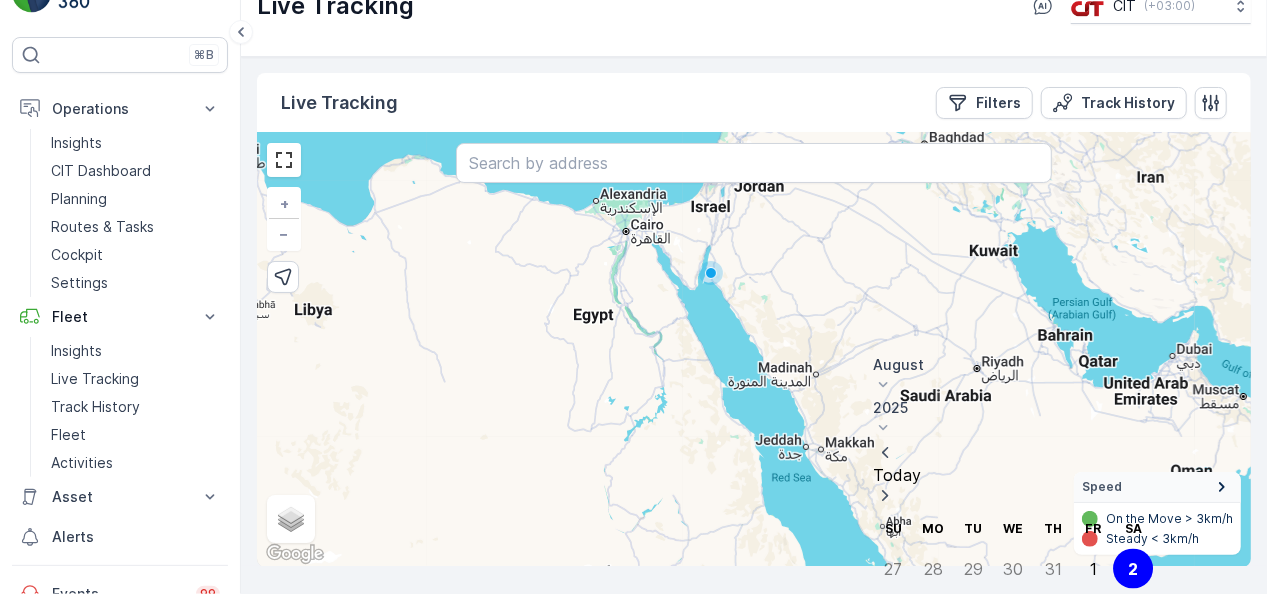 click on "06" at bounding box center [-9121, -8988] 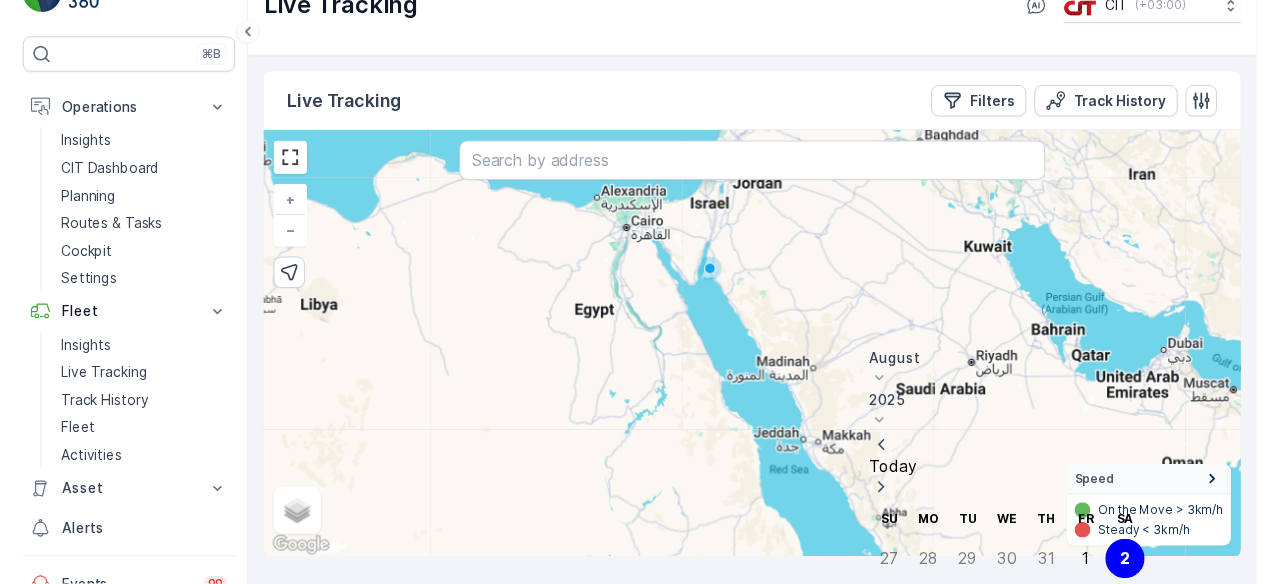 scroll, scrollTop: 0, scrollLeft: 0, axis: both 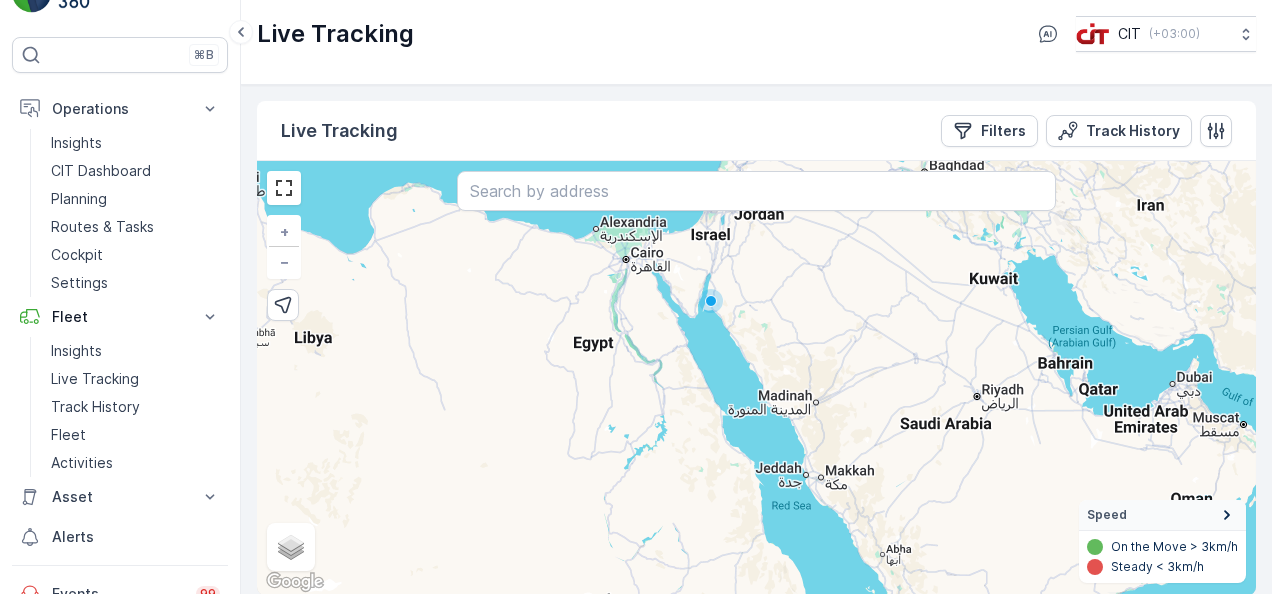 click 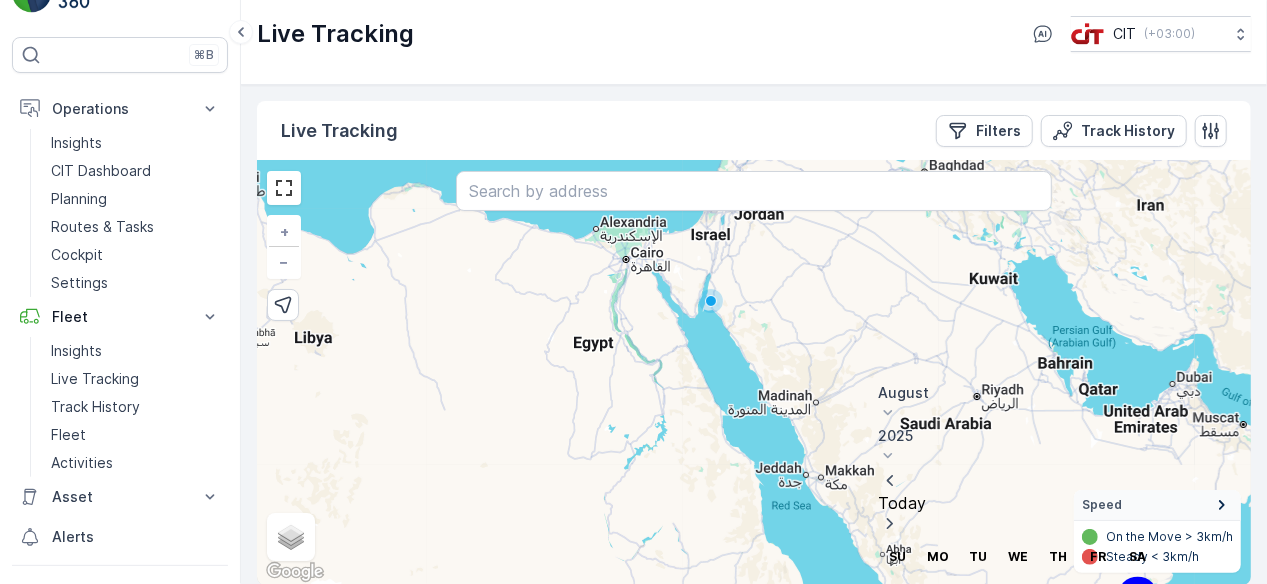 scroll, scrollTop: 208, scrollLeft: 0, axis: vertical 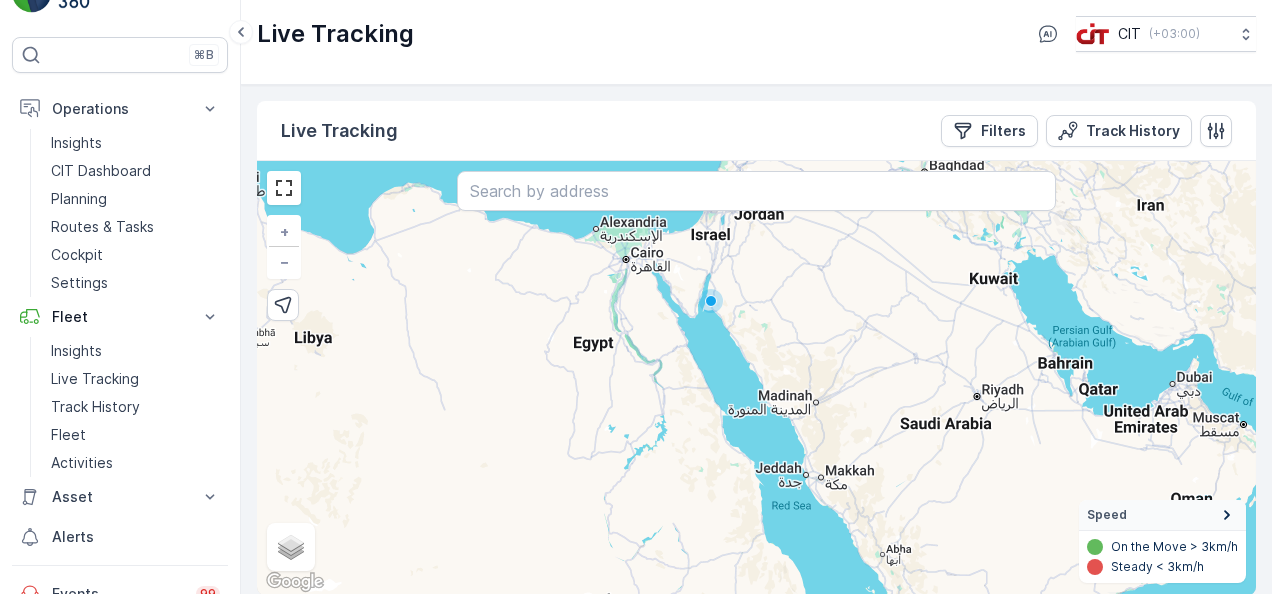 click on "Apply Filters" at bounding box center (415, 2043) 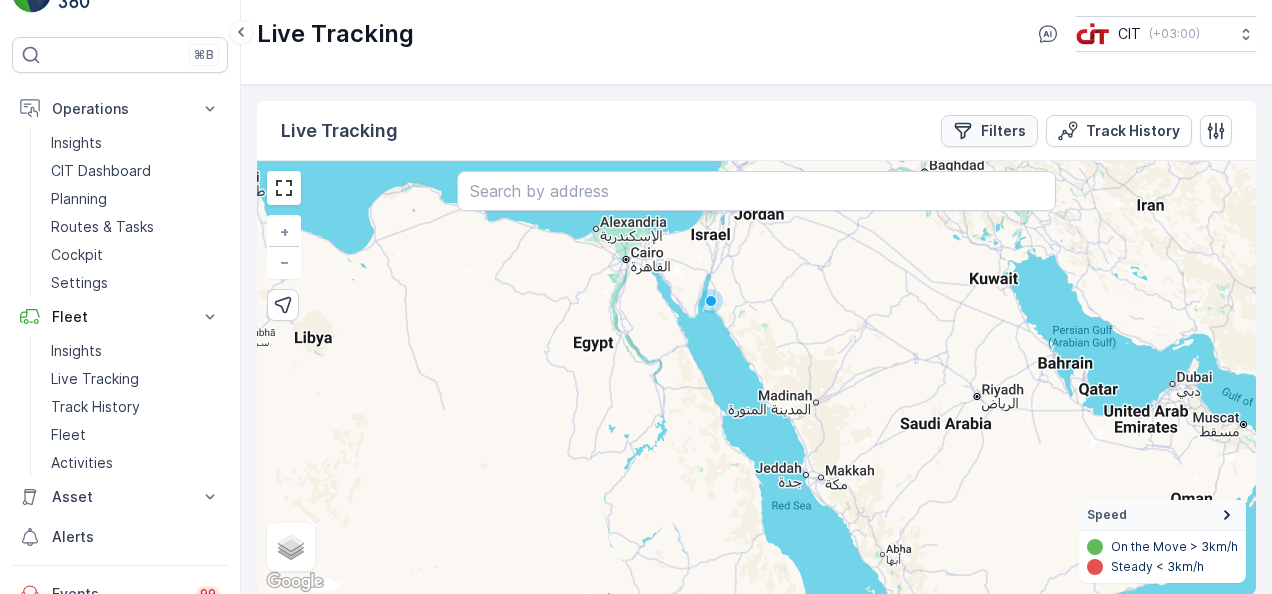 click on "Filters" at bounding box center [989, 131] 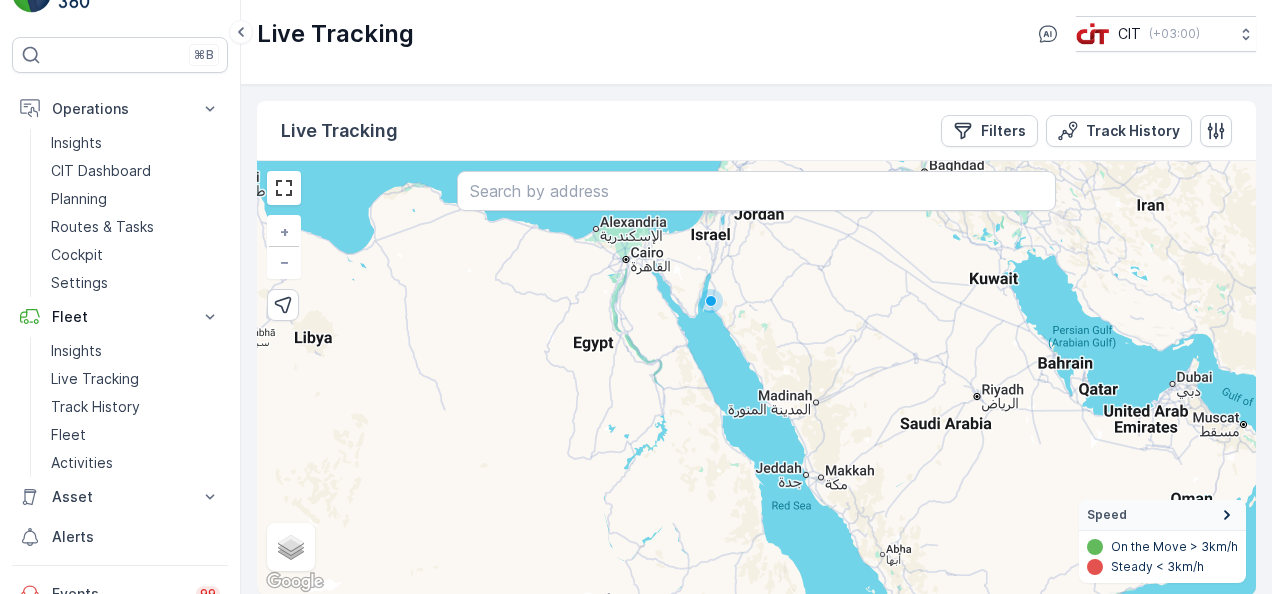 click on "Apply Filters" at bounding box center [415, 2043] 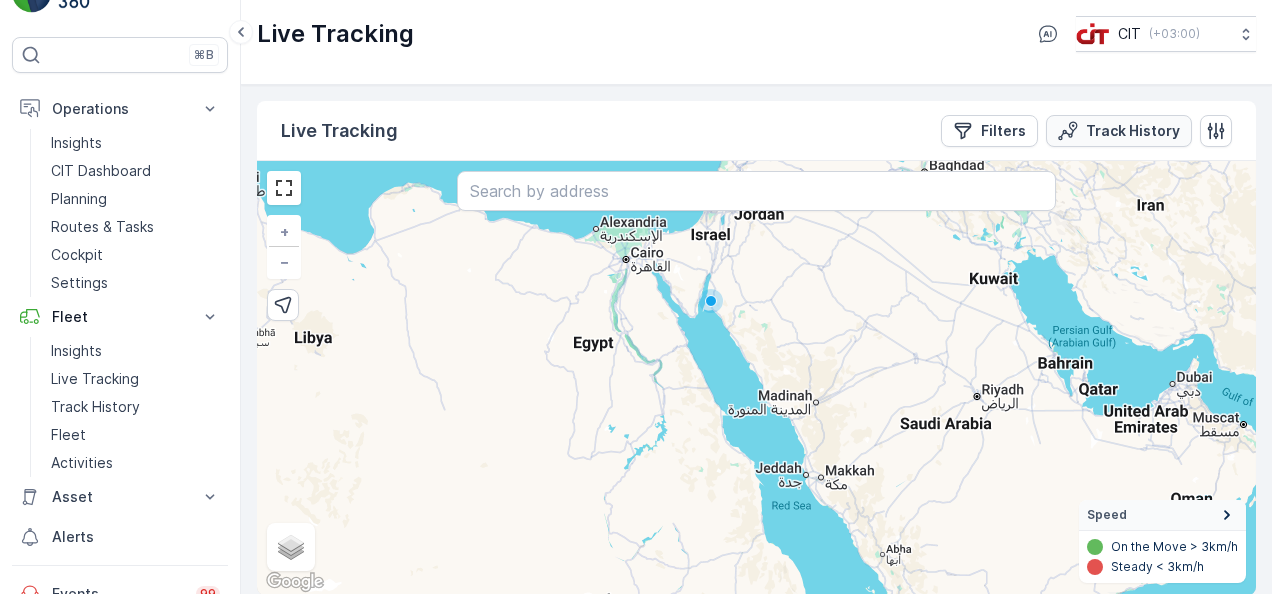 click on "Track History" at bounding box center (1133, 131) 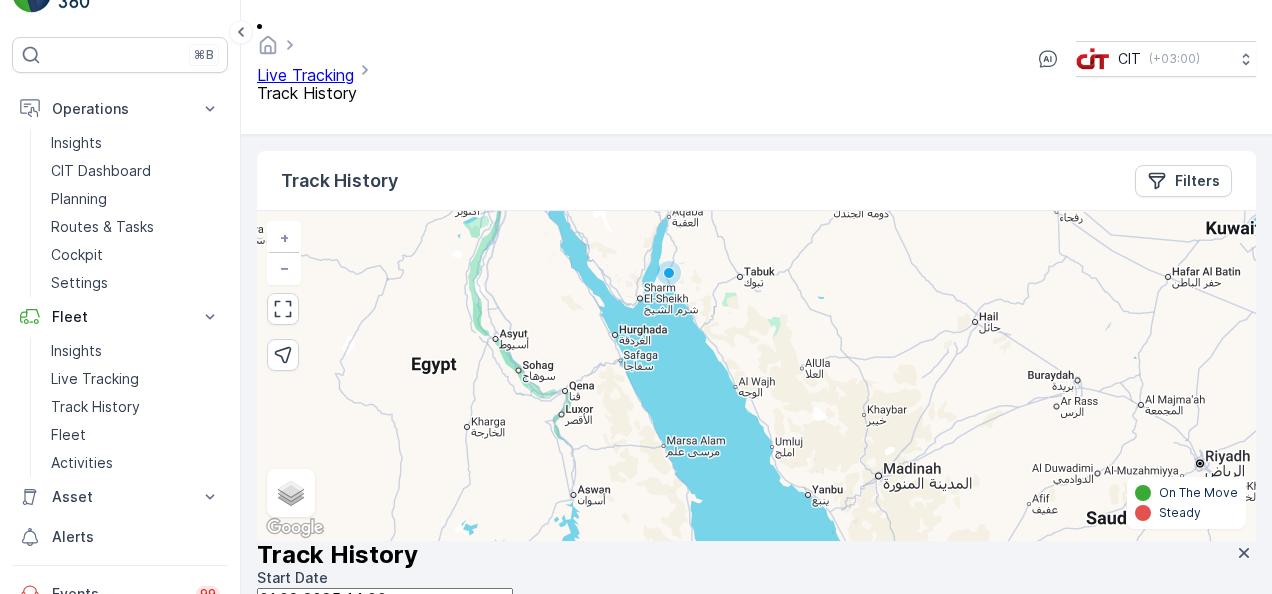 click at bounding box center (293, 740) 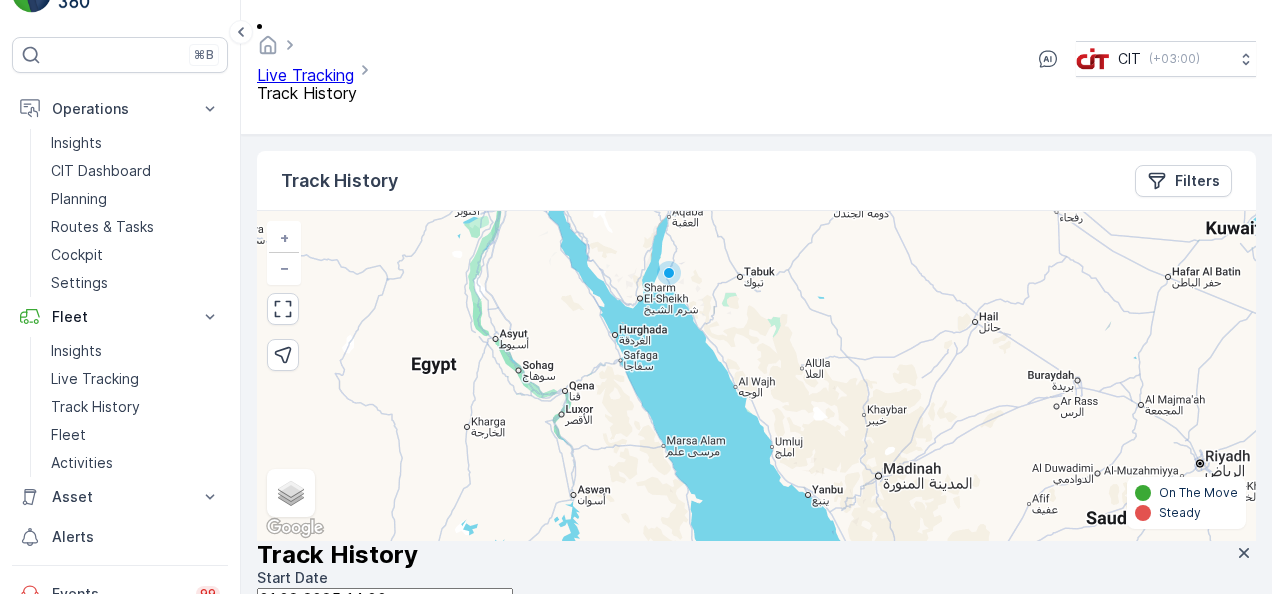 type on "3298" 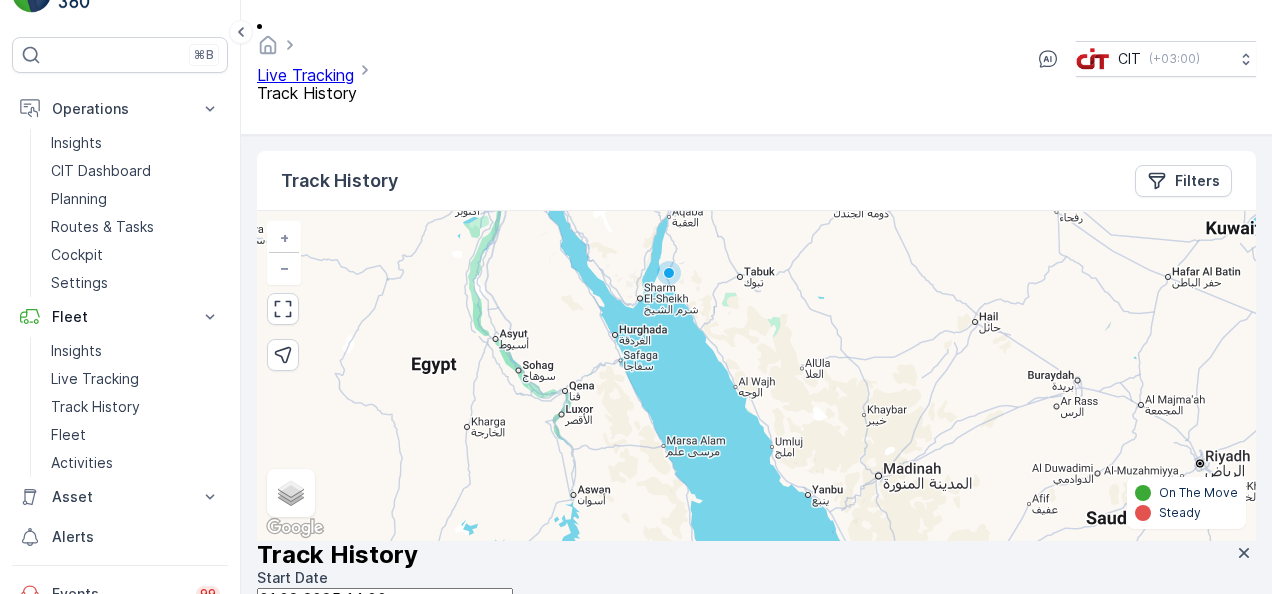 click on "3298 AEB ([LAST] [LAST] - SPOC Zone 05 (OCS))" at bounding box center [300, 842] 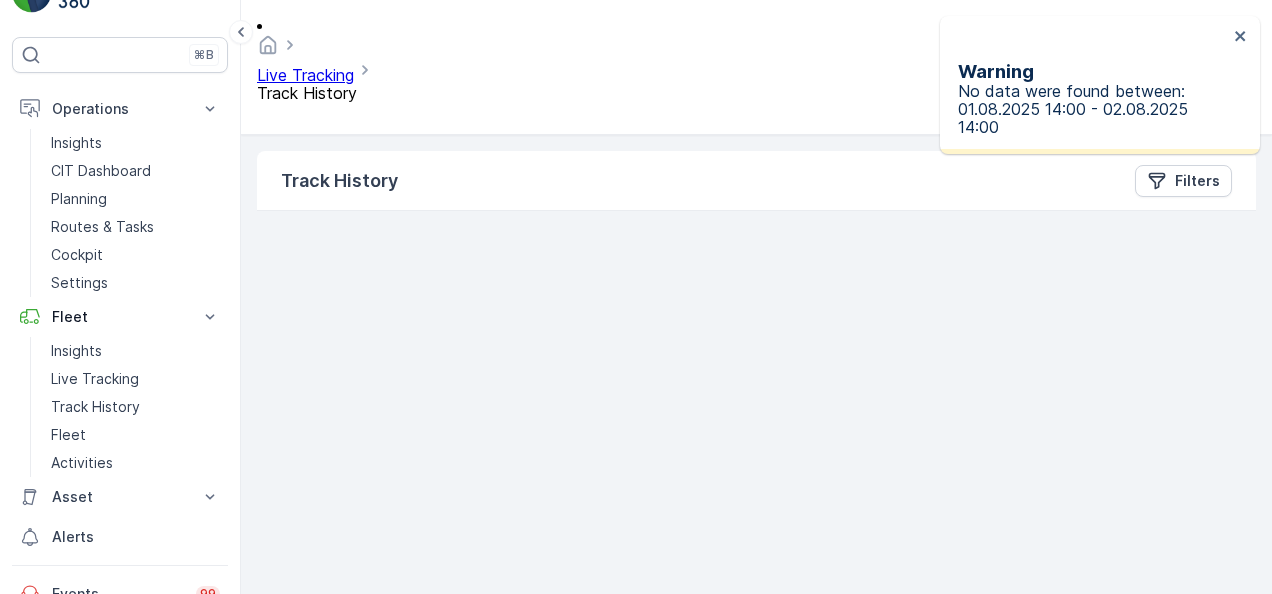 drag, startPoint x: 725, startPoint y: 255, endPoint x: 729, endPoint y: 369, distance: 114.07015 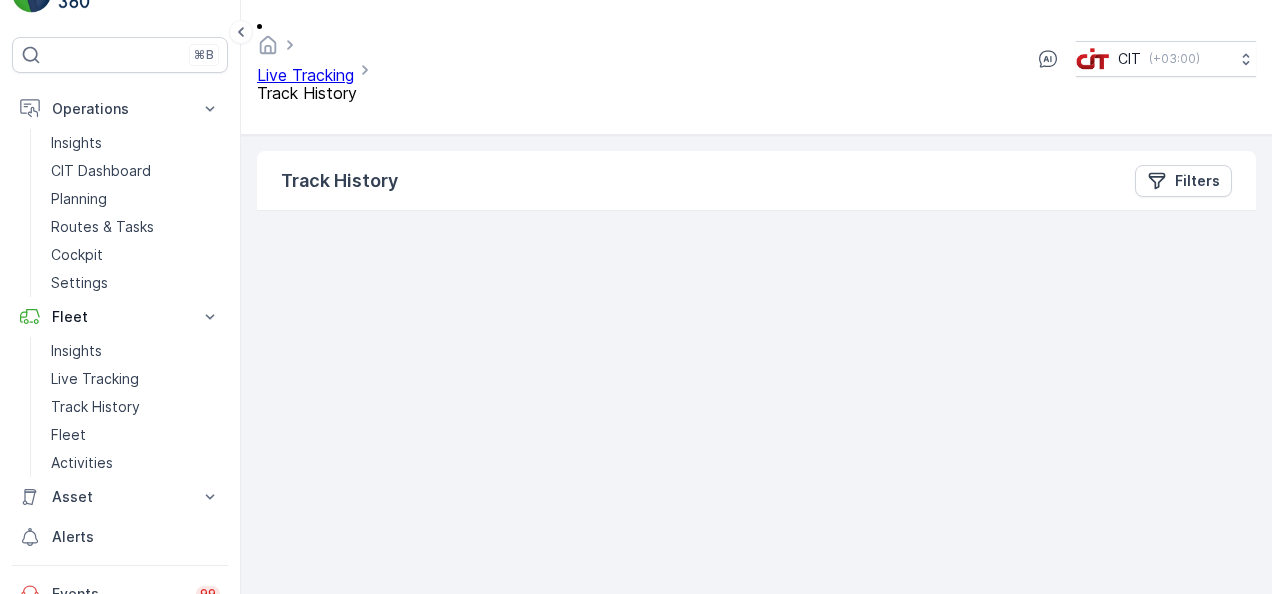 click on "Live Tracking Track History CIT ( +03:00 )" at bounding box center [756, 59] 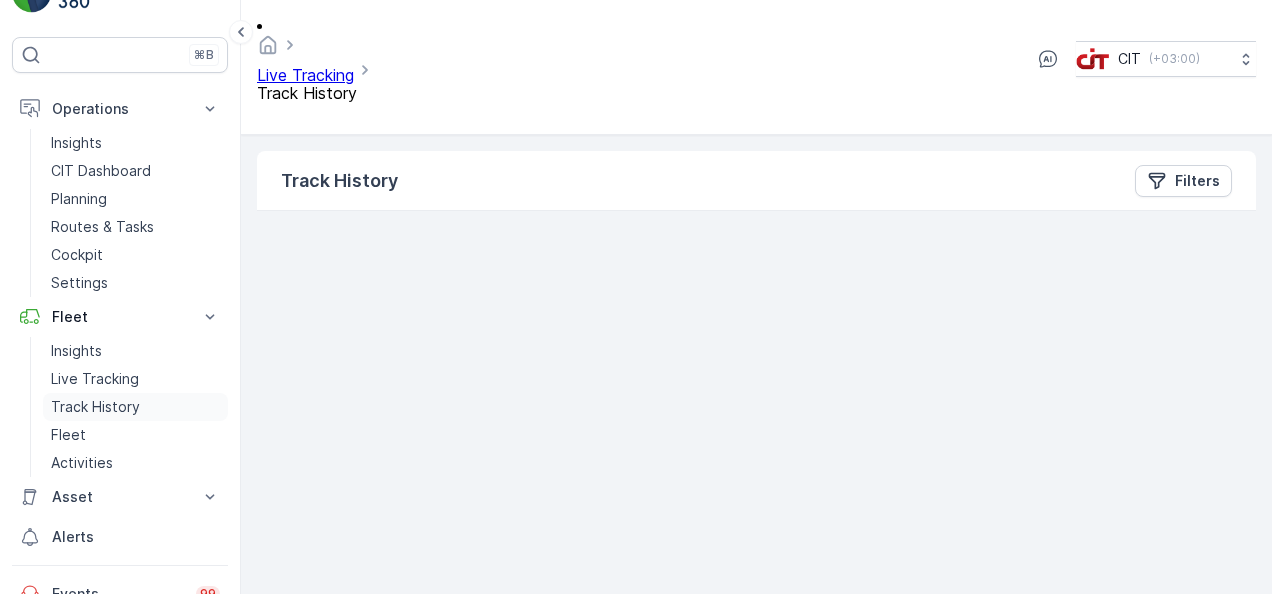 click on "Track History" at bounding box center [135, 407] 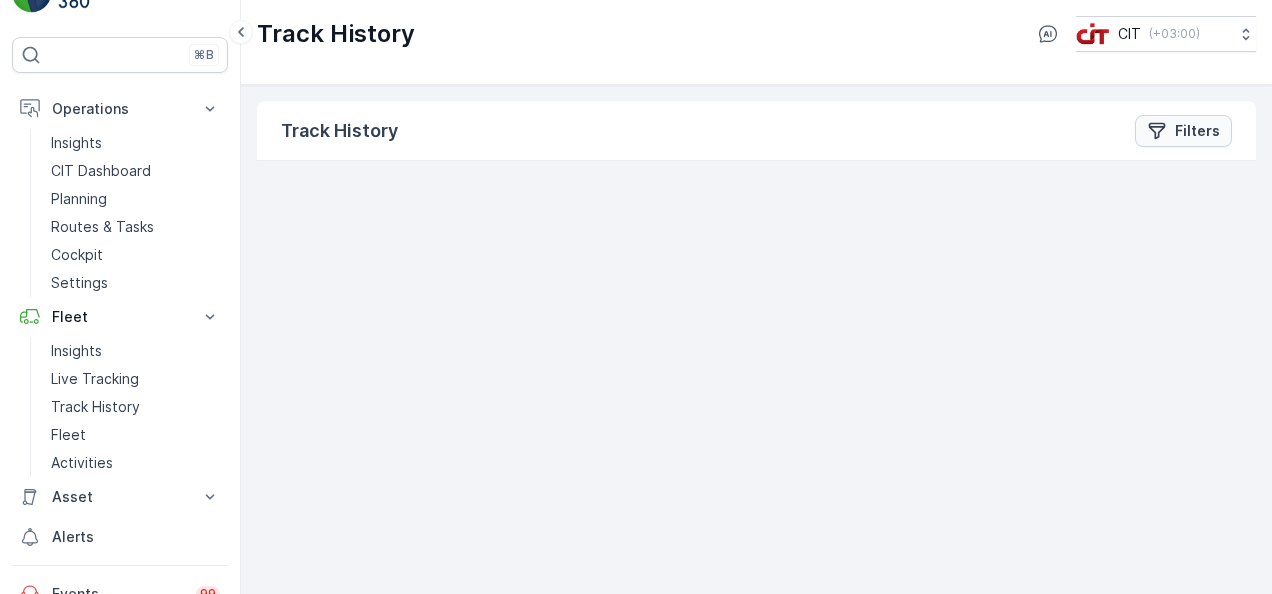 click on "Filters" at bounding box center [1197, 131] 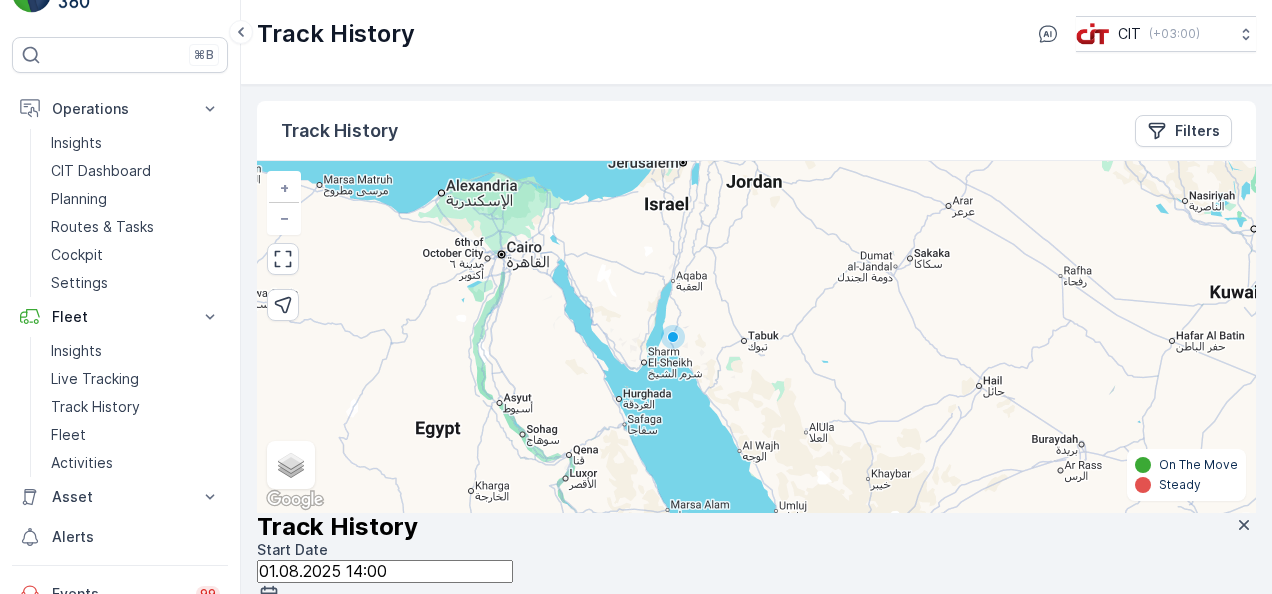 click on "3298" at bounding box center [293, 712] 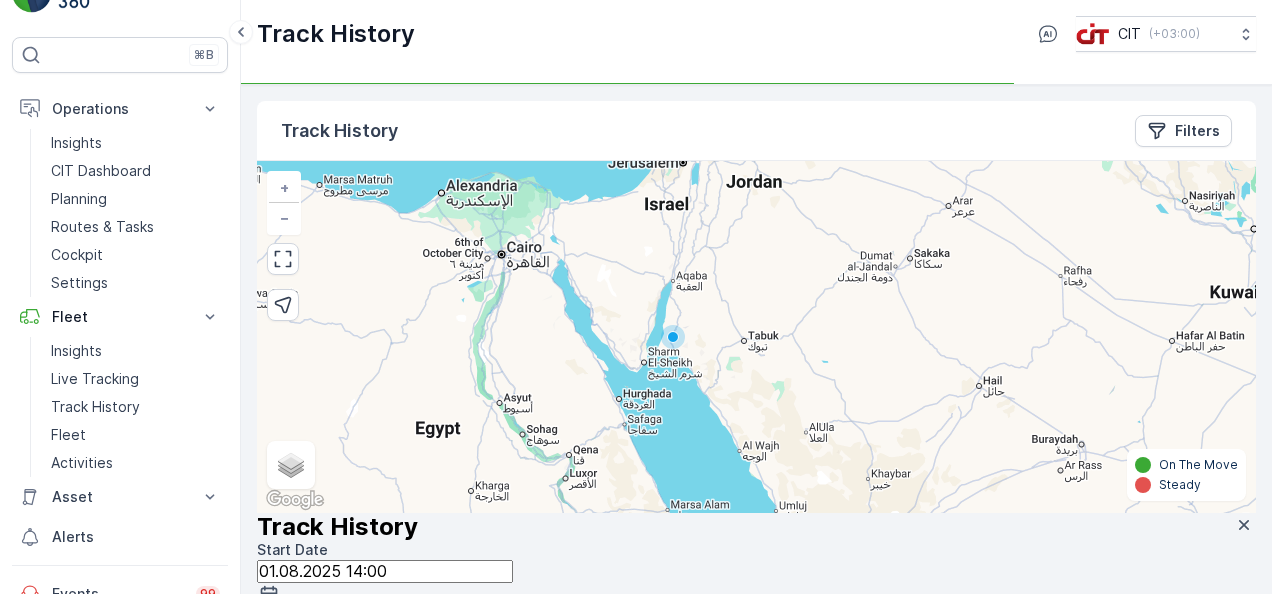 type on "3290" 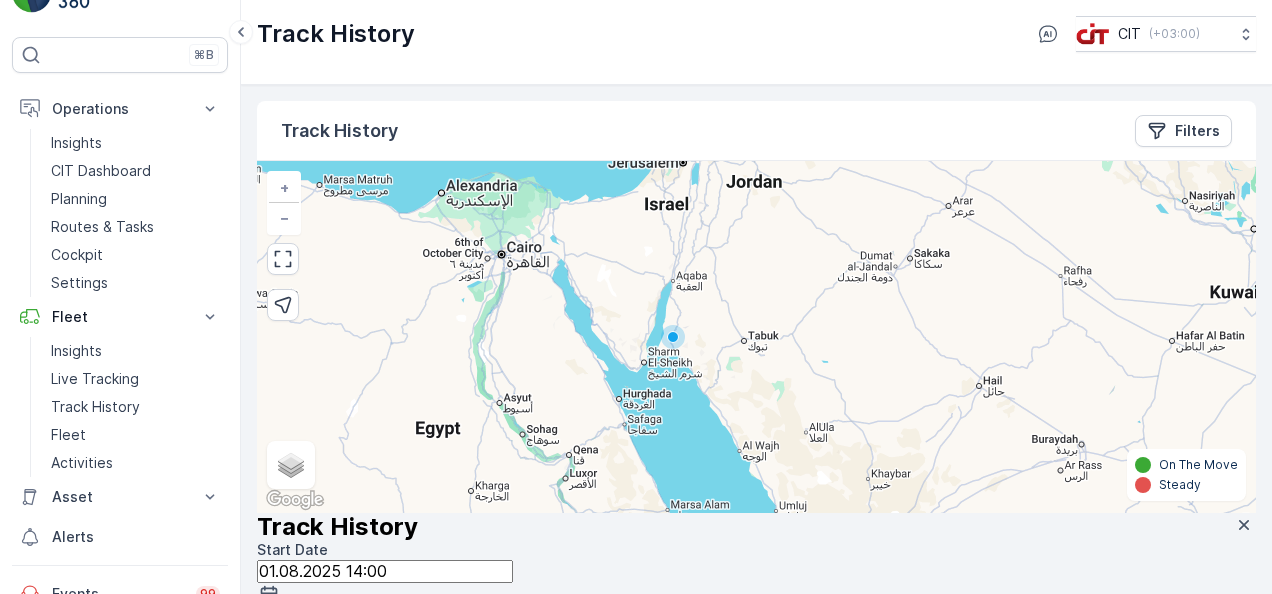 click on "3290 AEB ([LAST] [LAST] - Zone 05 (OCS))" at bounding box center [300, 814] 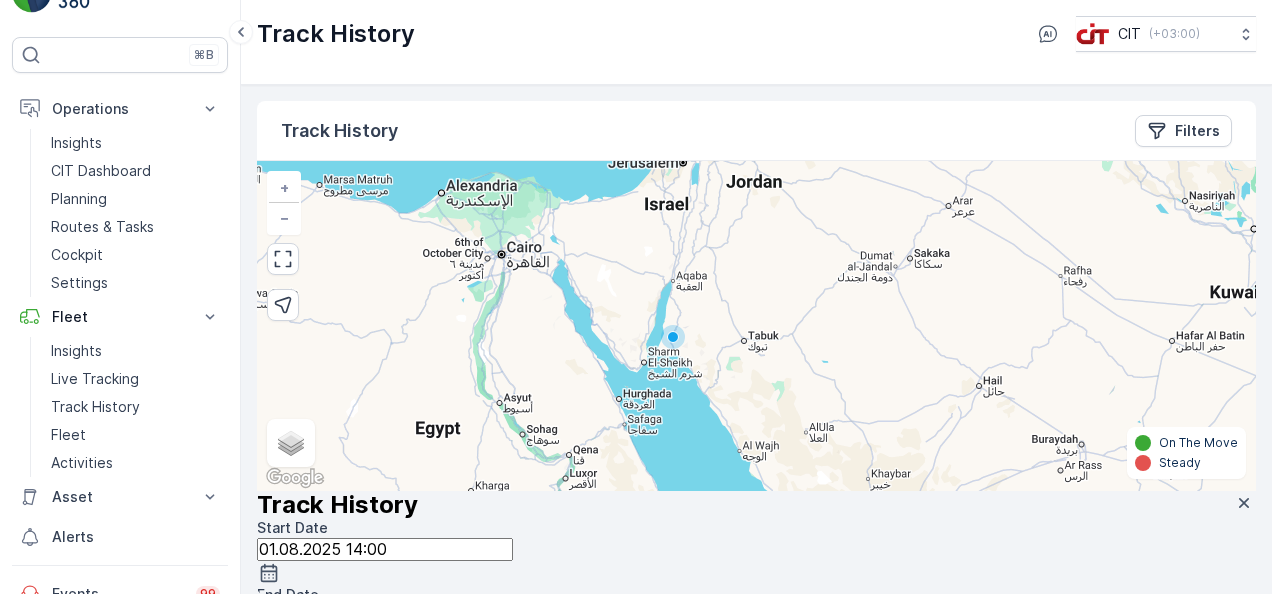 click on "Submit" at bounding box center (284, 810) 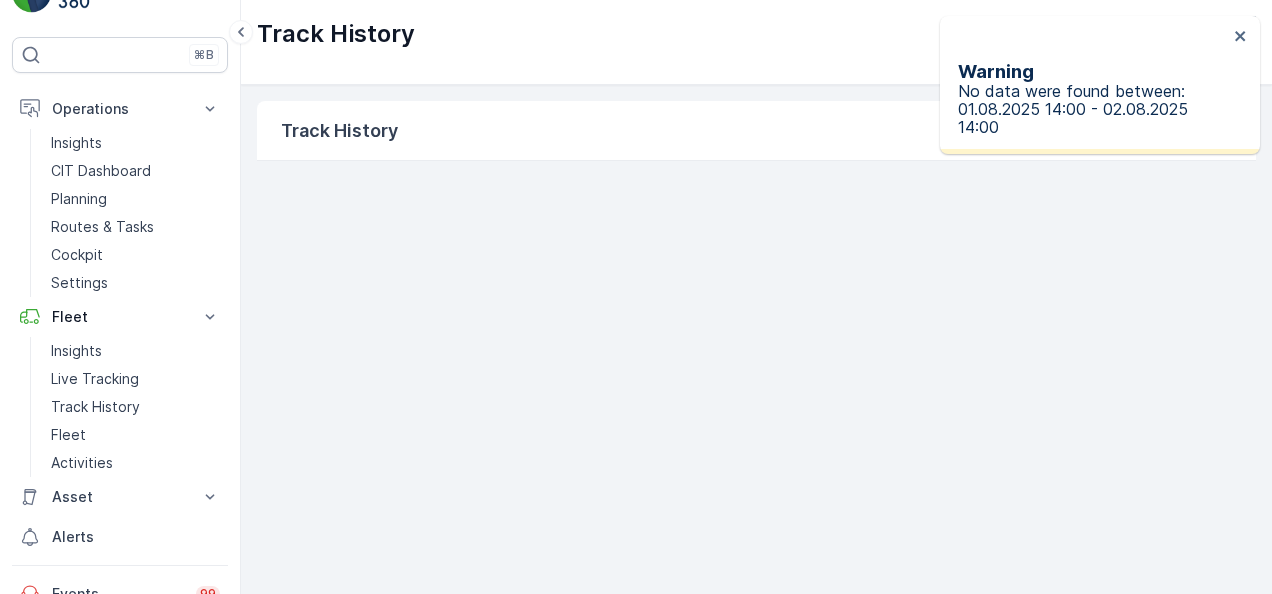 click on "+ −  Satellite  Roadmap  Terrain  Hybrid  Leaflet Keyboard shortcuts Map Data Map data ©2025 Google, Mapa GISrael Map data ©2025 Google, Mapa GISrael 100 km  Click to toggle between metric and imperial units Terms Report a map error On The Move Steady" at bounding box center [756, 161] 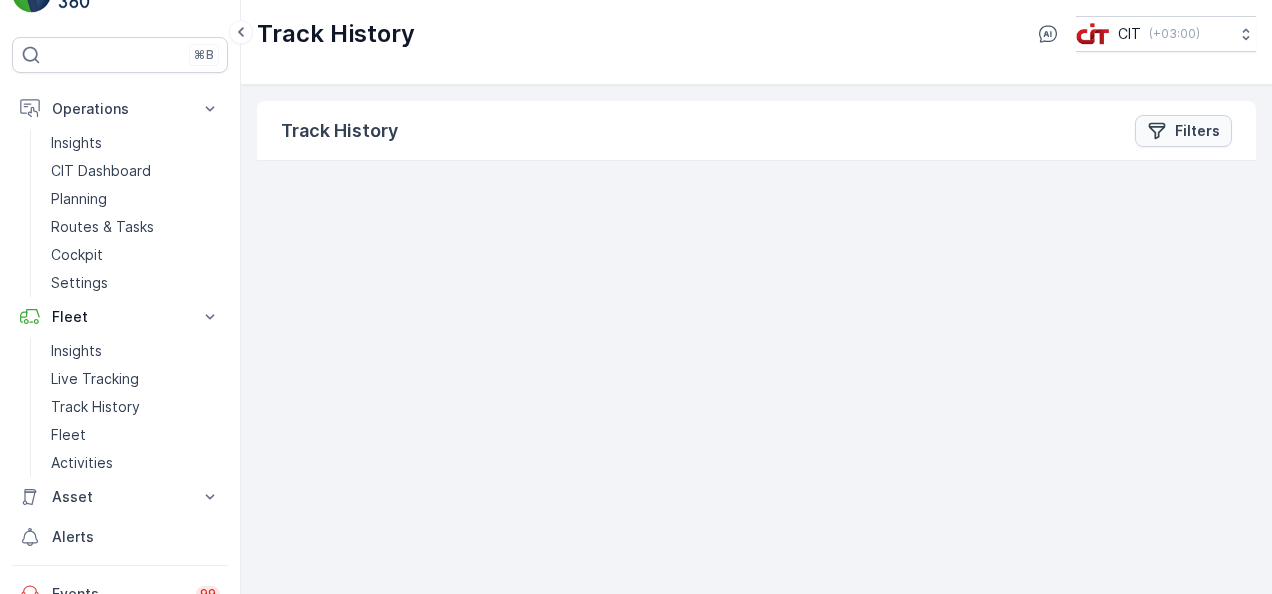 click on "Filters" at bounding box center (1183, 131) 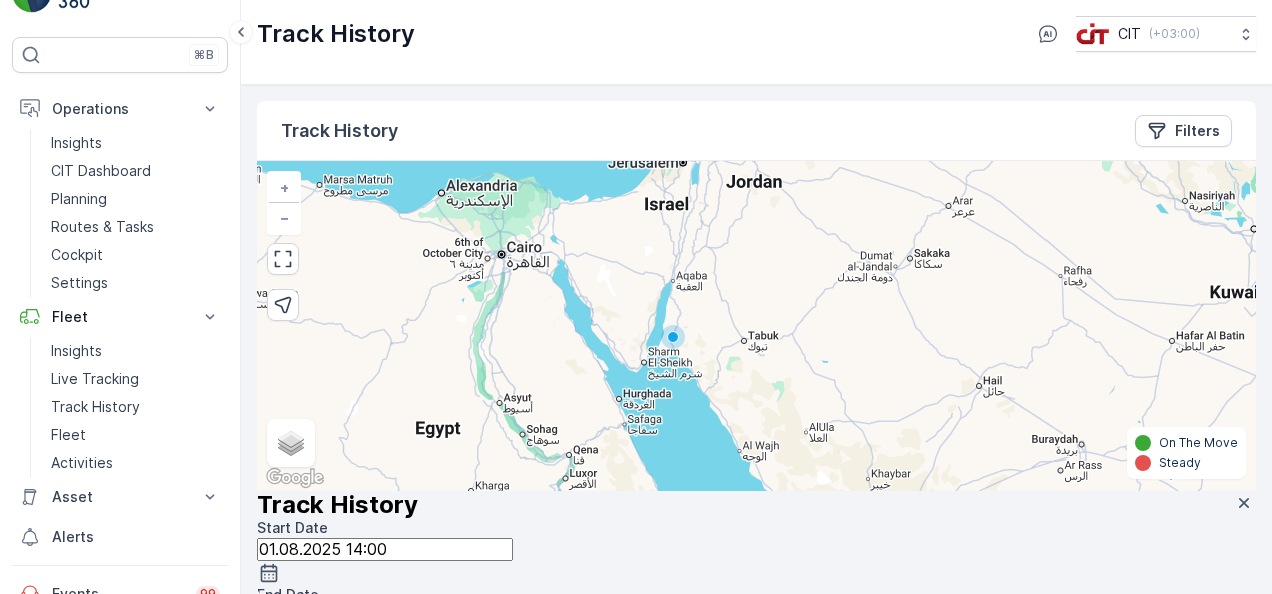 click on "Submit" at bounding box center (284, 810) 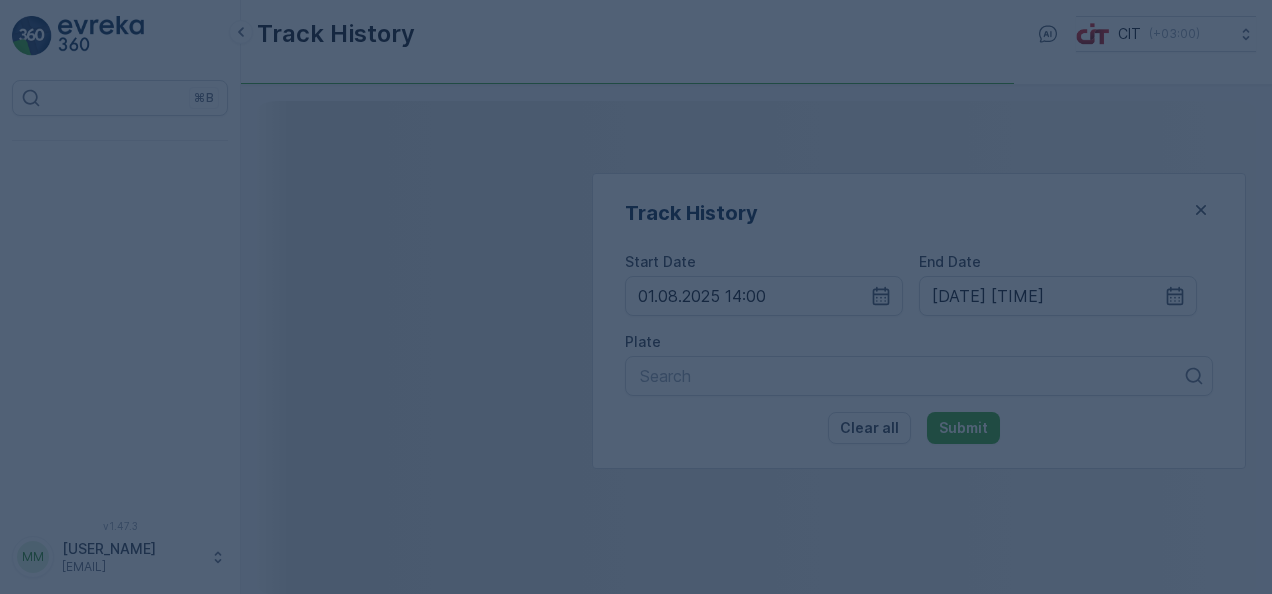 scroll, scrollTop: 0, scrollLeft: 0, axis: both 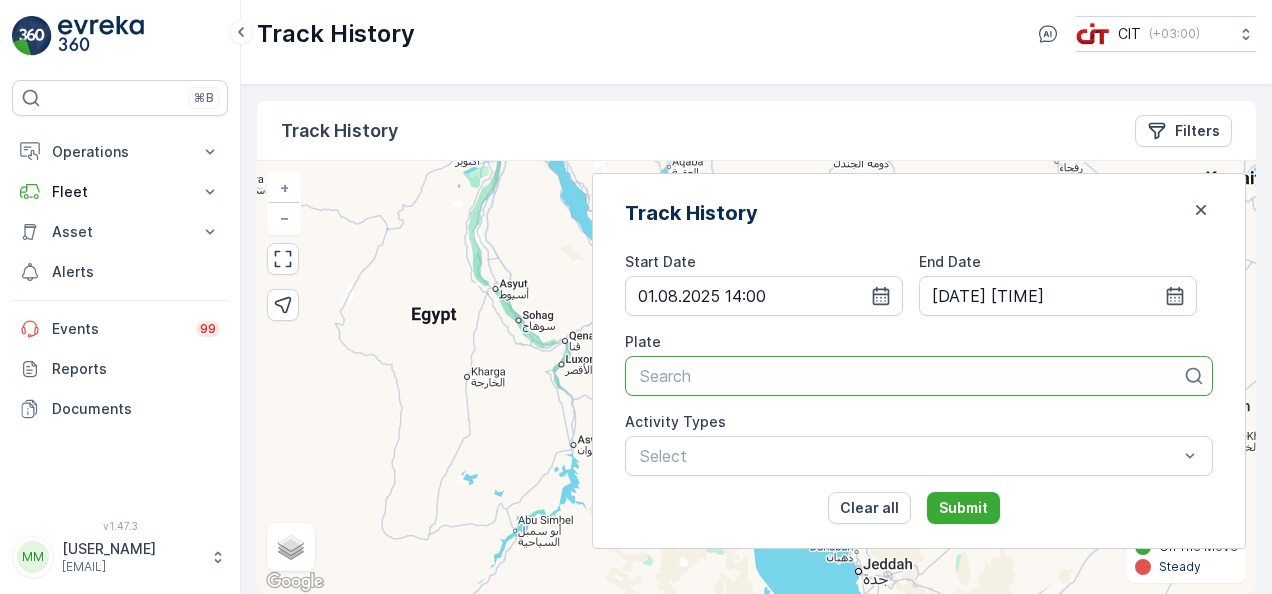 click at bounding box center (911, 376) 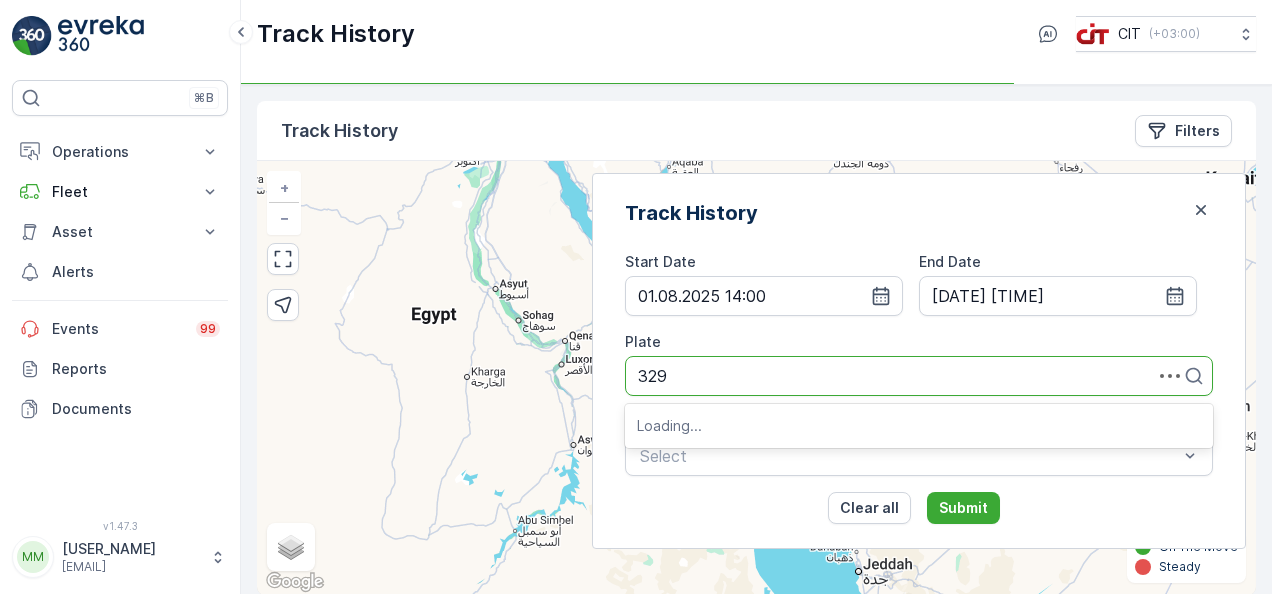 type on "3290" 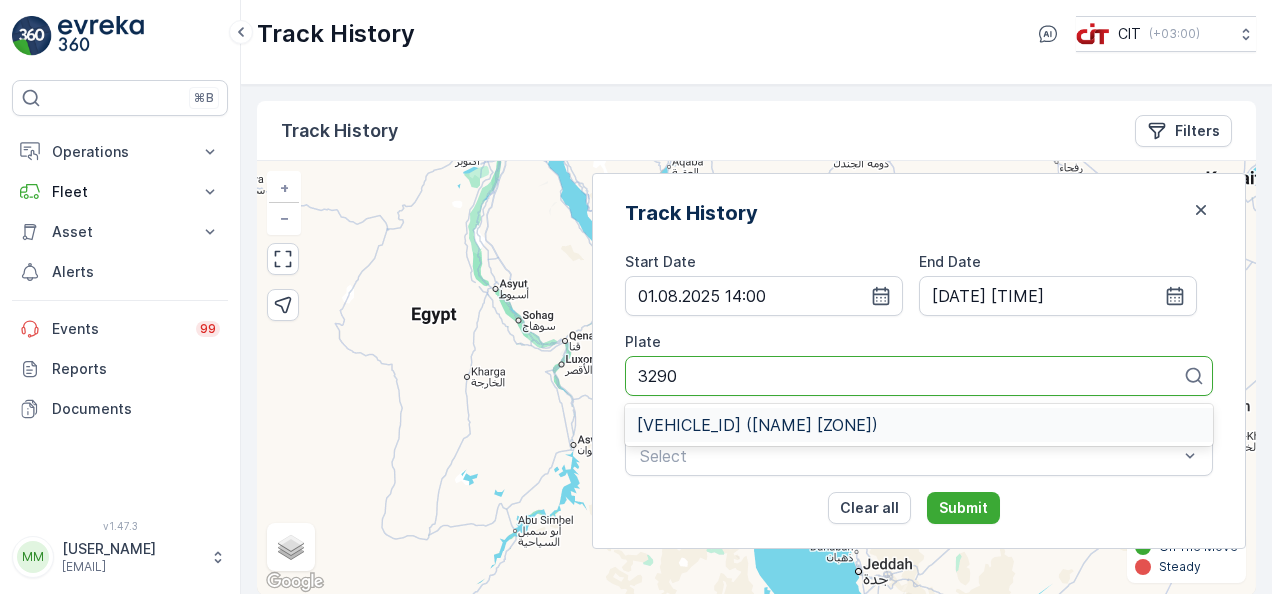 click on "[VEHICLE_ID] ([NAME] [ZONE])" at bounding box center (757, 425) 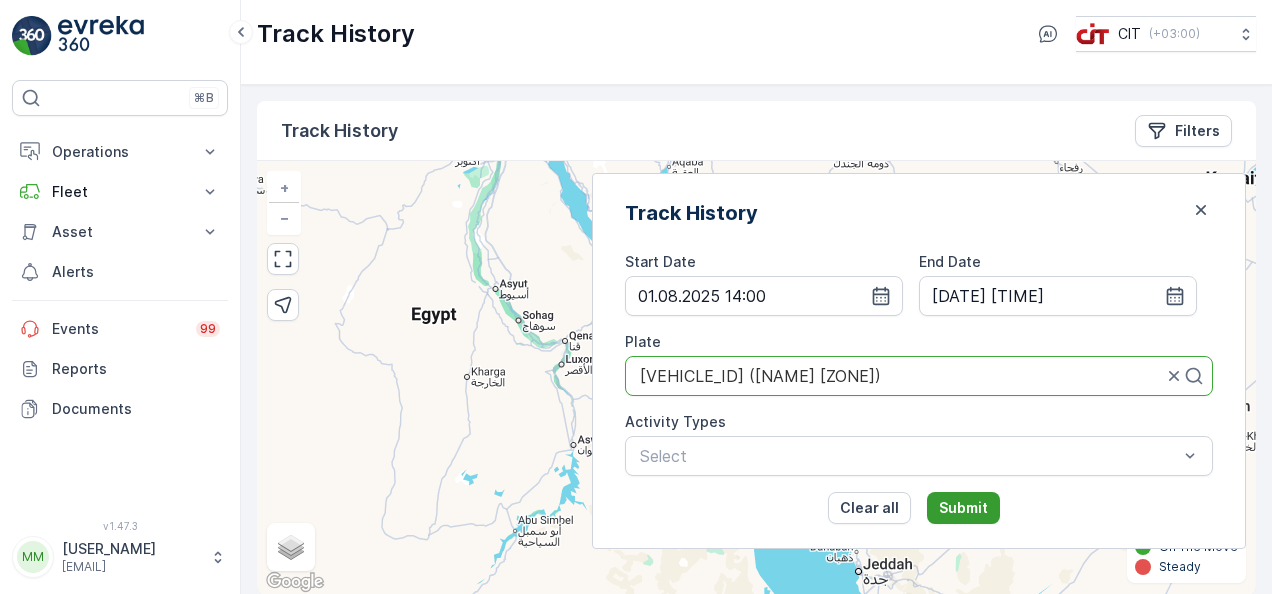 click on "Submit" at bounding box center [963, 508] 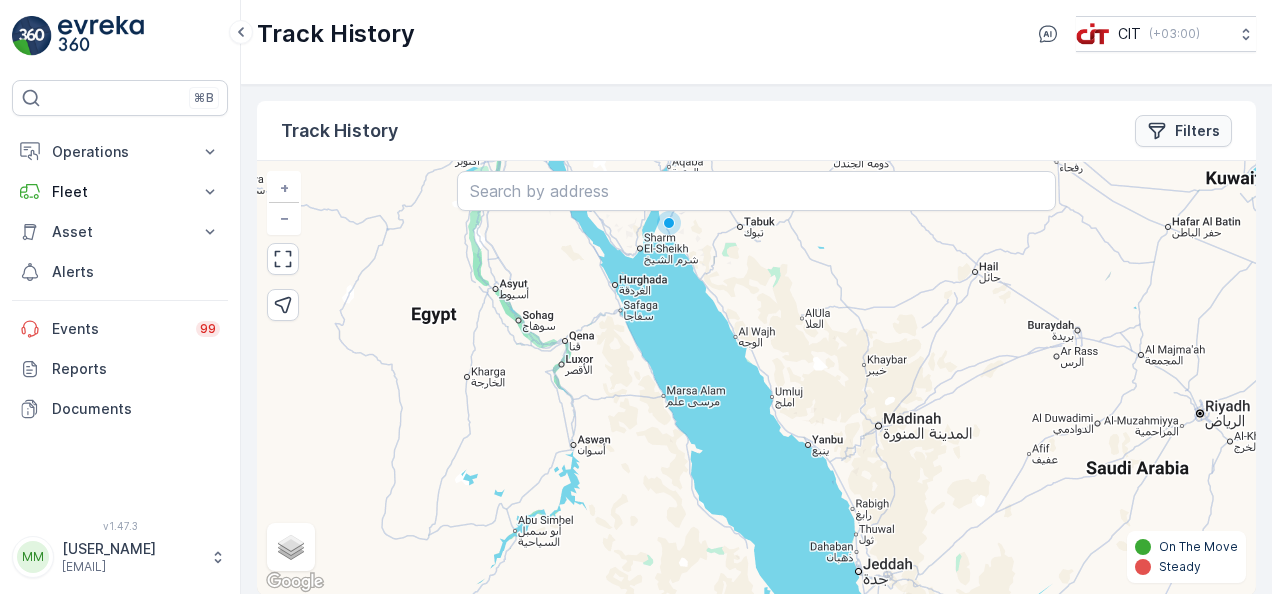 click on "Filters" at bounding box center [1183, 131] 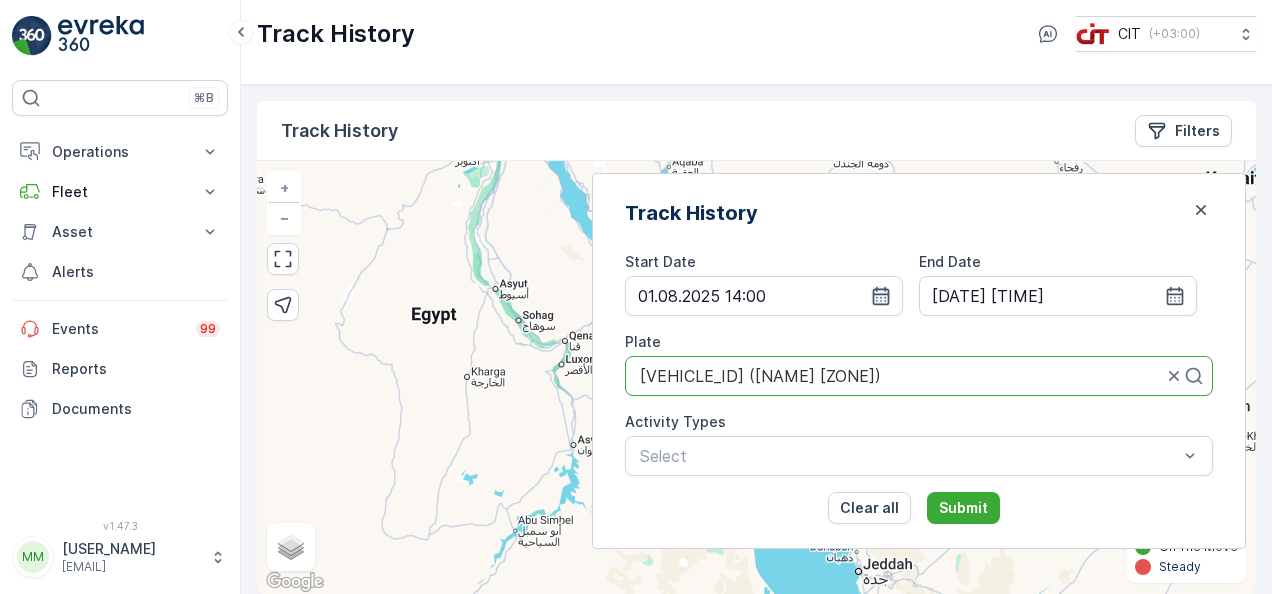 click 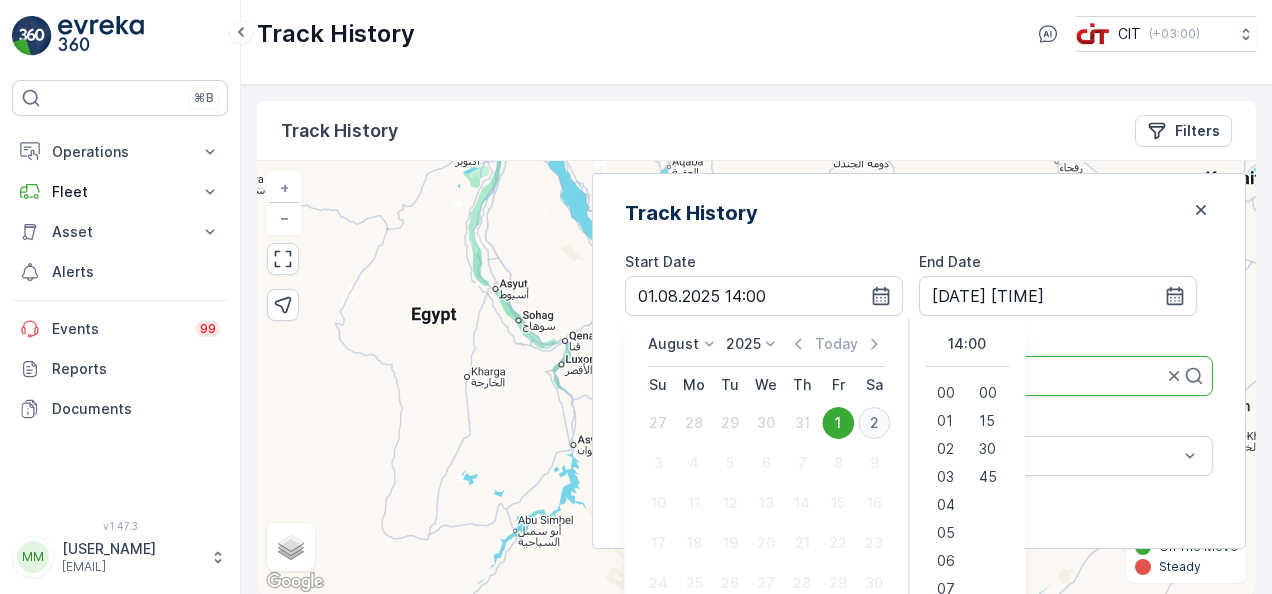 click on "2" at bounding box center [874, 423] 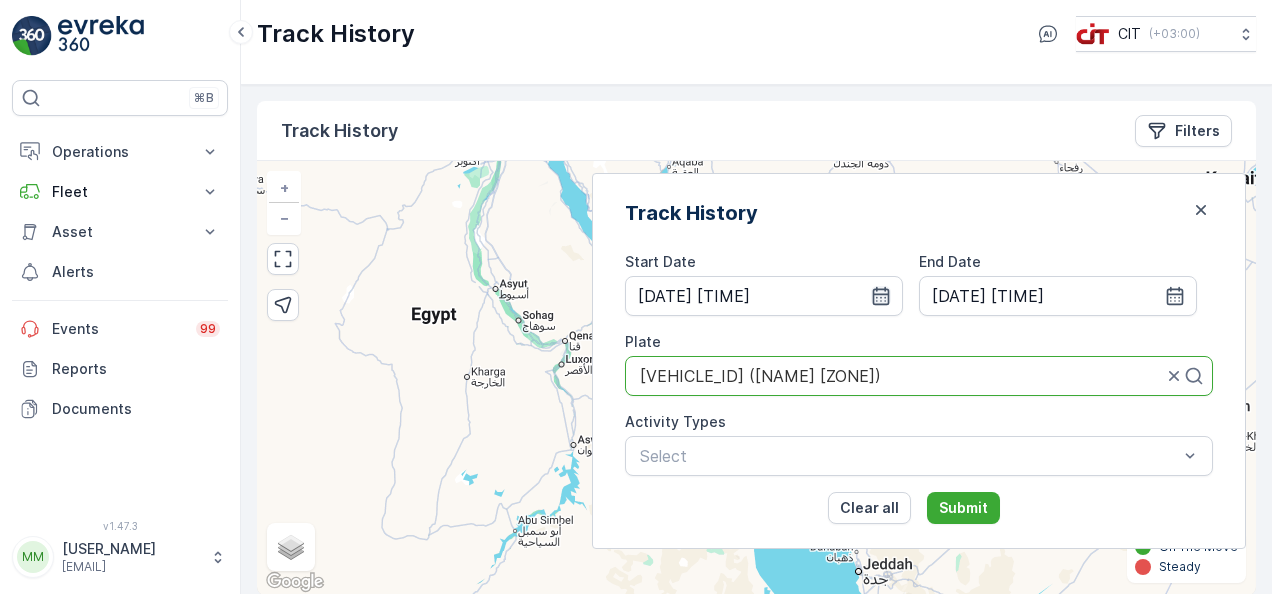 click 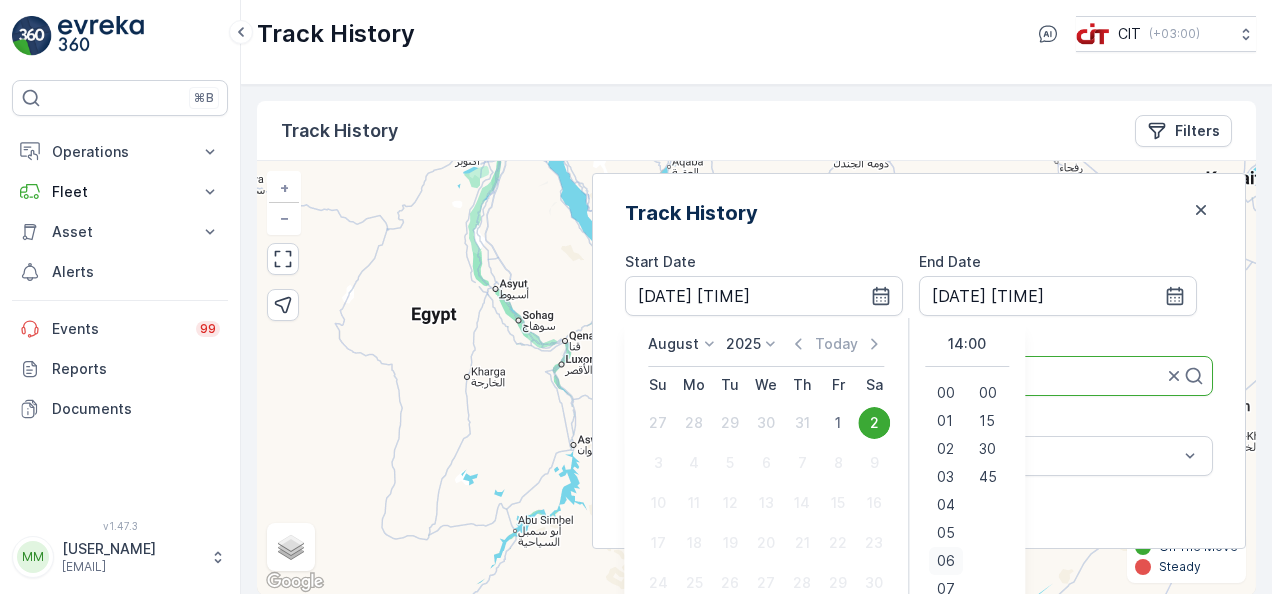 click on "06" at bounding box center [946, 561] 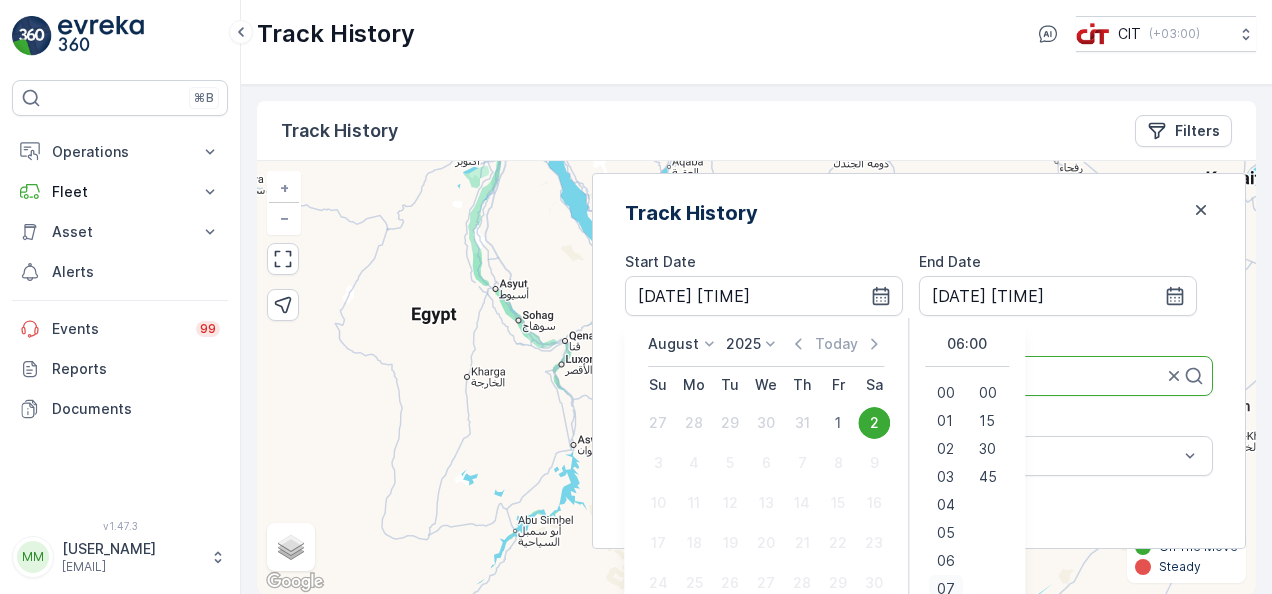 scroll, scrollTop: 6, scrollLeft: 0, axis: vertical 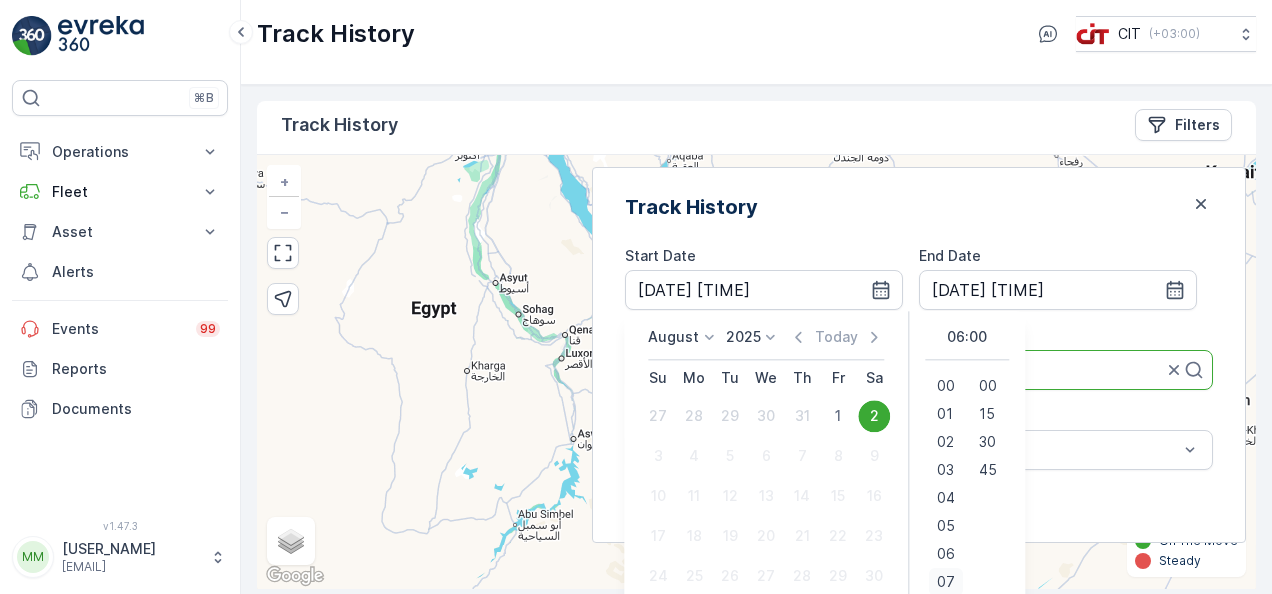 click on "07" at bounding box center (946, 582) 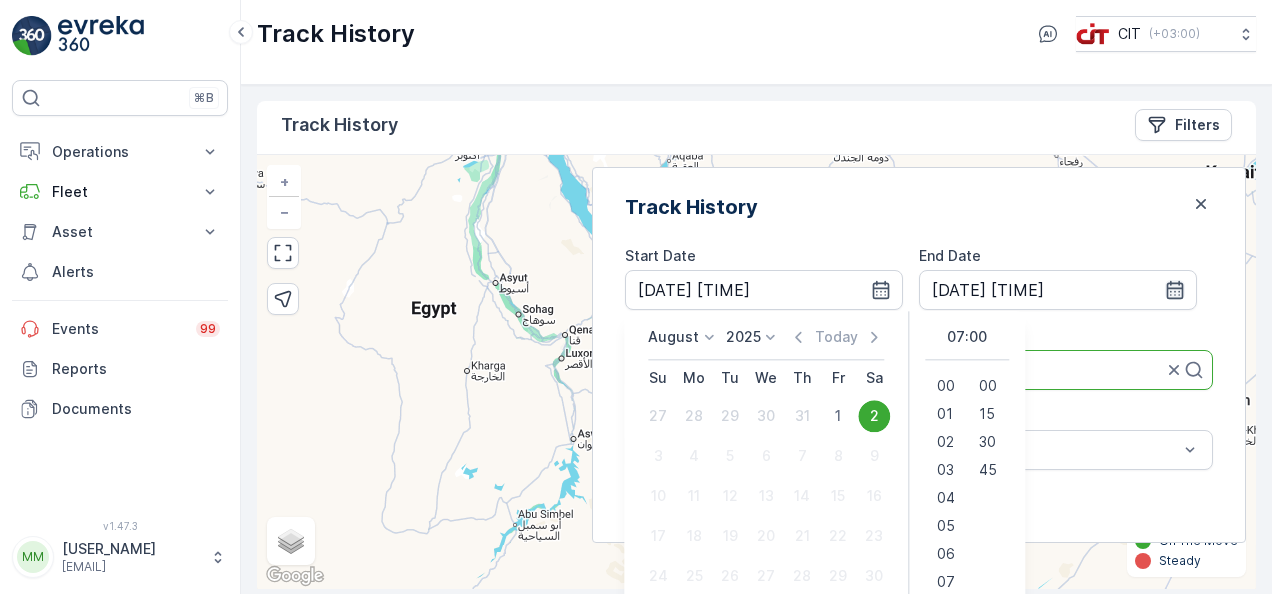 scroll, scrollTop: 0, scrollLeft: 0, axis: both 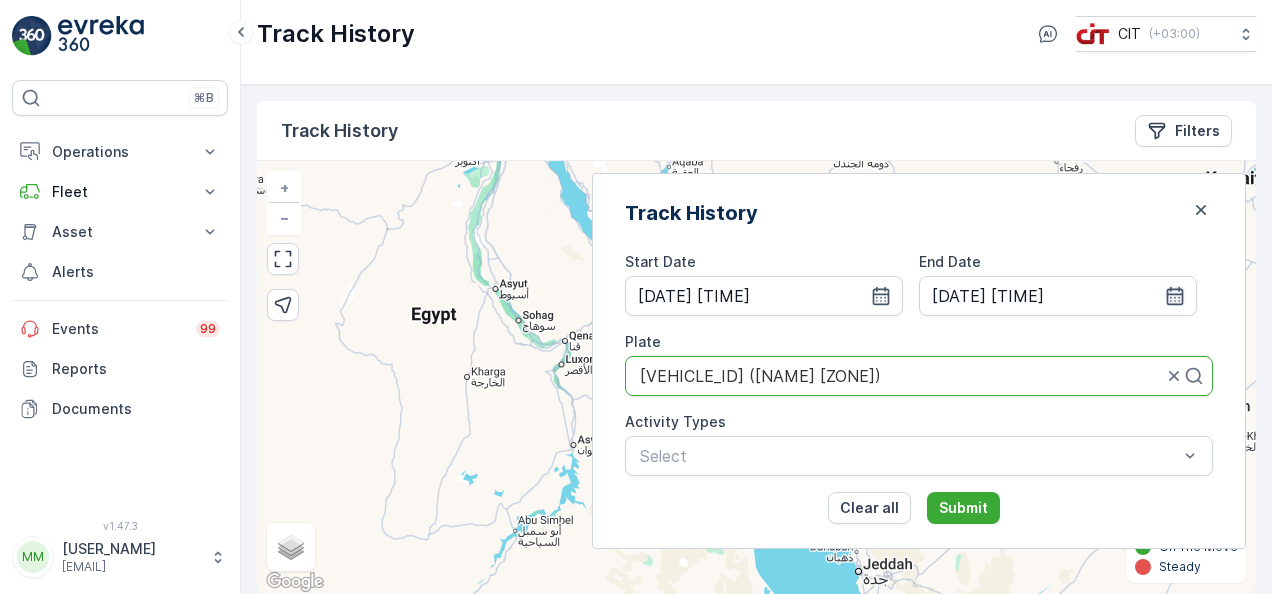 click 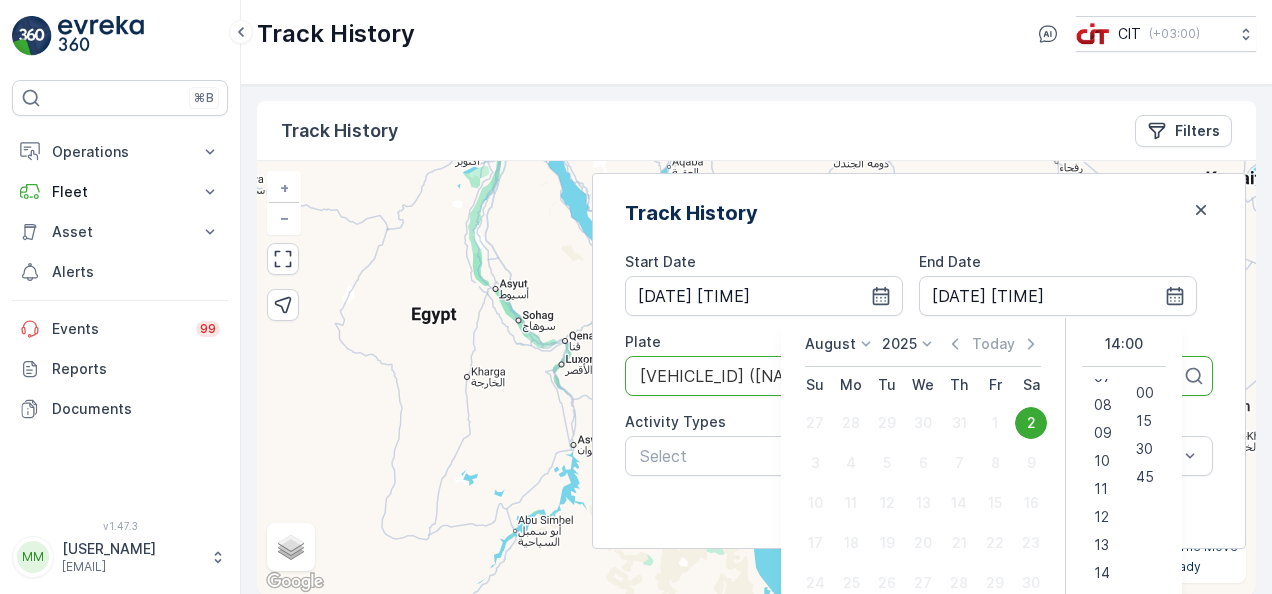 scroll, scrollTop: 222, scrollLeft: 0, axis: vertical 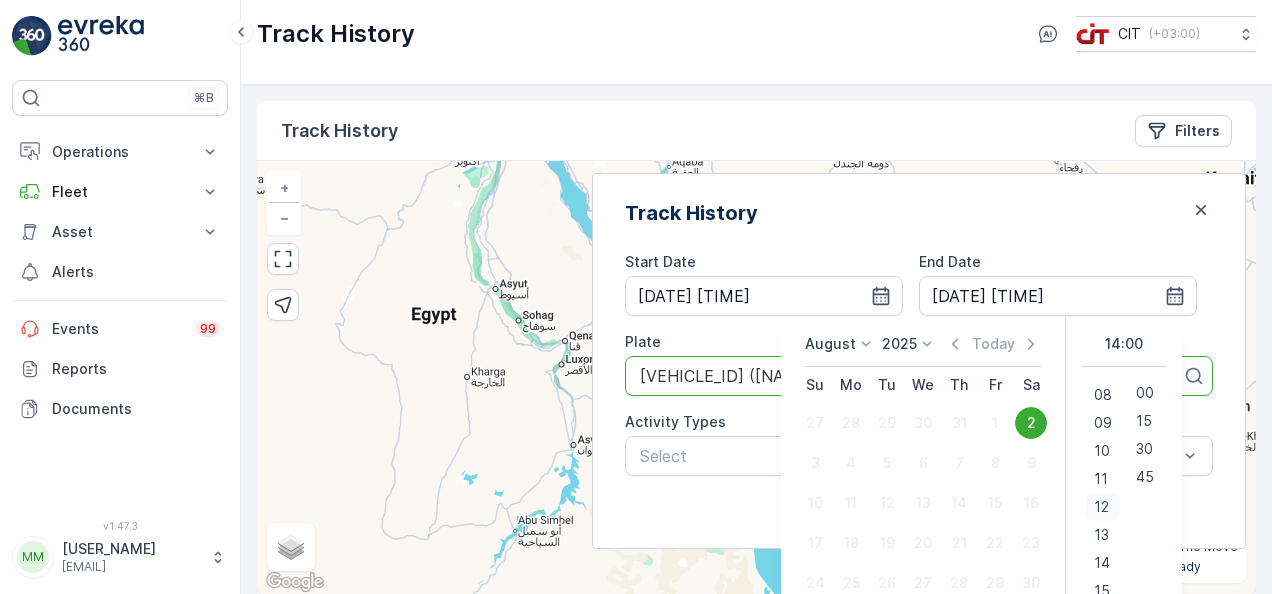 click on "12" at bounding box center [1101, 507] 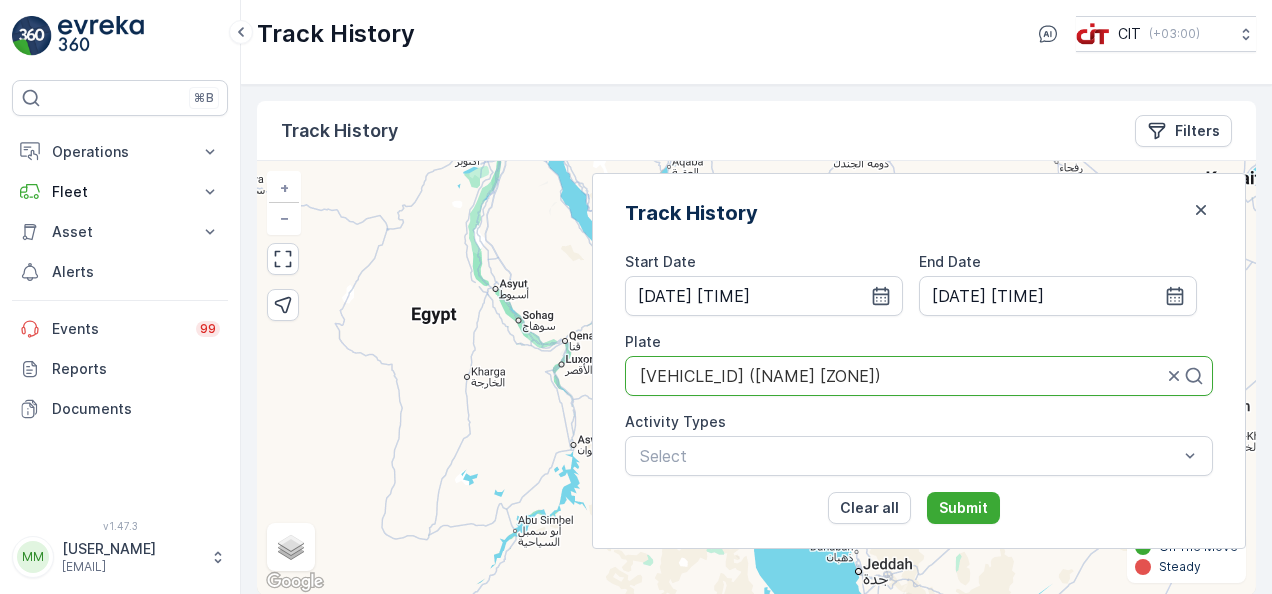 click on "Clear all Submit" at bounding box center (919, 508) 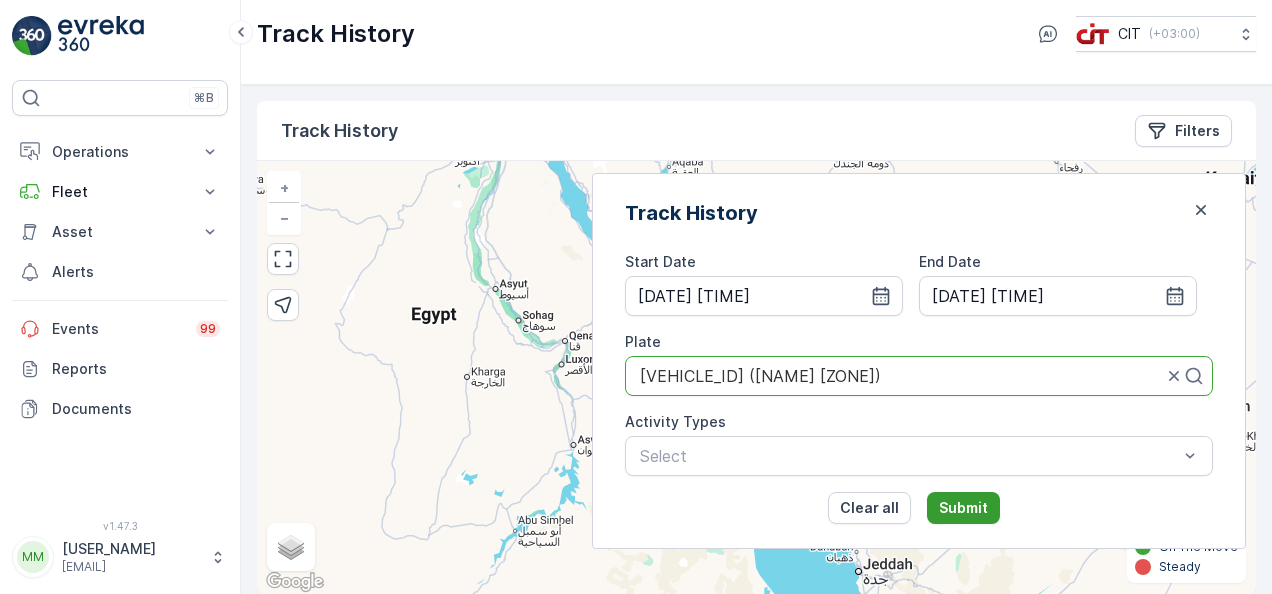 click on "Submit" at bounding box center [963, 508] 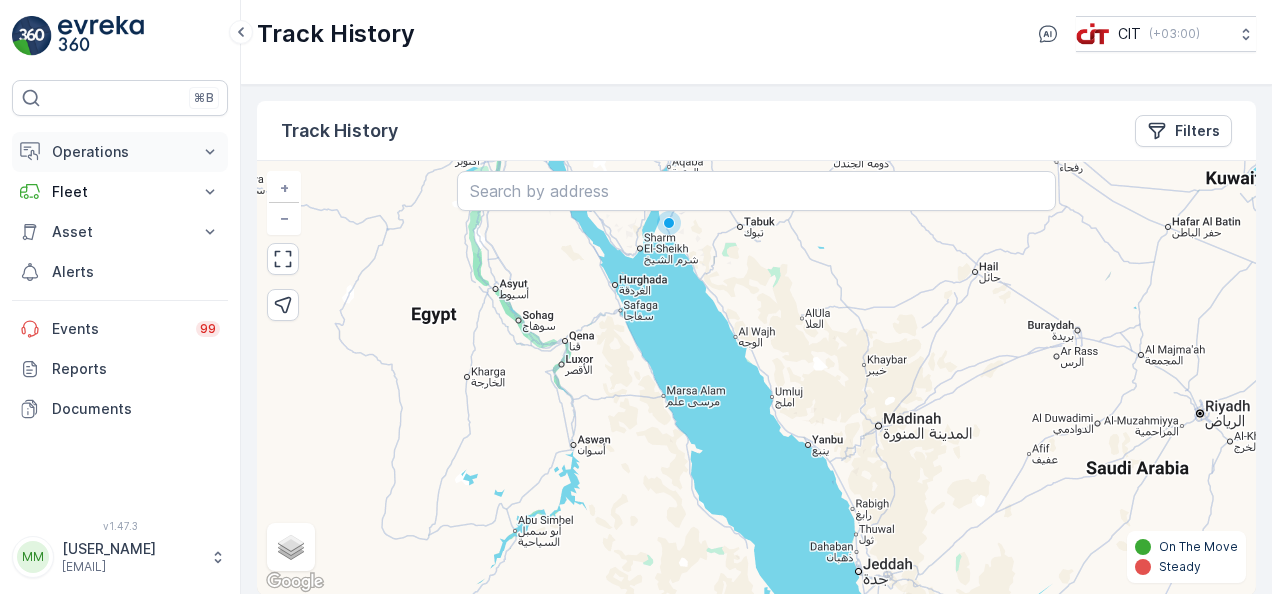 click on "Operations" at bounding box center (120, 152) 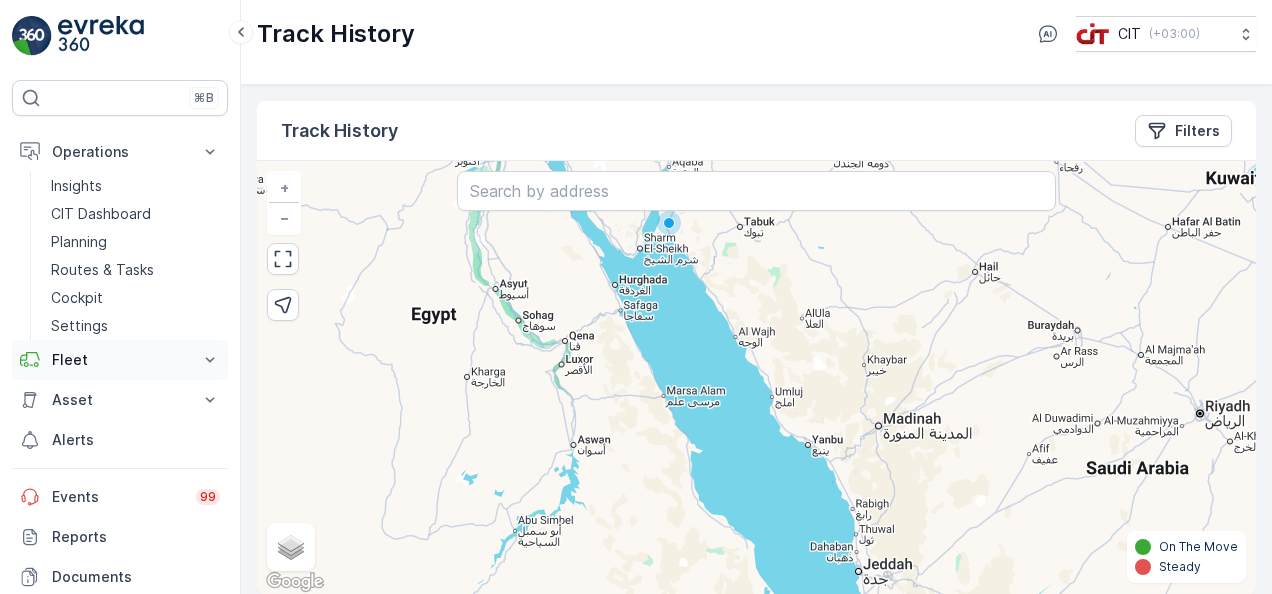click on "Fleet" at bounding box center [120, 360] 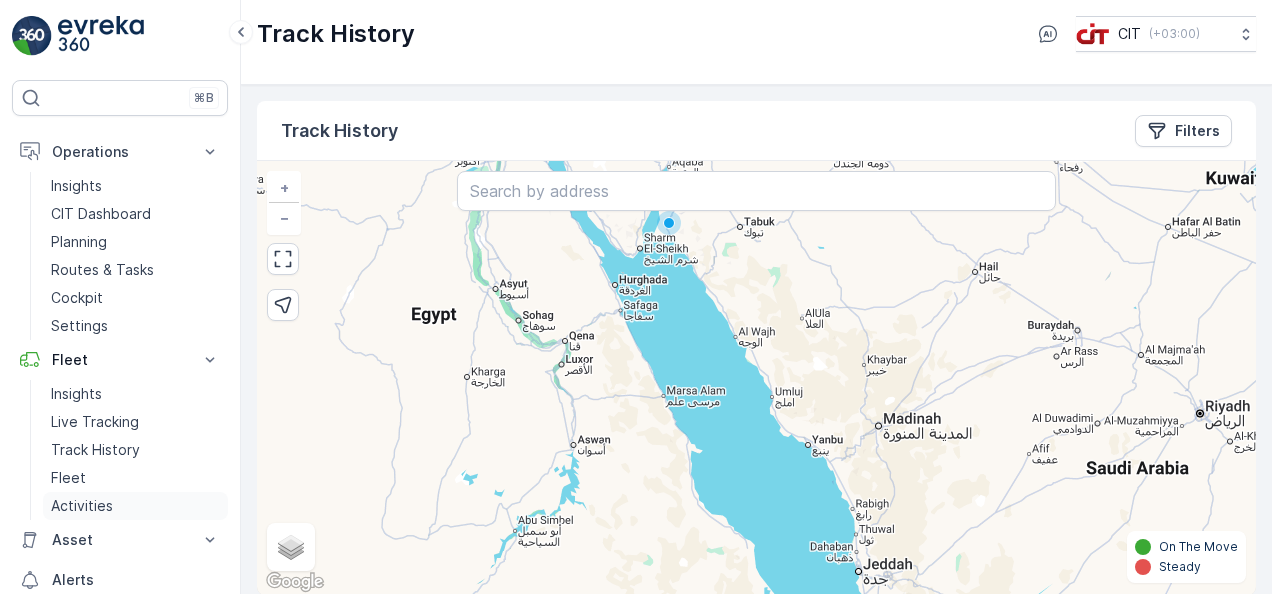 click on "Activities" at bounding box center [82, 506] 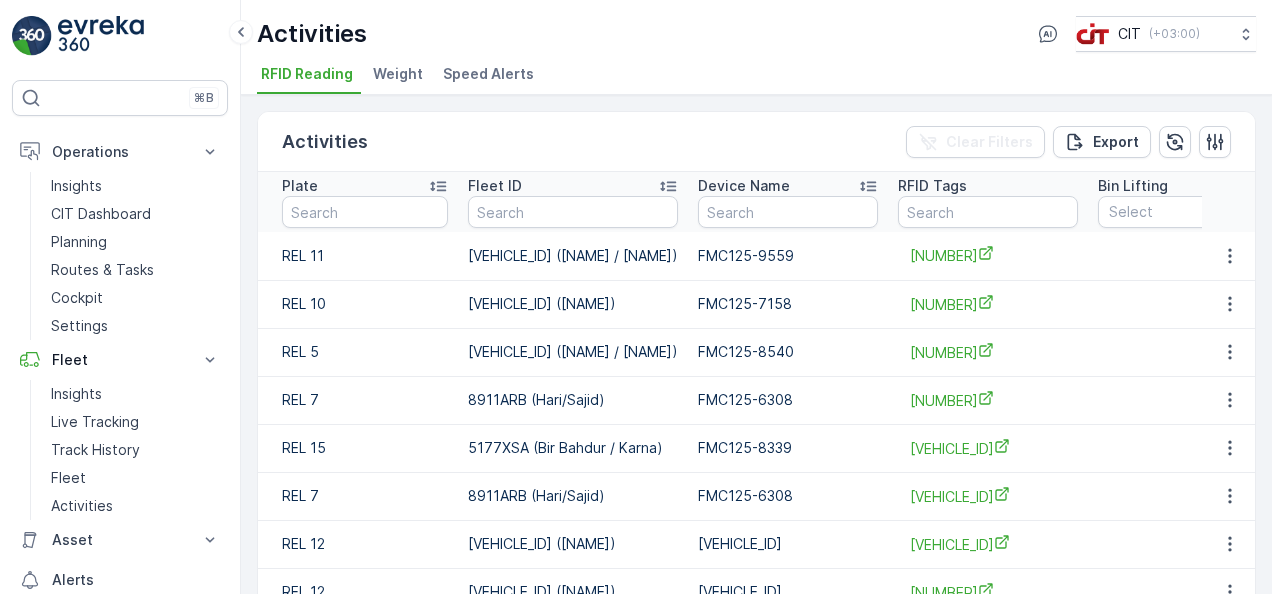 drag, startPoint x: 236, startPoint y: 333, endPoint x: 238, endPoint y: 386, distance: 53.037724 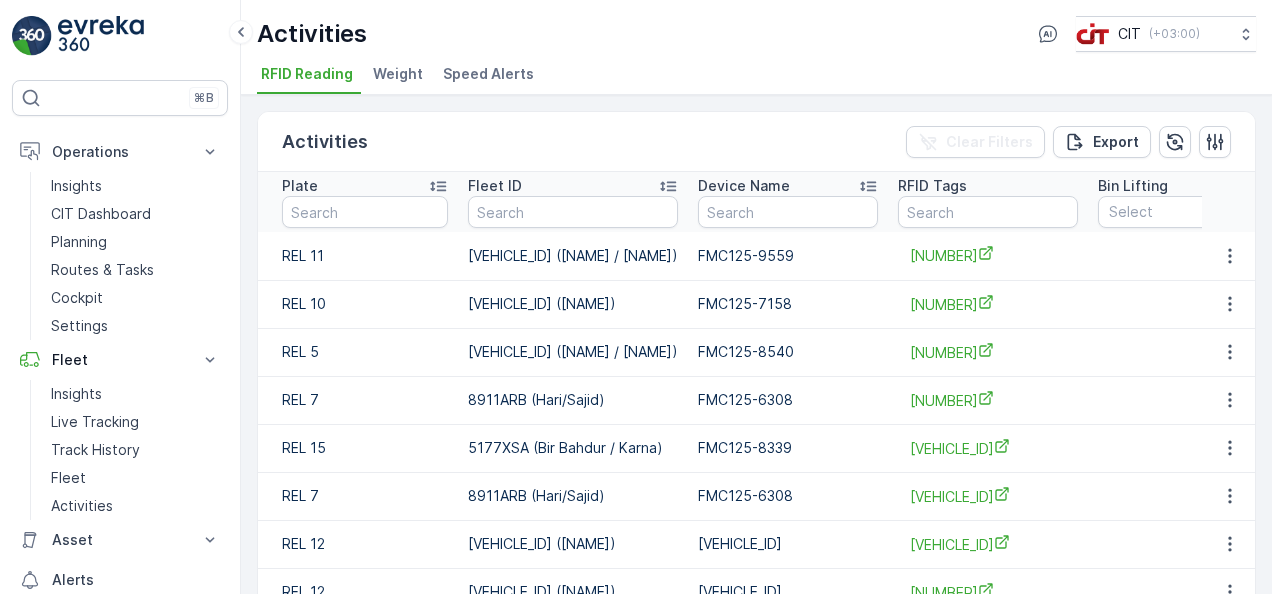 click on "⌘B Operations Insights CIT Dashboard Planning Routes & Tasks Cockpit Settings Fleet Insights Live Tracking Track History Fleet Activities Asset Assets Activities Alerts Events 99 Reports Documents v 1.47.3 MM Mudather-Ahmed mudather.ahmed@citgroupltd.com" at bounding box center (120, 297) 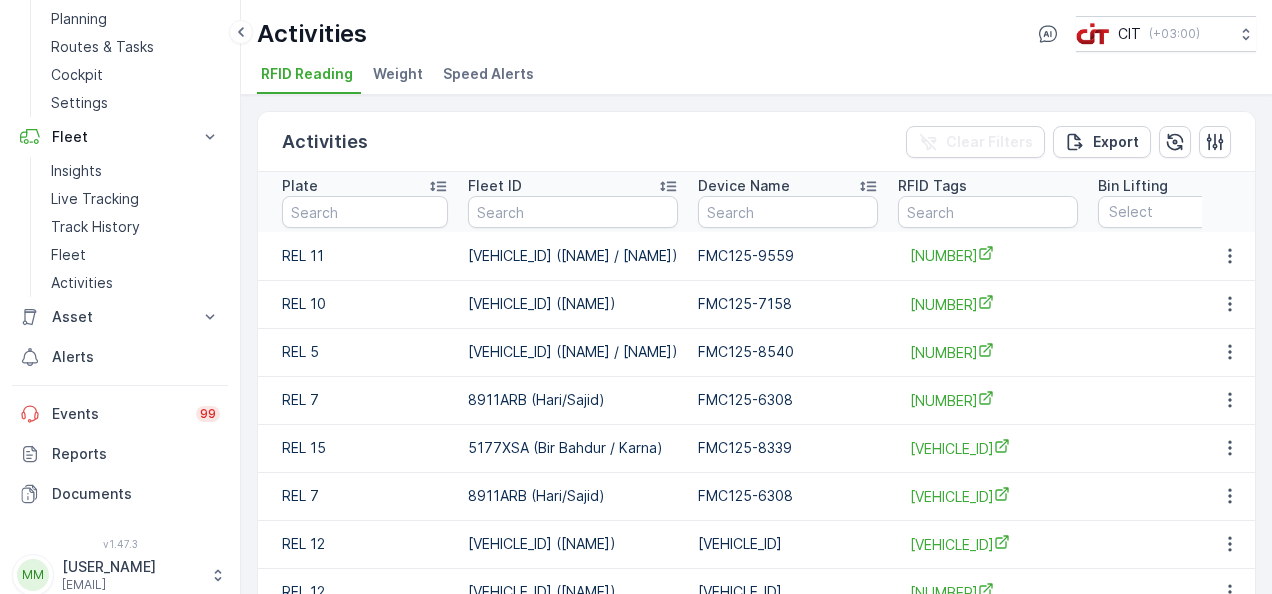 scroll, scrollTop: 224, scrollLeft: 0, axis: vertical 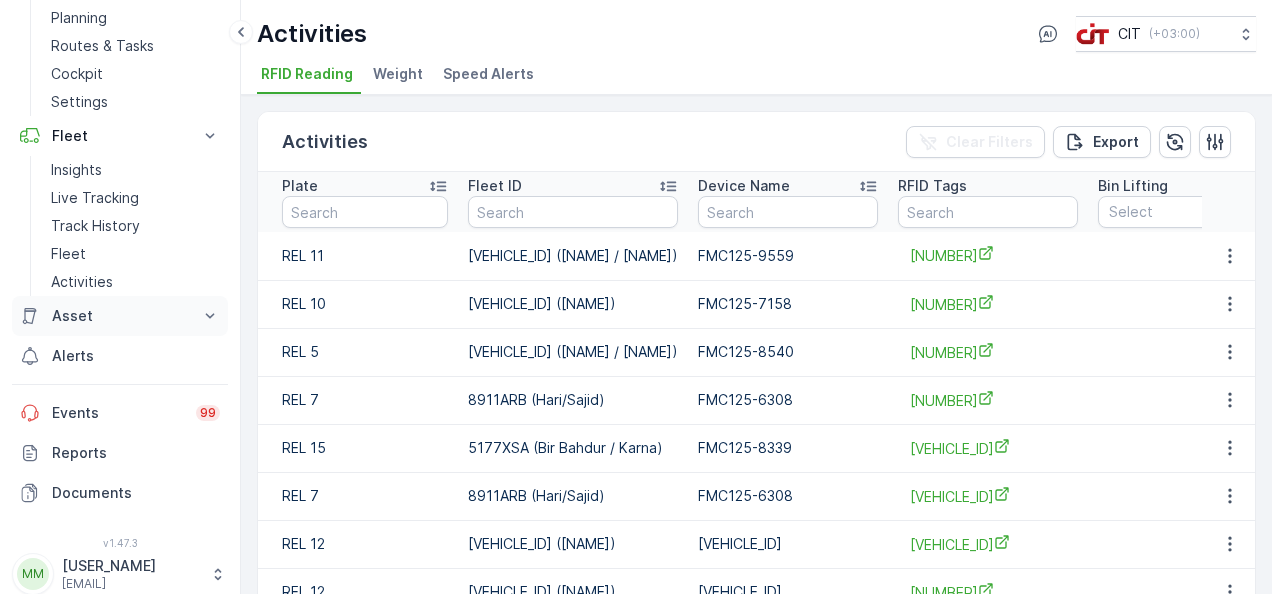 click on "Asset" at bounding box center (120, 316) 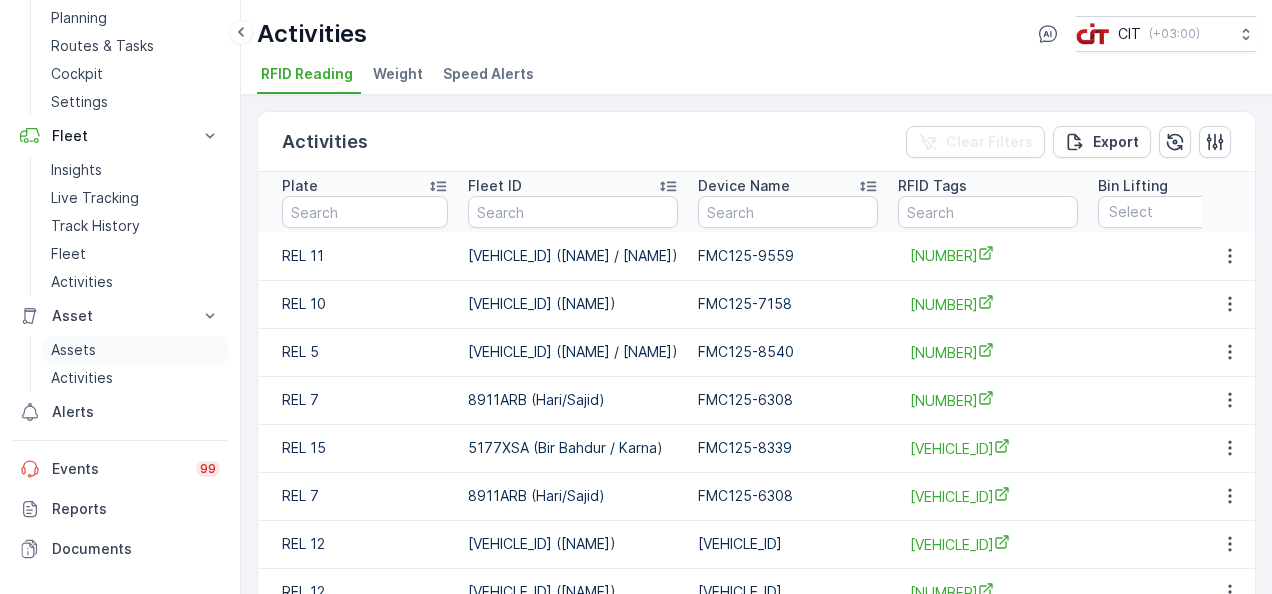 click on "Assets" at bounding box center (135, 350) 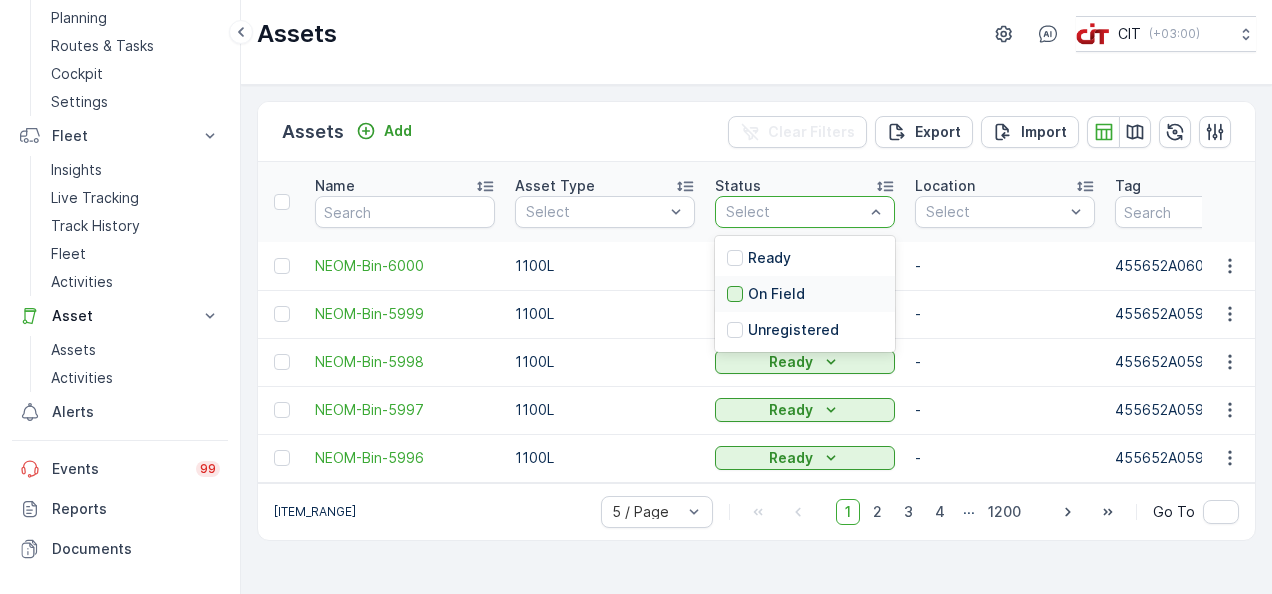 click at bounding box center (735, 294) 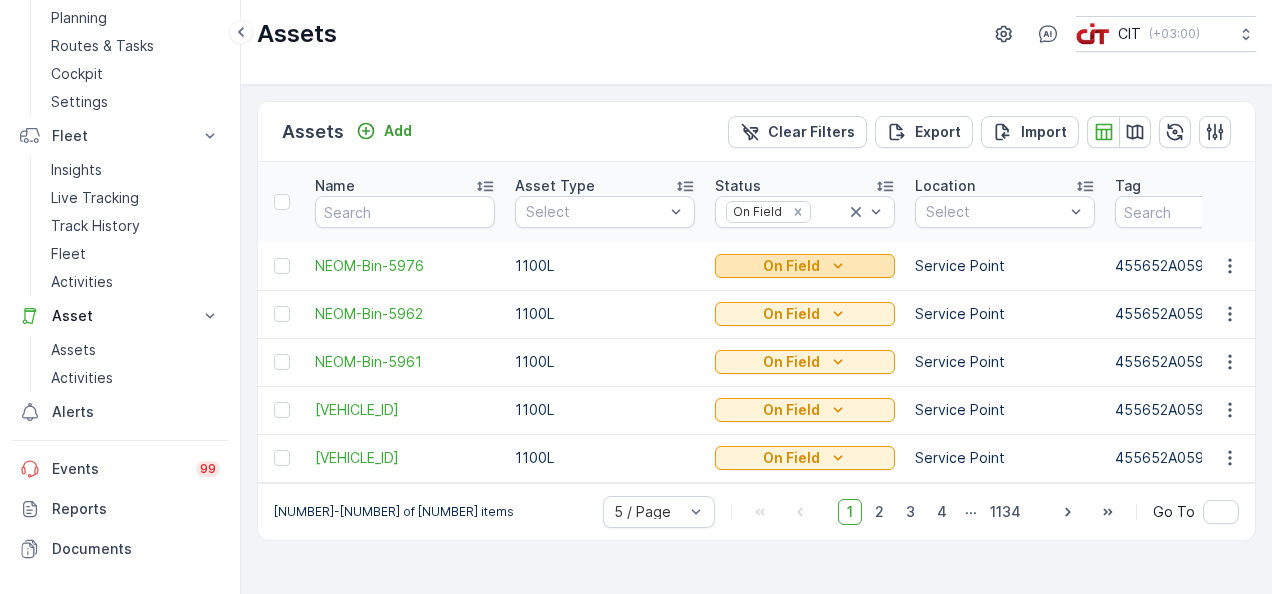 click 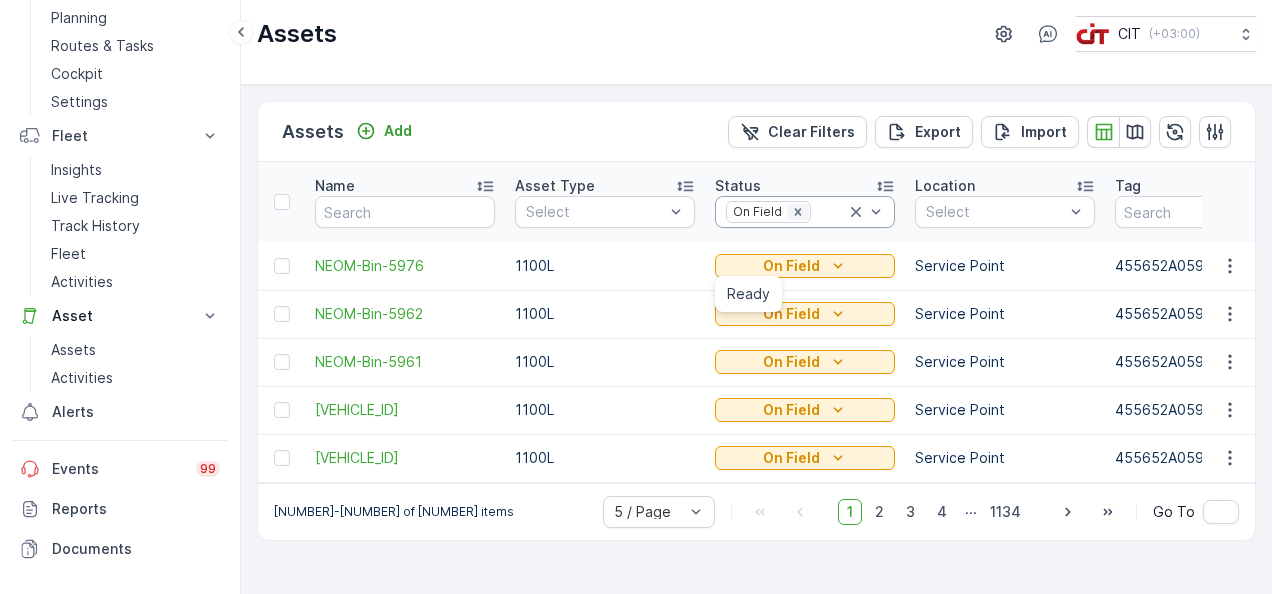 click 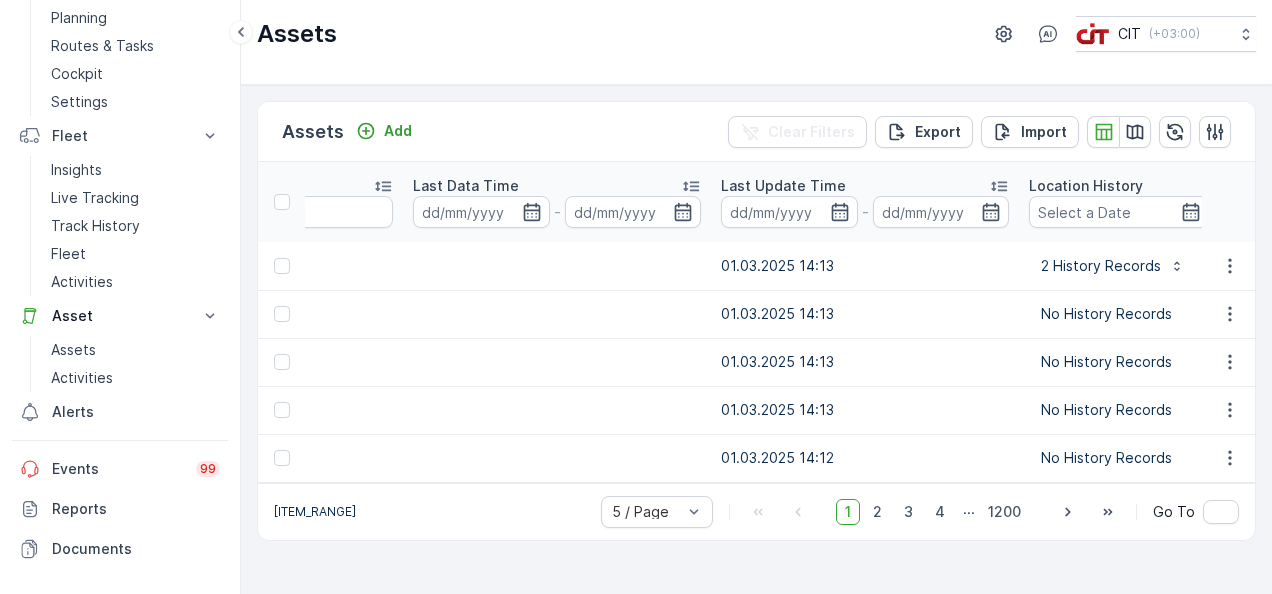 scroll, scrollTop: 0, scrollLeft: 2888, axis: horizontal 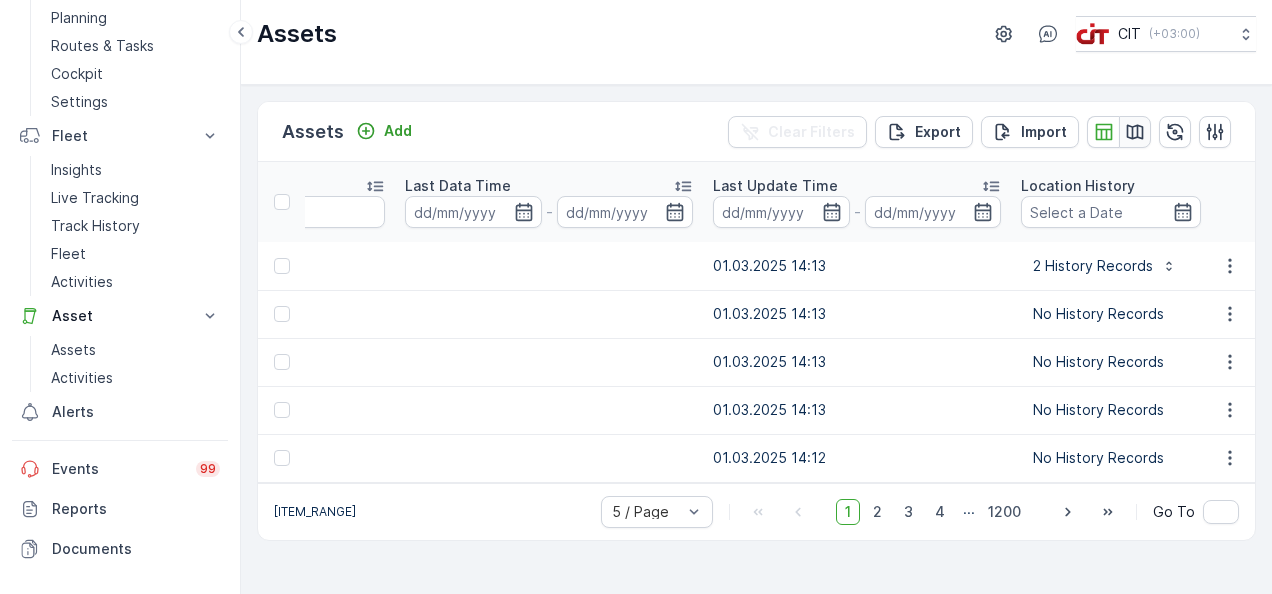click 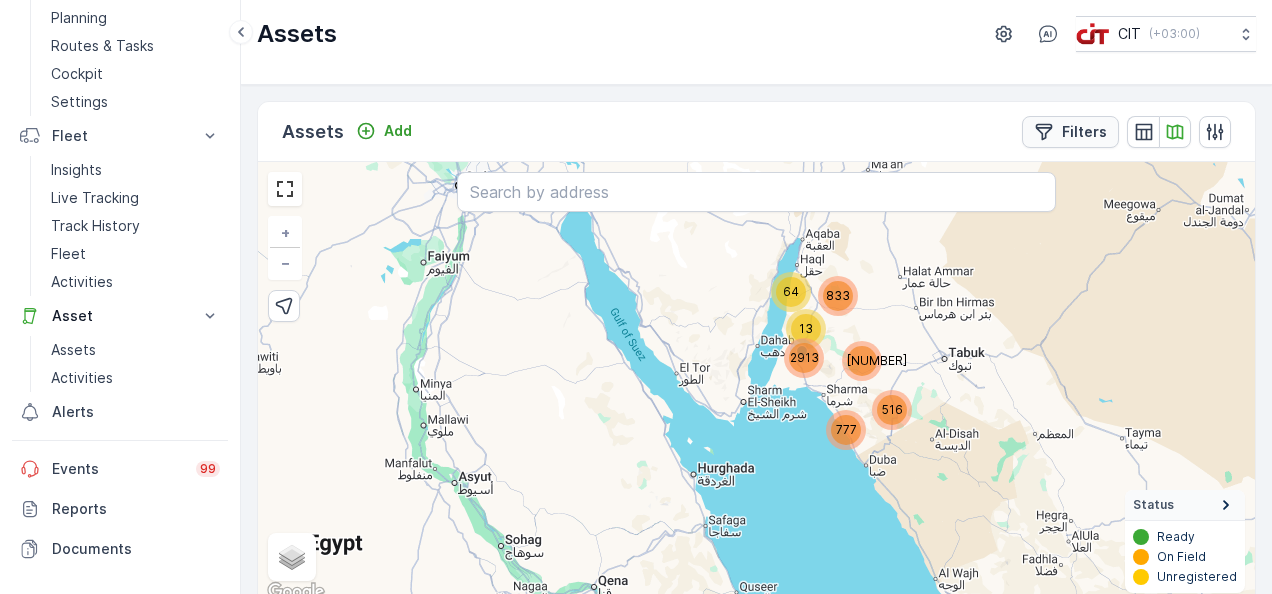 click on "Filters" at bounding box center [1084, 132] 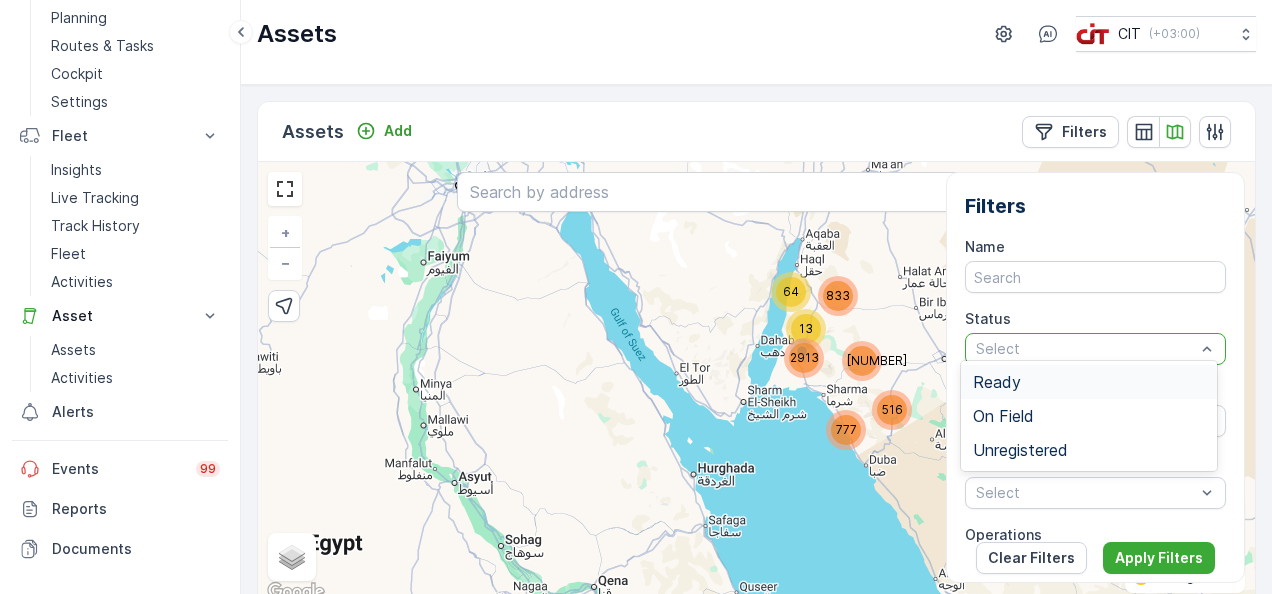 scroll, scrollTop: 10, scrollLeft: 0, axis: vertical 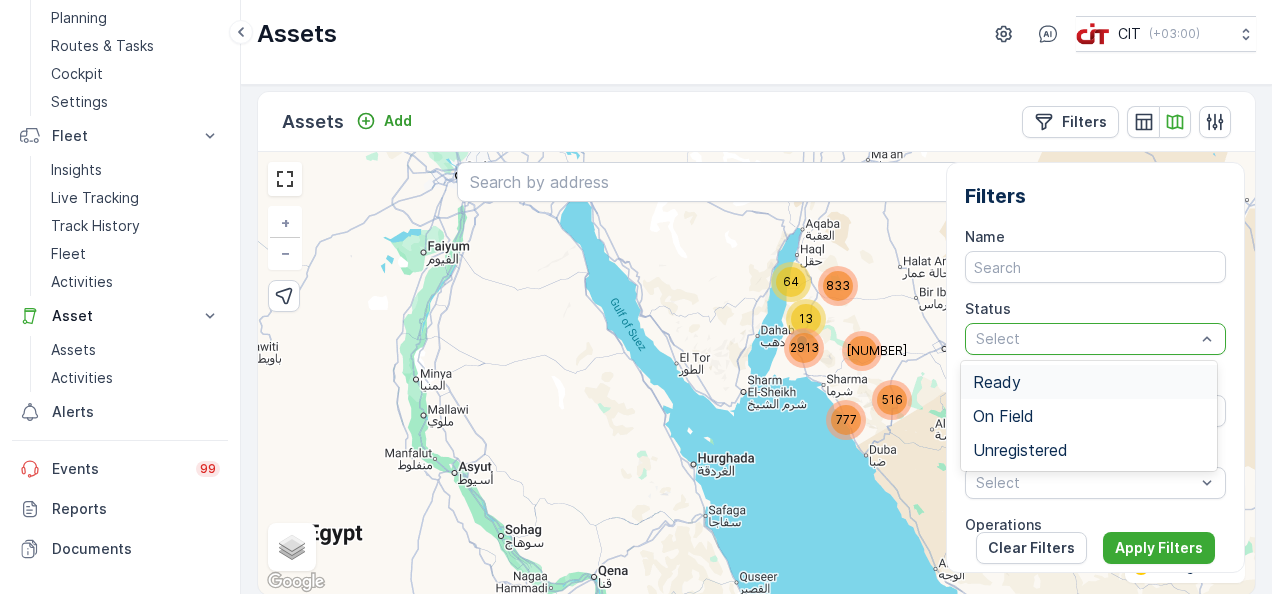 click at bounding box center [1085, 339] 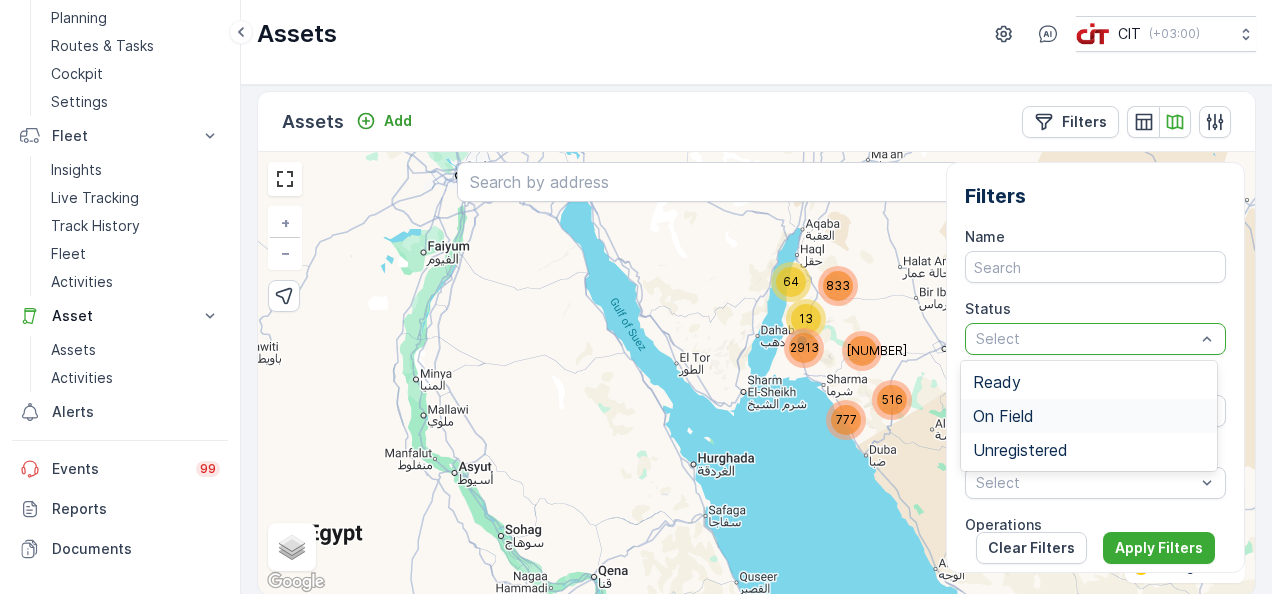 click on "On Field" at bounding box center [1003, 416] 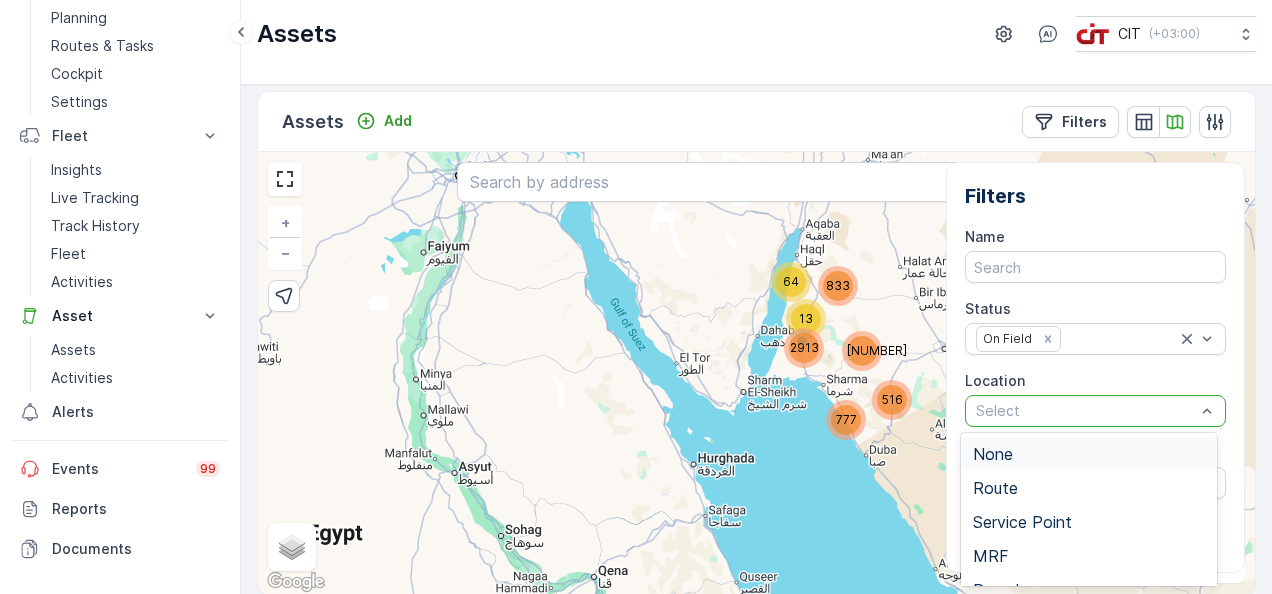 click at bounding box center [1085, 411] 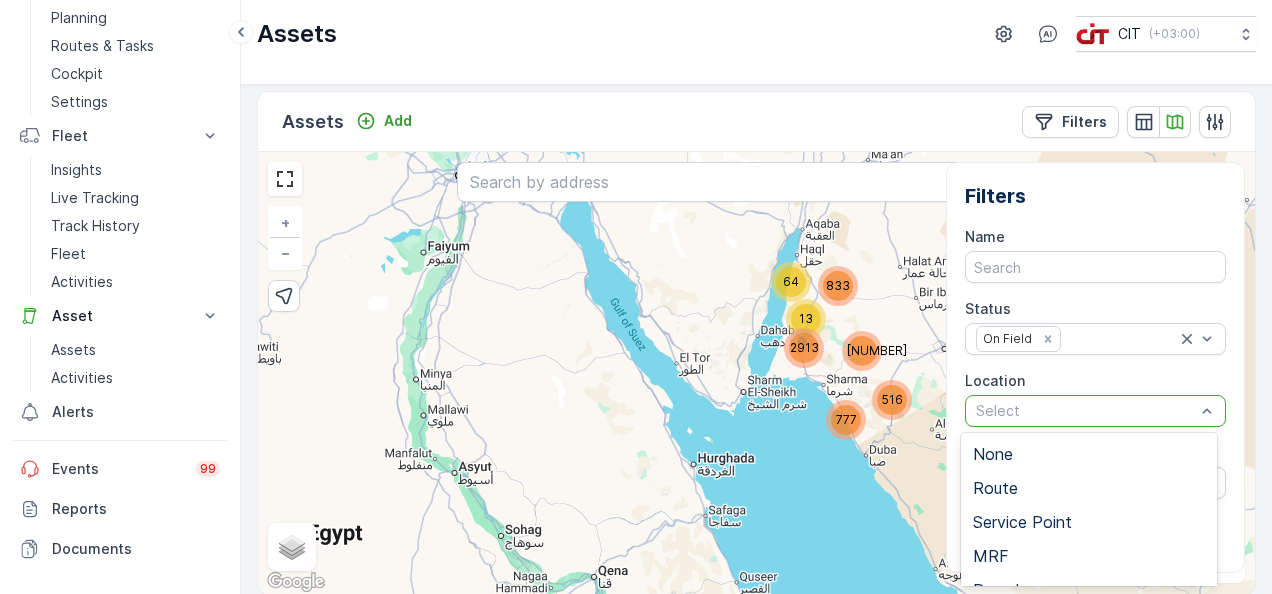 scroll, scrollTop: 59, scrollLeft: 0, axis: vertical 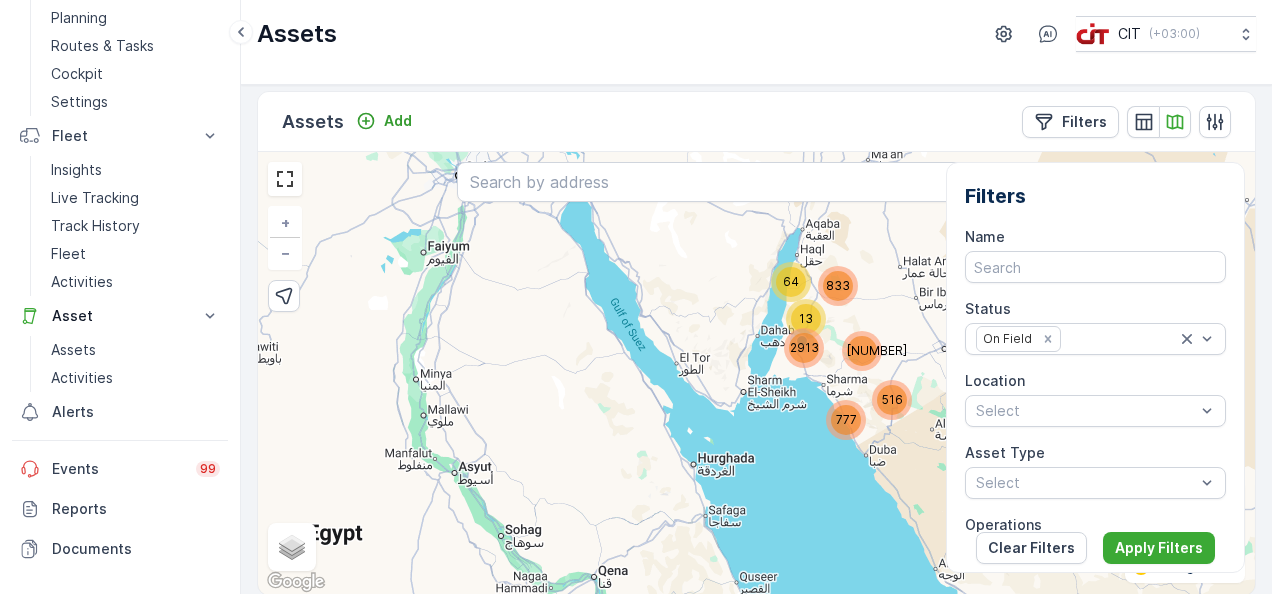 click on "Assets Add Filters" at bounding box center (756, 122) 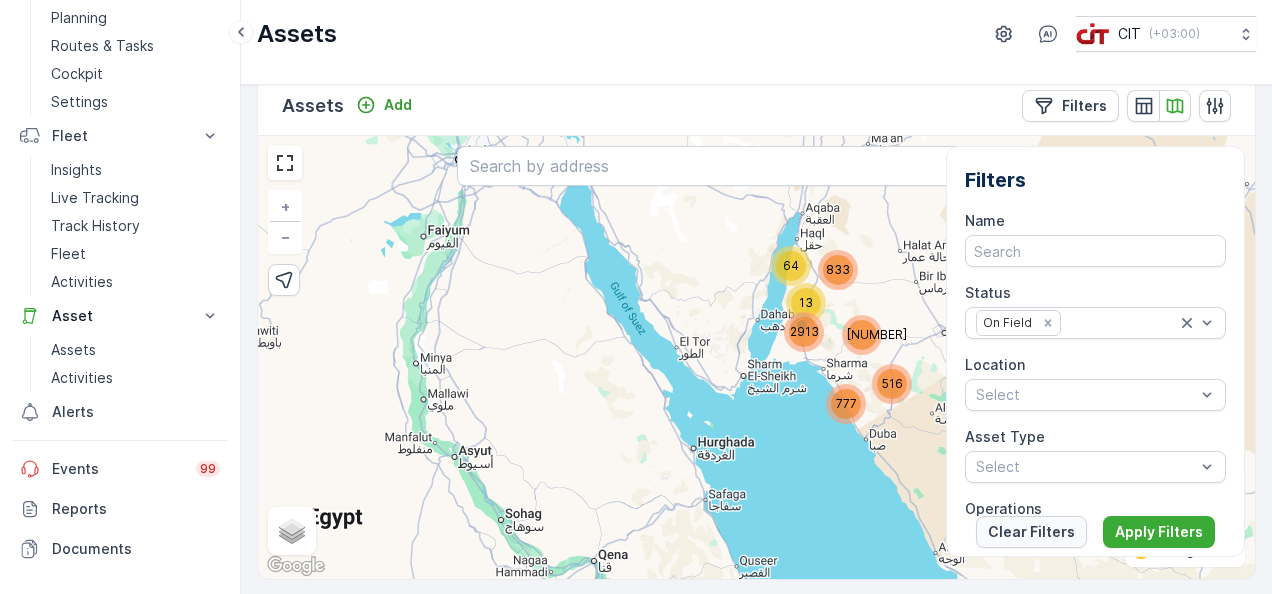 click on "Clear Filters" at bounding box center (1031, 532) 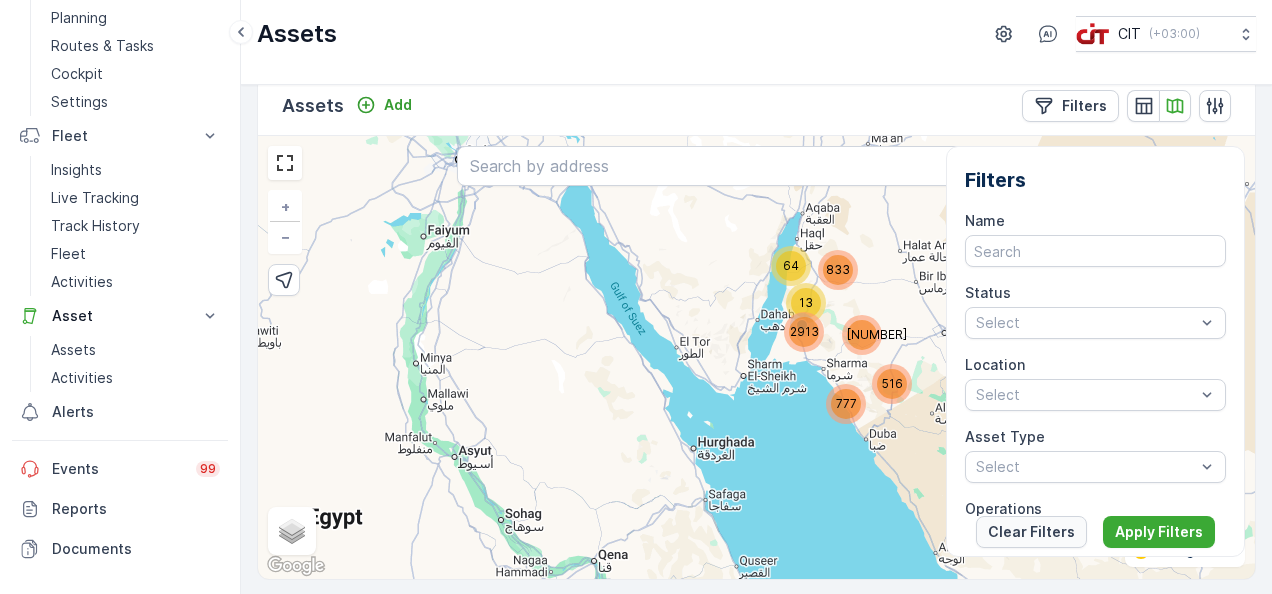click on "Clear Filters" at bounding box center (1031, 532) 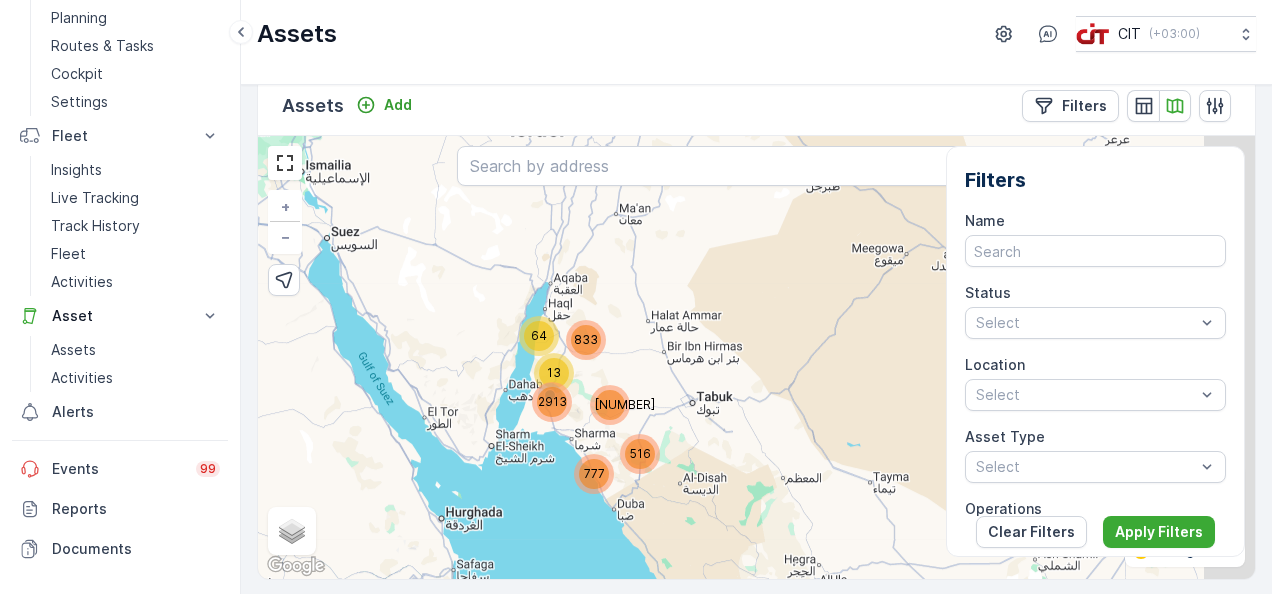 drag, startPoint x: 739, startPoint y: 354, endPoint x: 487, endPoint y: 424, distance: 261.5416 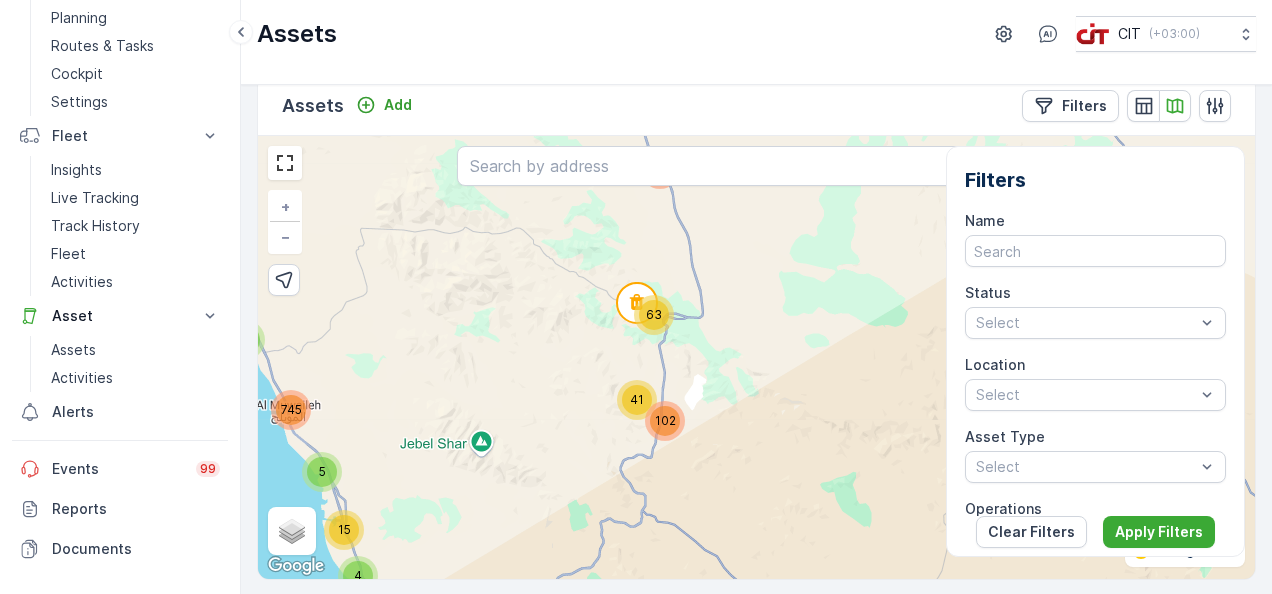 drag, startPoint x: 714, startPoint y: 554, endPoint x: 701, endPoint y: 402, distance: 152.5549 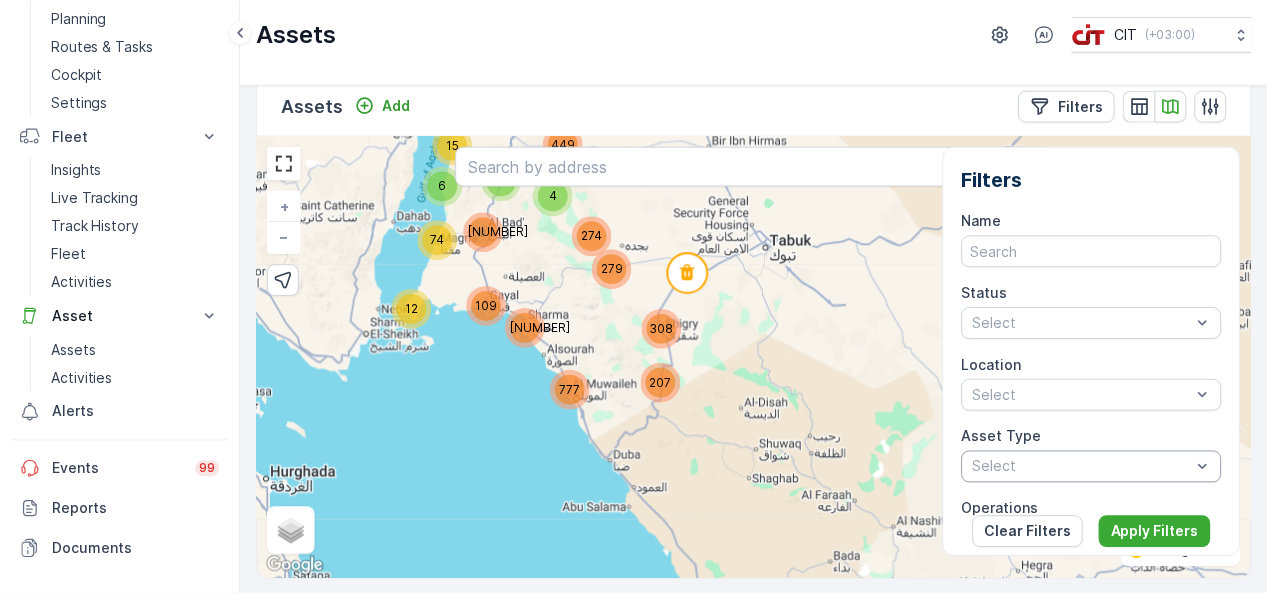 scroll, scrollTop: 72, scrollLeft: 0, axis: vertical 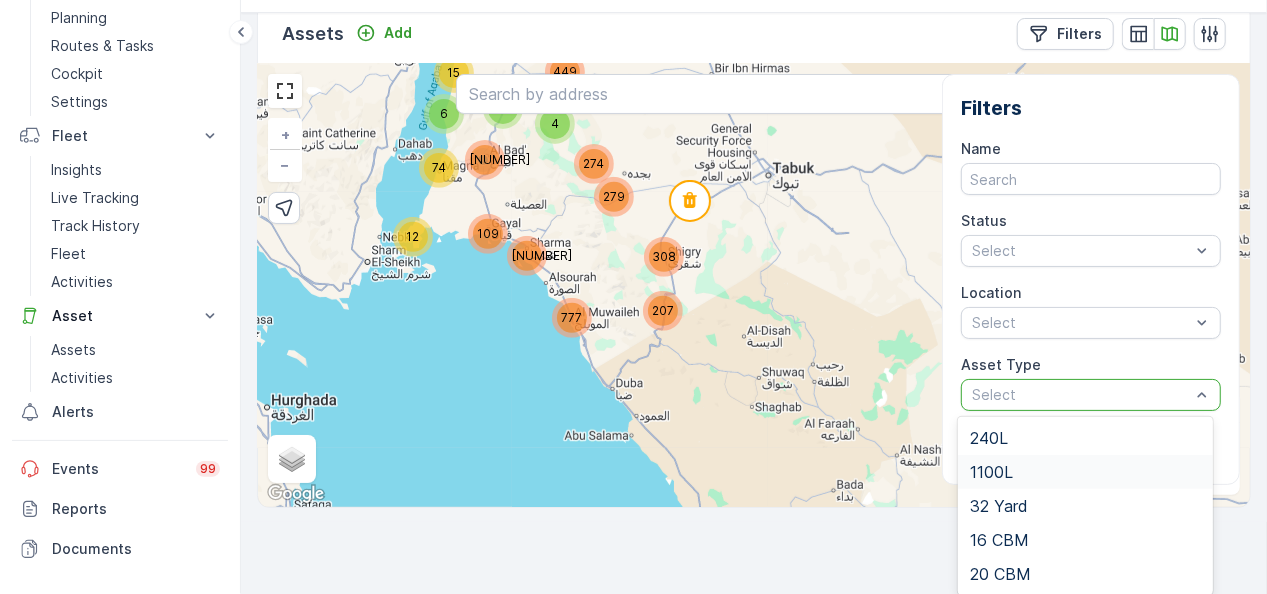 click on "⌘B Operations Insights CIT Dashboard Planning Routes & Tasks Cockpit Settings Fleet Insights Live Tracking Track History Fleet Activities Asset Assets Activities Alerts Events 99 Reports Documents v 1.47.3 MM Mudather-Ahmed mudather.ahmed@citgroupltd.com Assets CIT ( +03:00 ) Assets Add Filters 274 279 207 308 6 4 3 15 49 449 304 80 777 12 109 311 74 2407 + −  Satellite  Roadmap  Terrain  Hybrid  Leaflet Keyboard shortcuts Map Data Map data ©2025 Google, Mapa GISrael Map data ©2025 Google, Mapa GISrael 20 km  Click to toggle between metric and imperial units Terms Report a map error Status Ready On Field Unregistered Filters Name Status Select Location Select Asset Type 5 results available. Use Up and Down to choose options, press Enter to select the currently focused option, press Escape to exit the menu, press Tab to select the option and exit the menu. Select Operations Select Waste Type Select Tag Fullness Rate 0 100 Last Temperature 0 100 Stakeholder Service Point Device Type Select -" at bounding box center (633, 225) 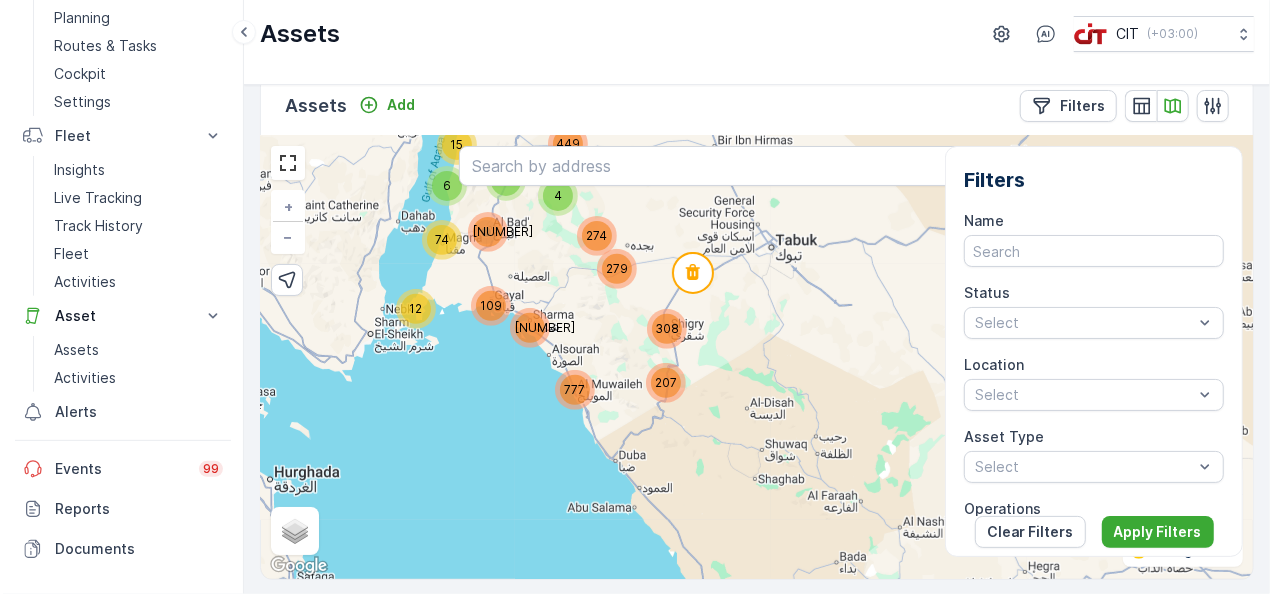 scroll, scrollTop: 0, scrollLeft: 0, axis: both 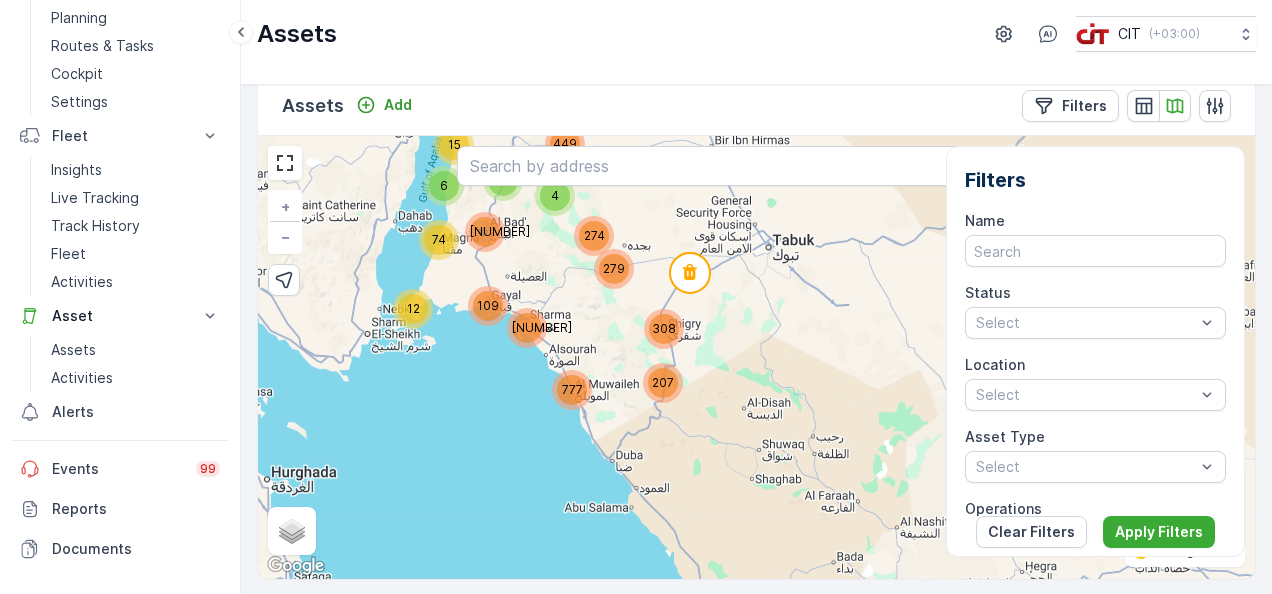click on "274 279 207 308 6 4 3 15 49 449 304 80 777 12 109 311 74 2407 + −  Satellite  Roadmap  Terrain  Hybrid  Leaflet Keyboard shortcuts Map Data Map data ©2025 Google, Mapa GISrael Map data ©2025 Google, Mapa GISrael 20 km  Click to toggle between metric and imperial units Terms Report a map error Status Ready On Field Unregistered Filters Name Status Select Location Select Asset Type Select Operations Select Waste Type Select Tag Fullness Rate 0 100 Last Temperature 0 100 Stakeholder Service Point Device Type Select Device ID Last Data Time - Last Update Time - Location History Clear Filters Apply Filters" at bounding box center (756, 357) 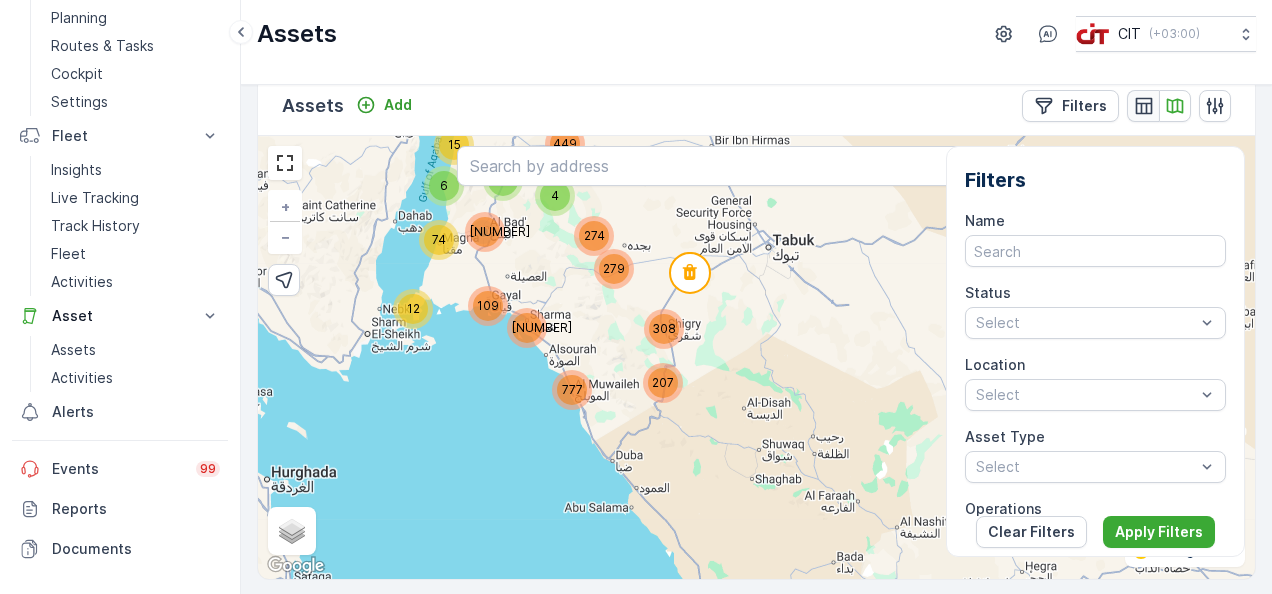 click 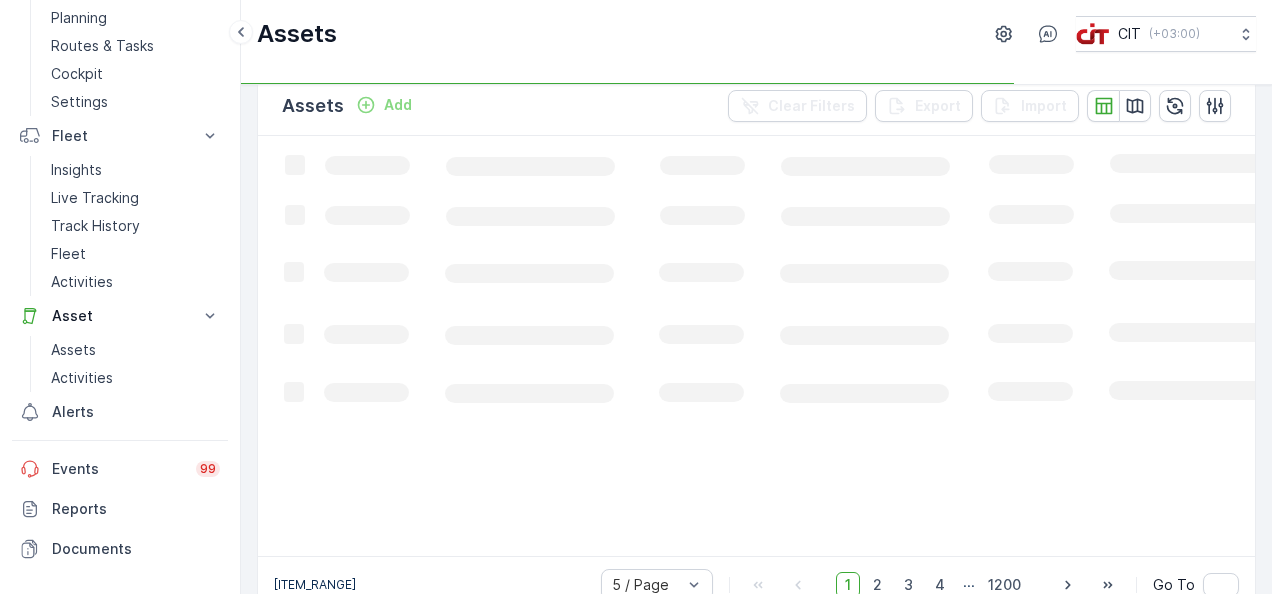 scroll, scrollTop: 0, scrollLeft: 0, axis: both 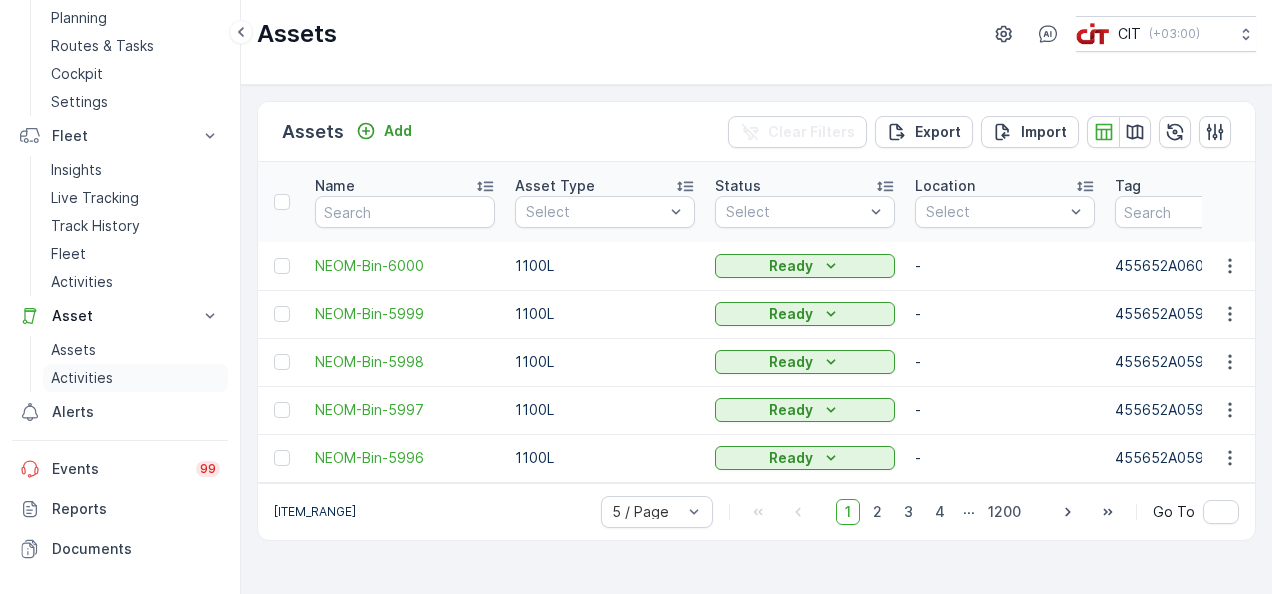 click on "Activities" at bounding box center (135, 378) 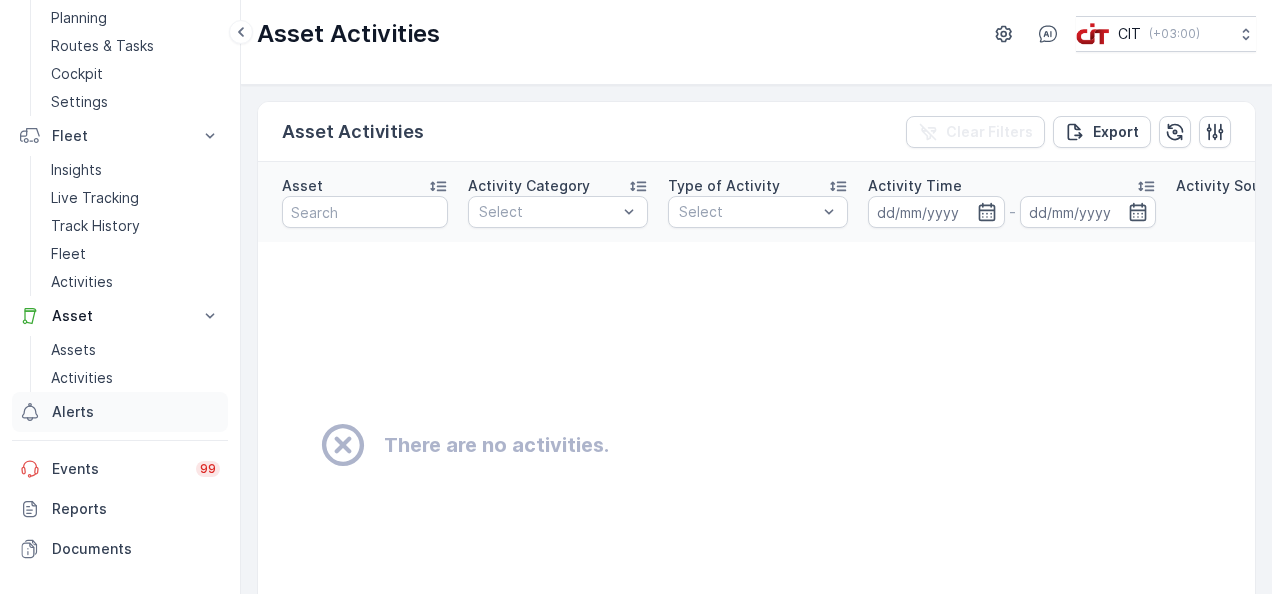 click on "Alerts" at bounding box center [120, 412] 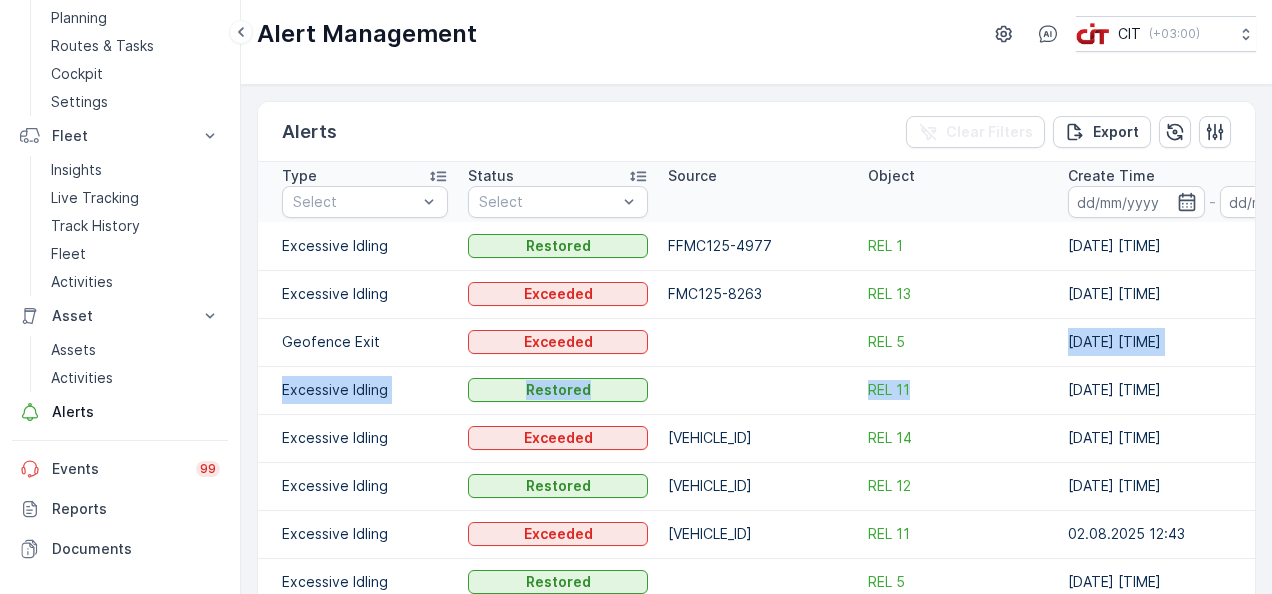 drag, startPoint x: 991, startPoint y: 356, endPoint x: 1004, endPoint y: 397, distance: 43.011627 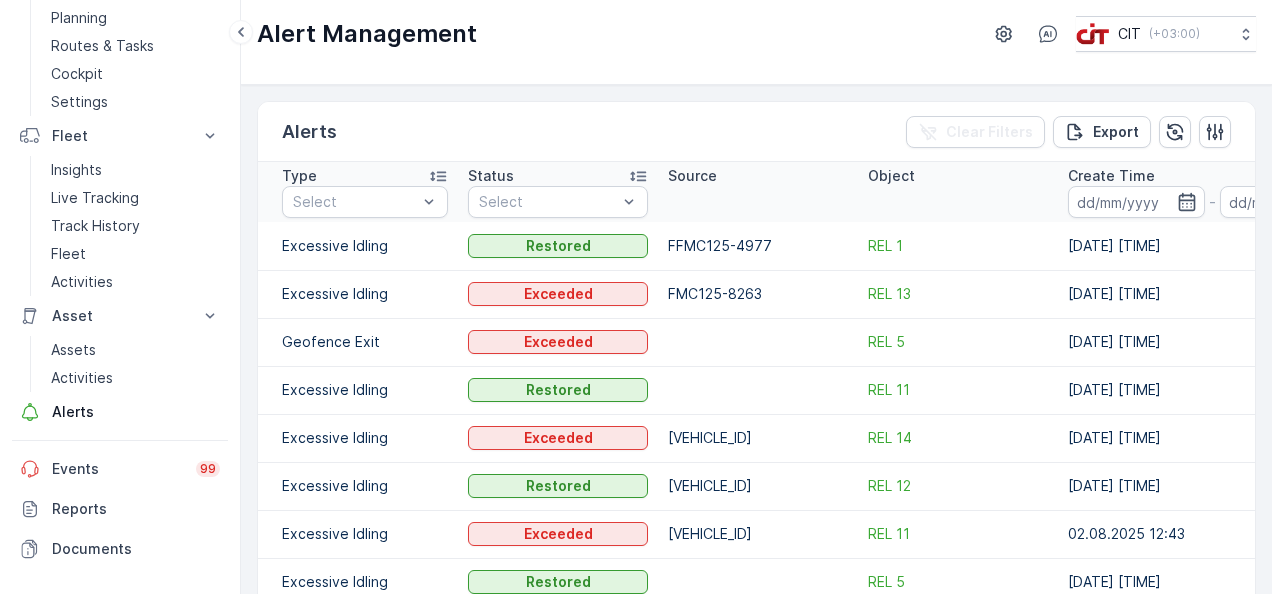 drag, startPoint x: 1004, startPoint y: 397, endPoint x: 1237, endPoint y: 445, distance: 237.89284 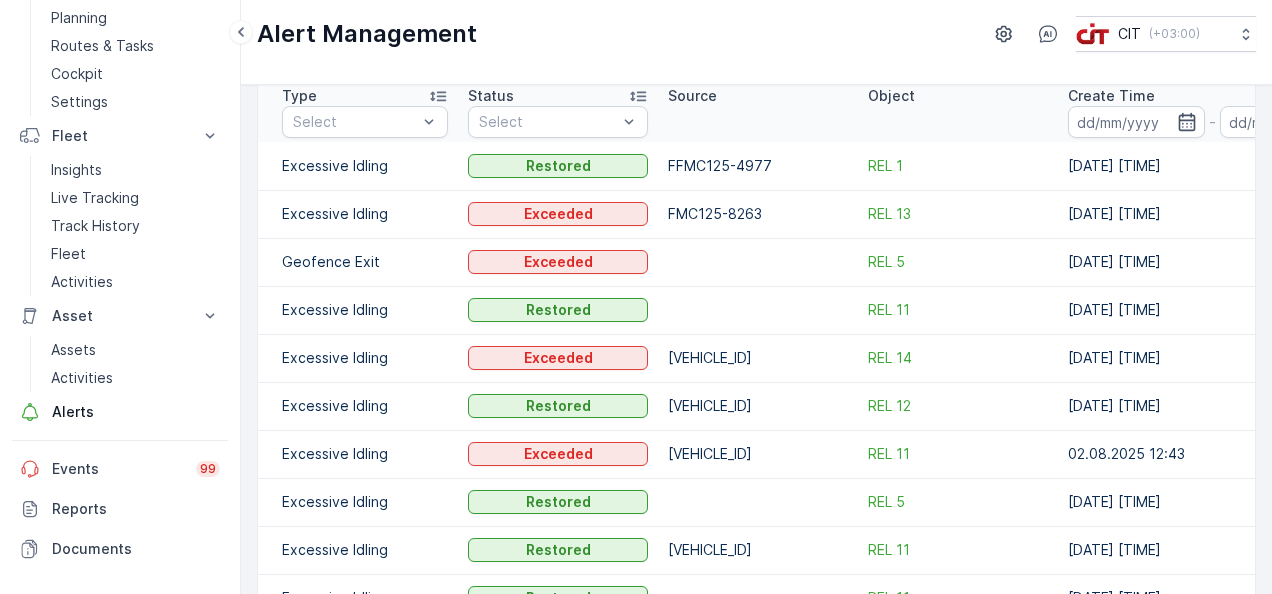 scroll, scrollTop: 0, scrollLeft: 0, axis: both 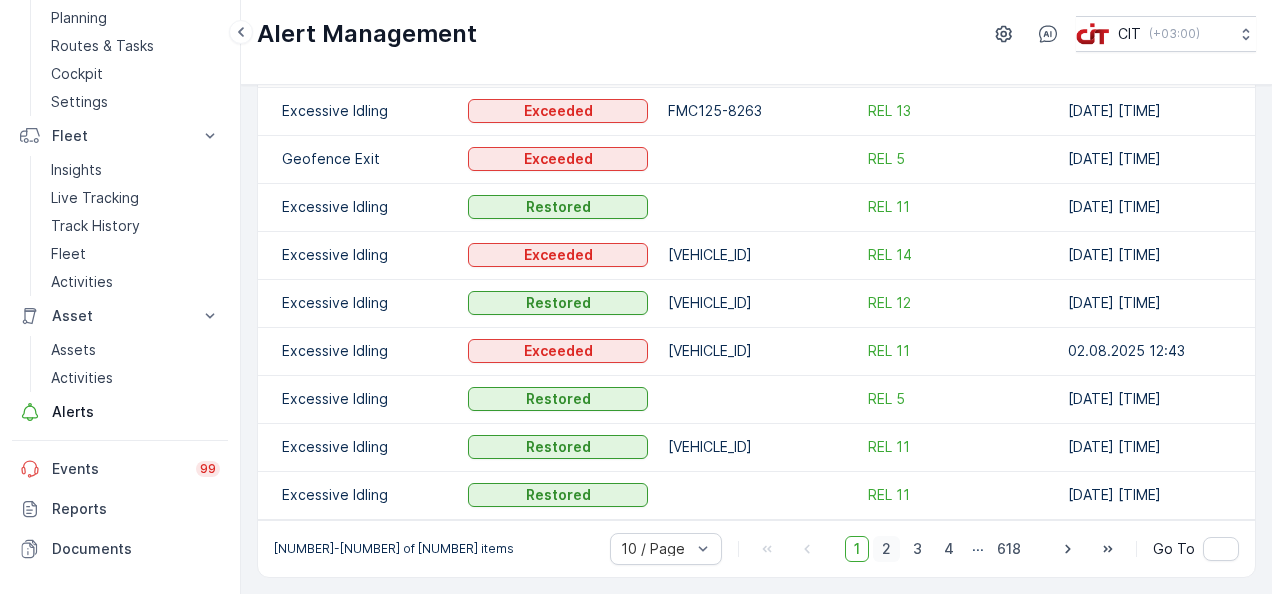click on "2" at bounding box center (886, 549) 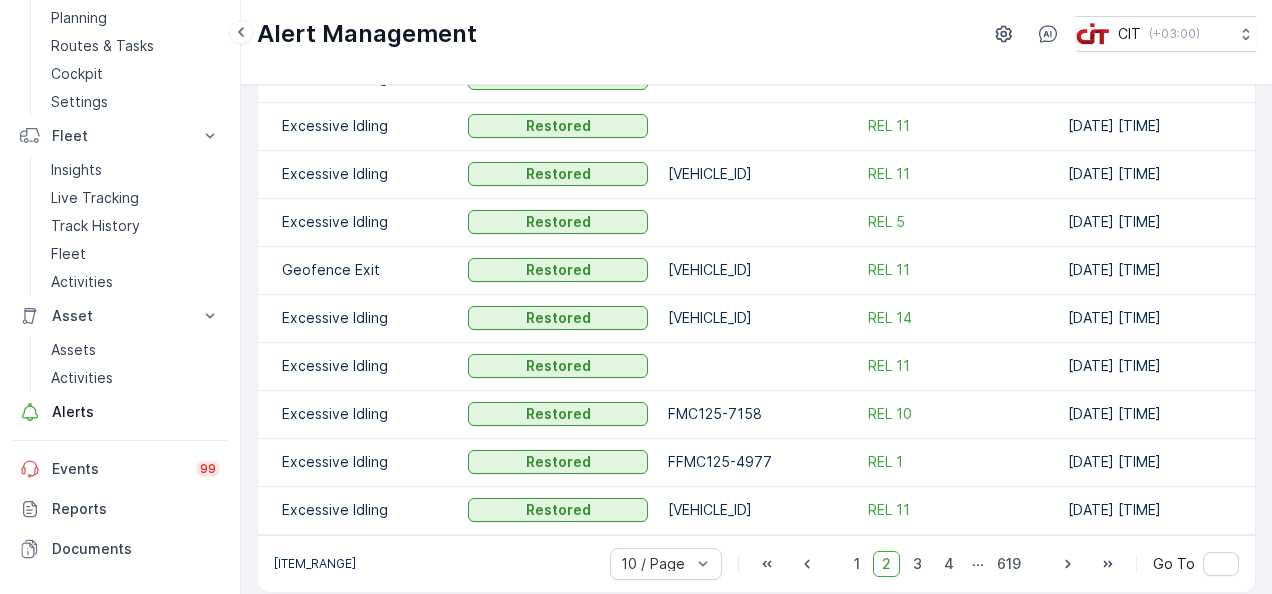 scroll, scrollTop: 190, scrollLeft: 0, axis: vertical 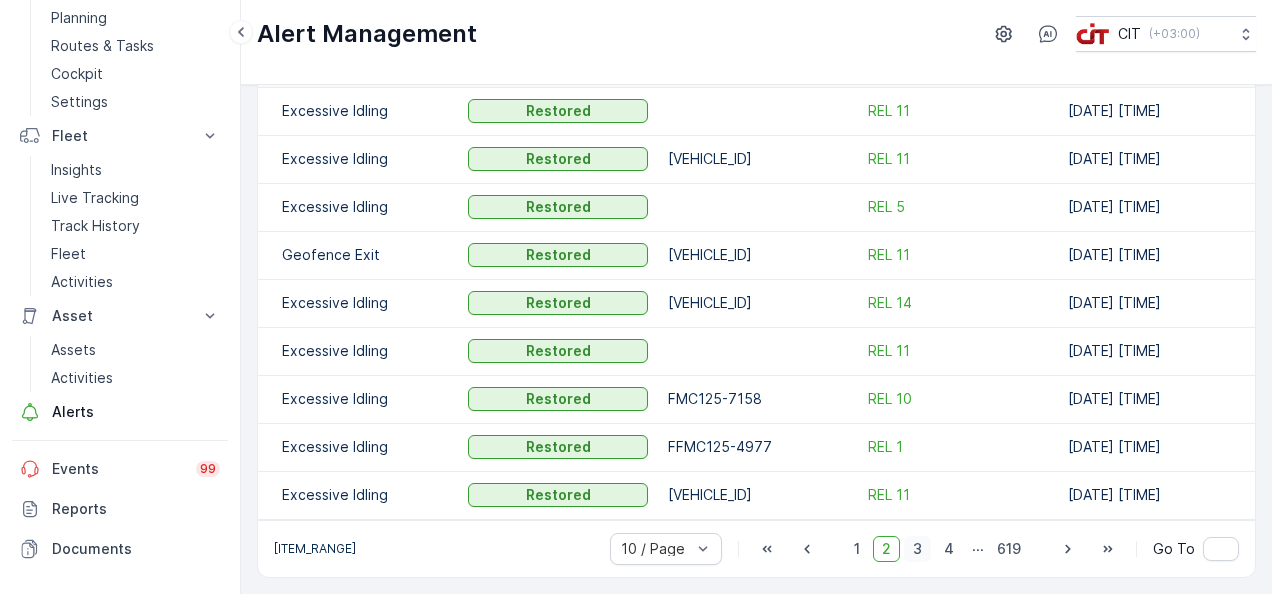 click on "3" at bounding box center (917, 549) 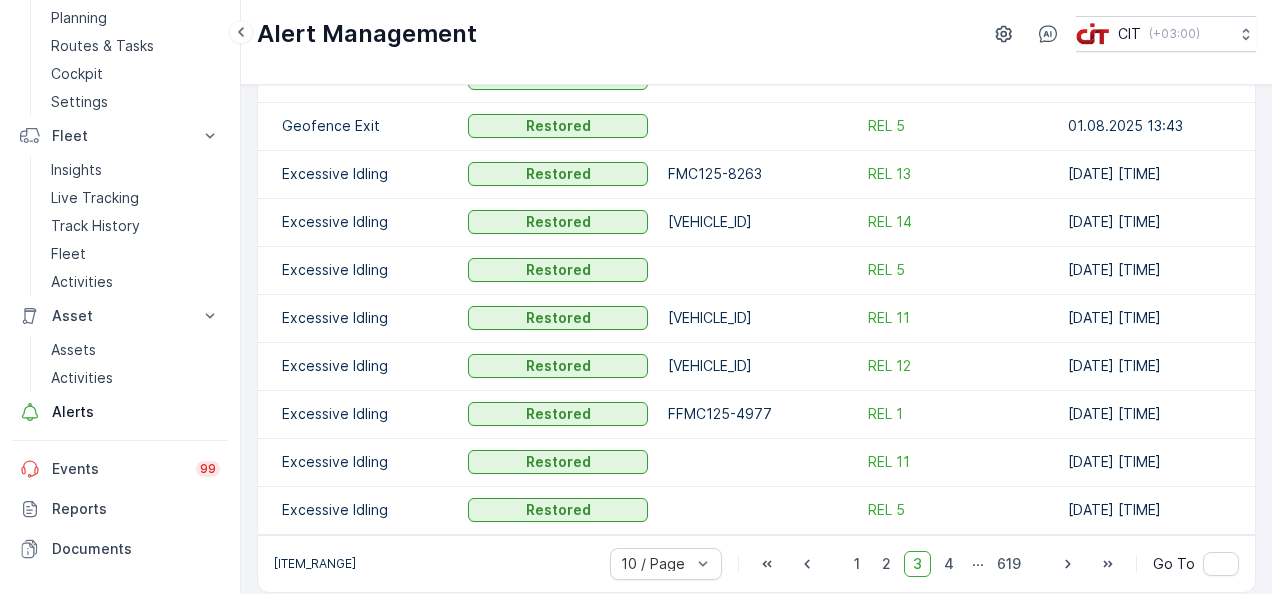 scroll, scrollTop: 190, scrollLeft: 0, axis: vertical 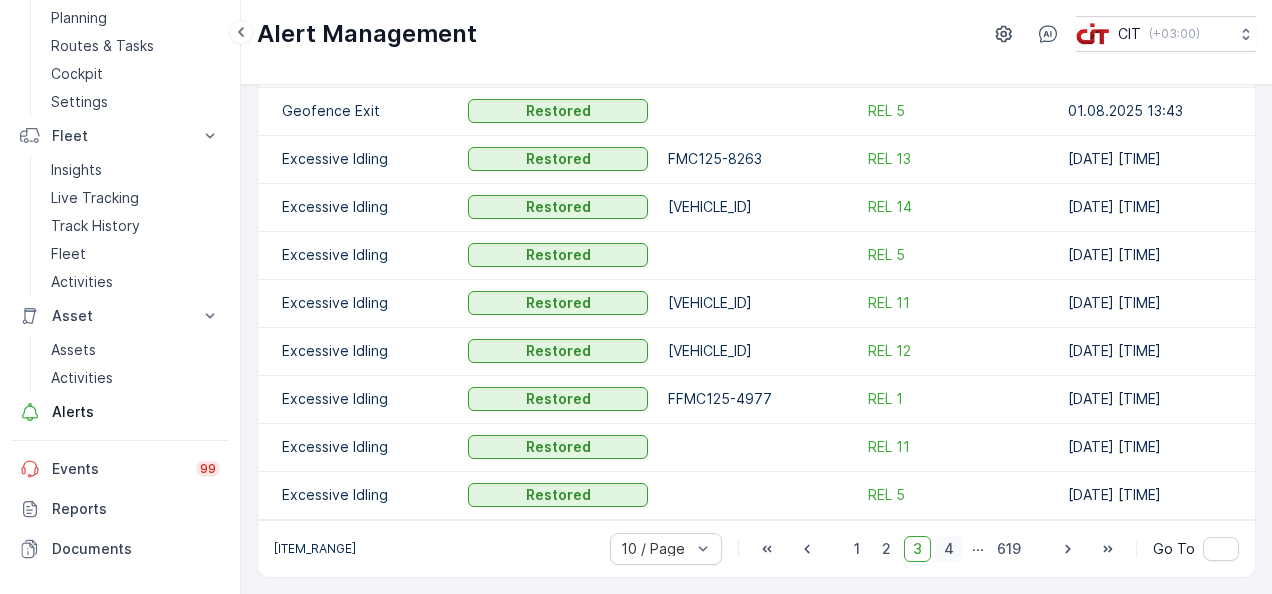 click on "4" at bounding box center (949, 549) 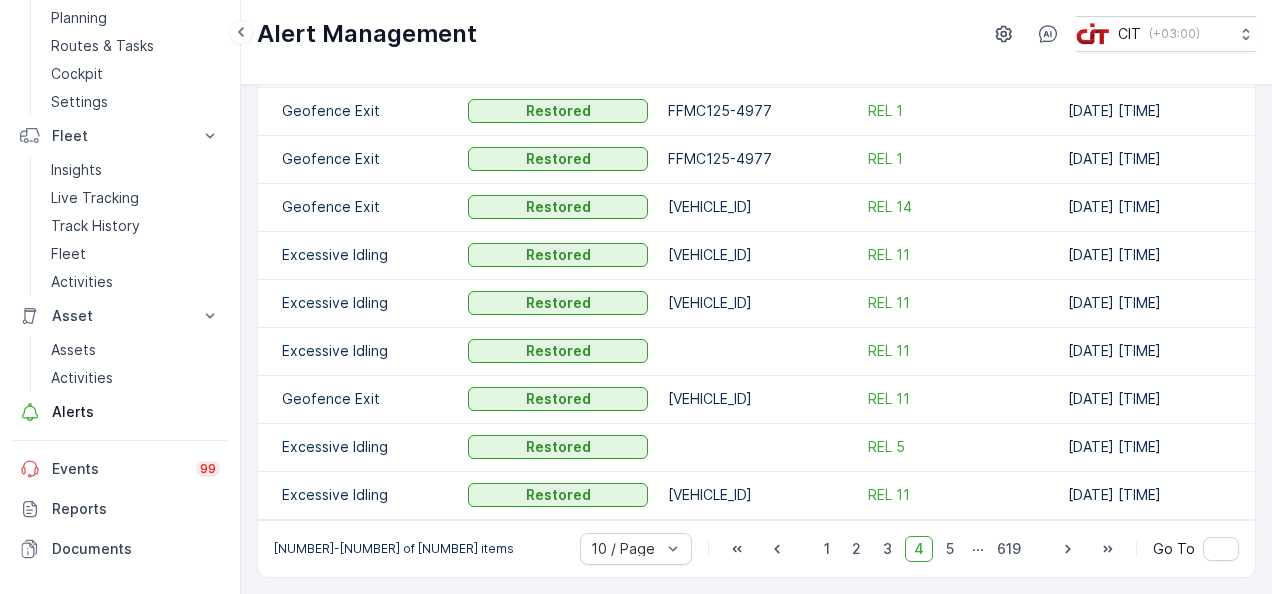 scroll, scrollTop: 190, scrollLeft: 0, axis: vertical 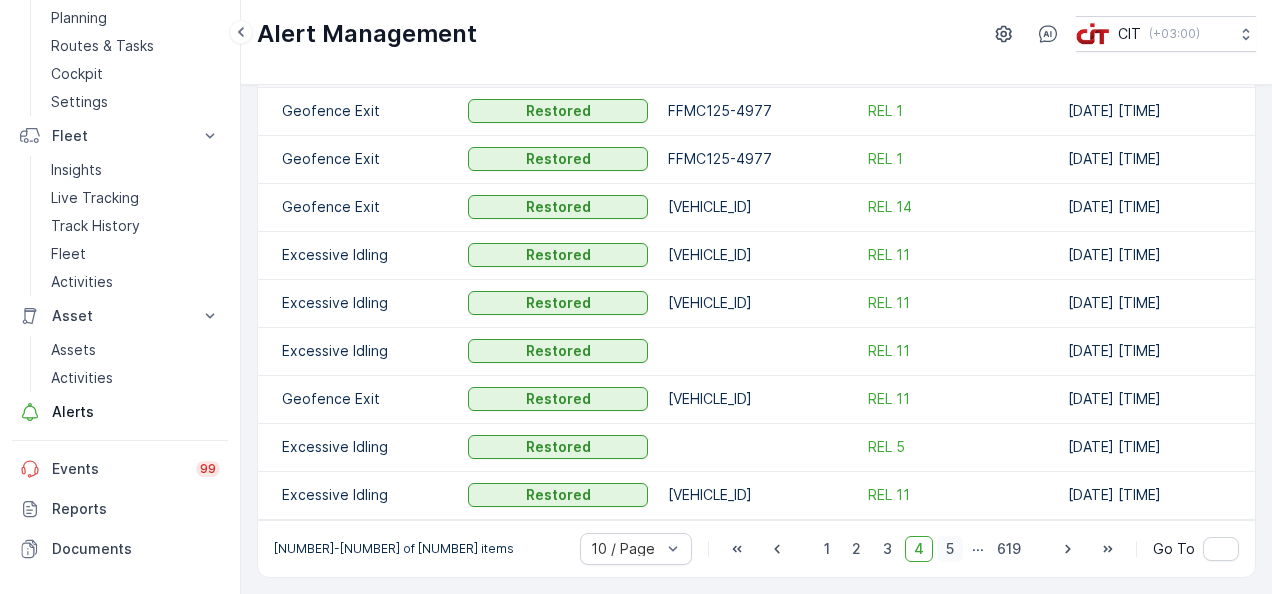 click on "5" at bounding box center (950, 549) 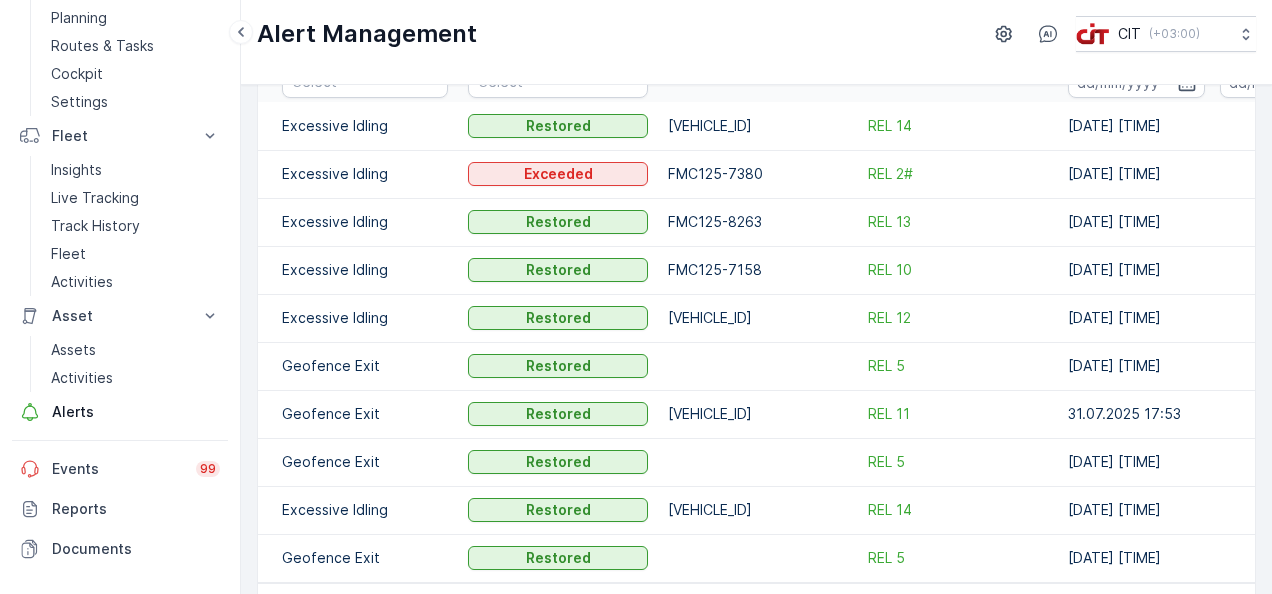 scroll, scrollTop: 190, scrollLeft: 0, axis: vertical 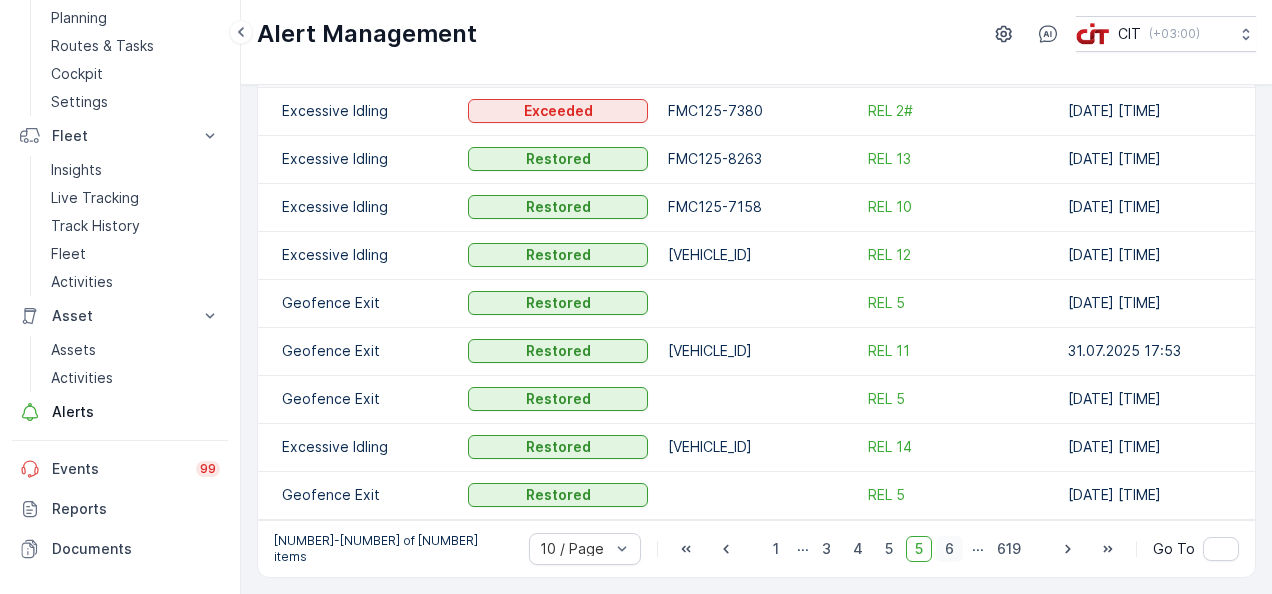 click on "6" at bounding box center [949, 549] 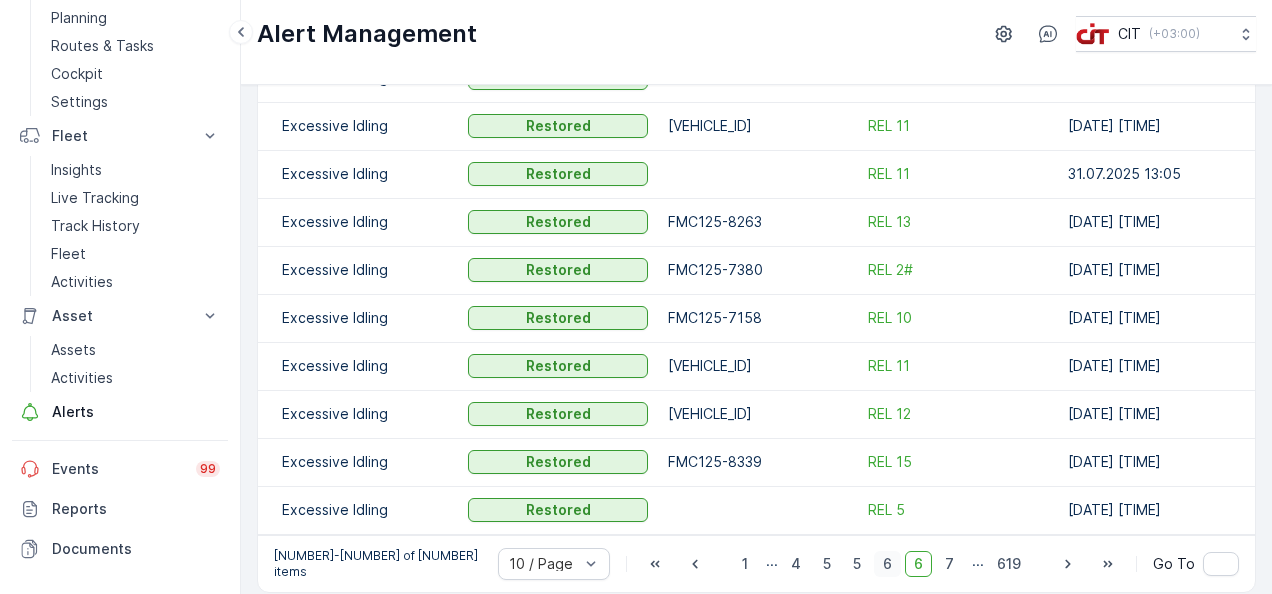 scroll, scrollTop: 190, scrollLeft: 0, axis: vertical 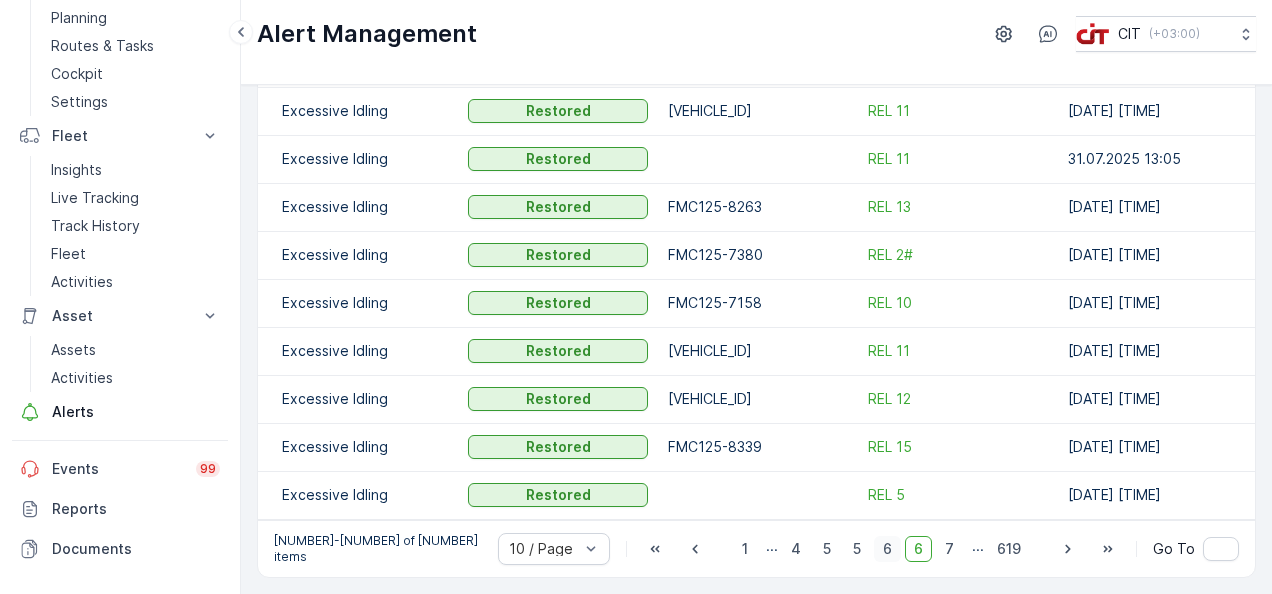 click on "7" at bounding box center (949, 549) 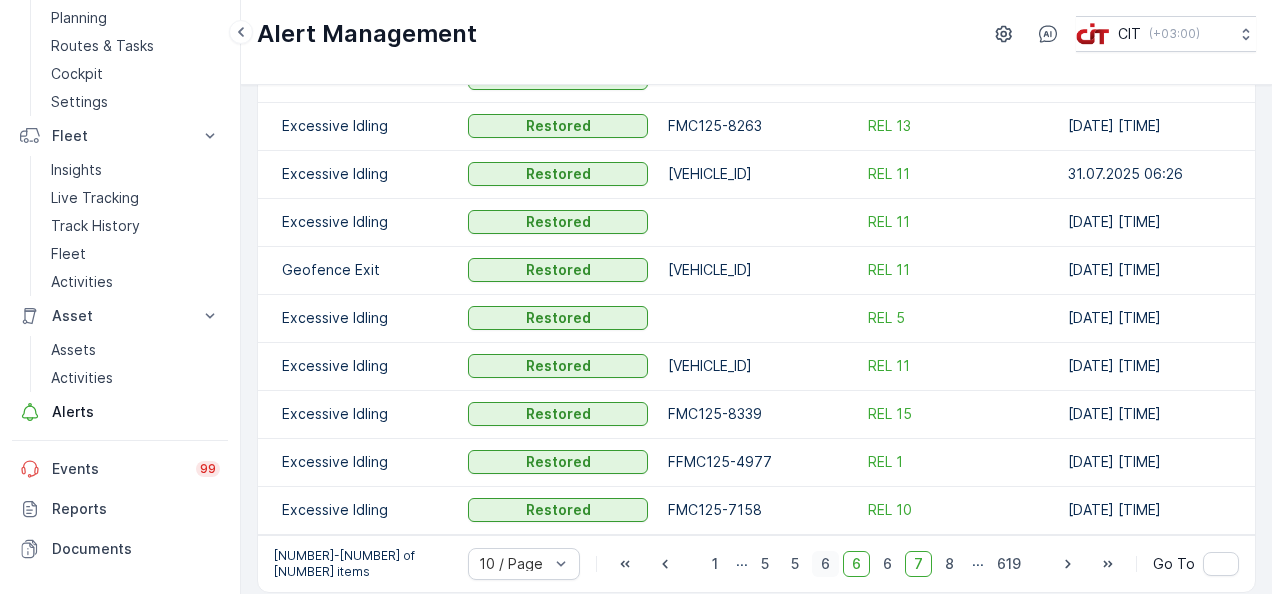 scroll, scrollTop: 190, scrollLeft: 0, axis: vertical 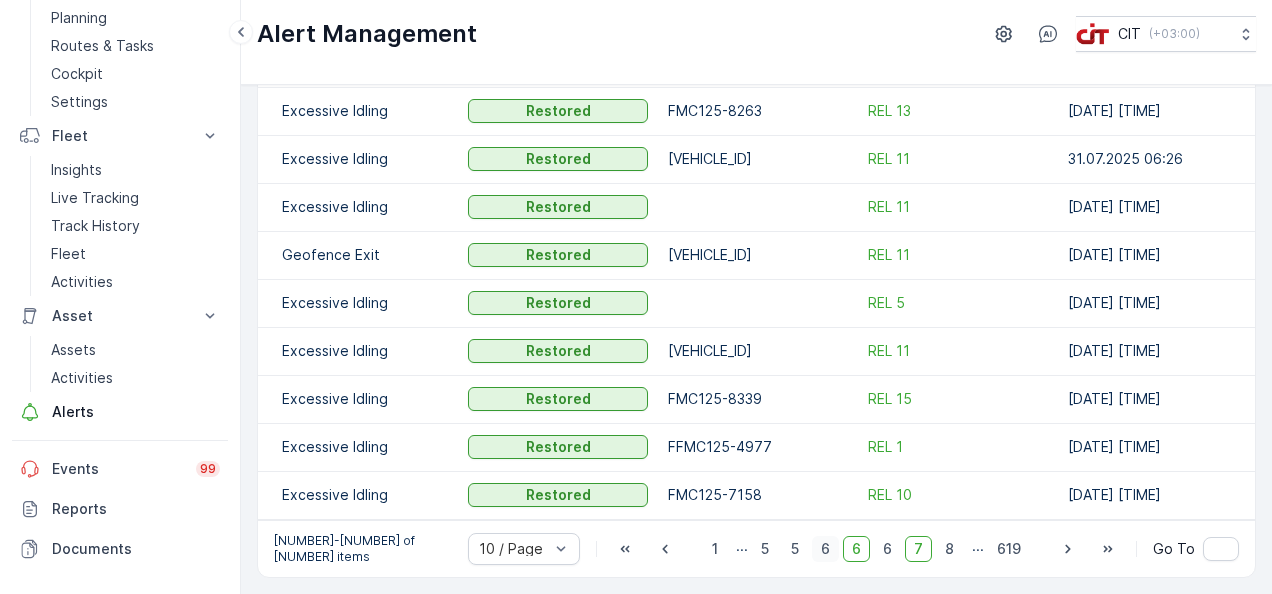 click on "8" at bounding box center [949, 549] 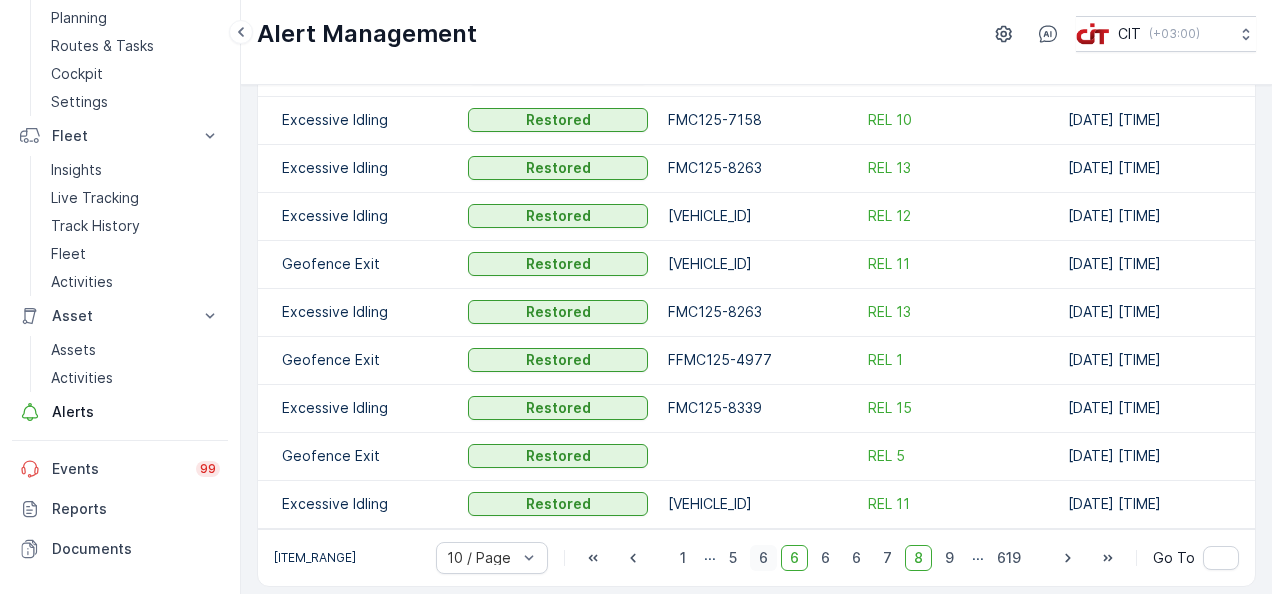 scroll, scrollTop: 190, scrollLeft: 0, axis: vertical 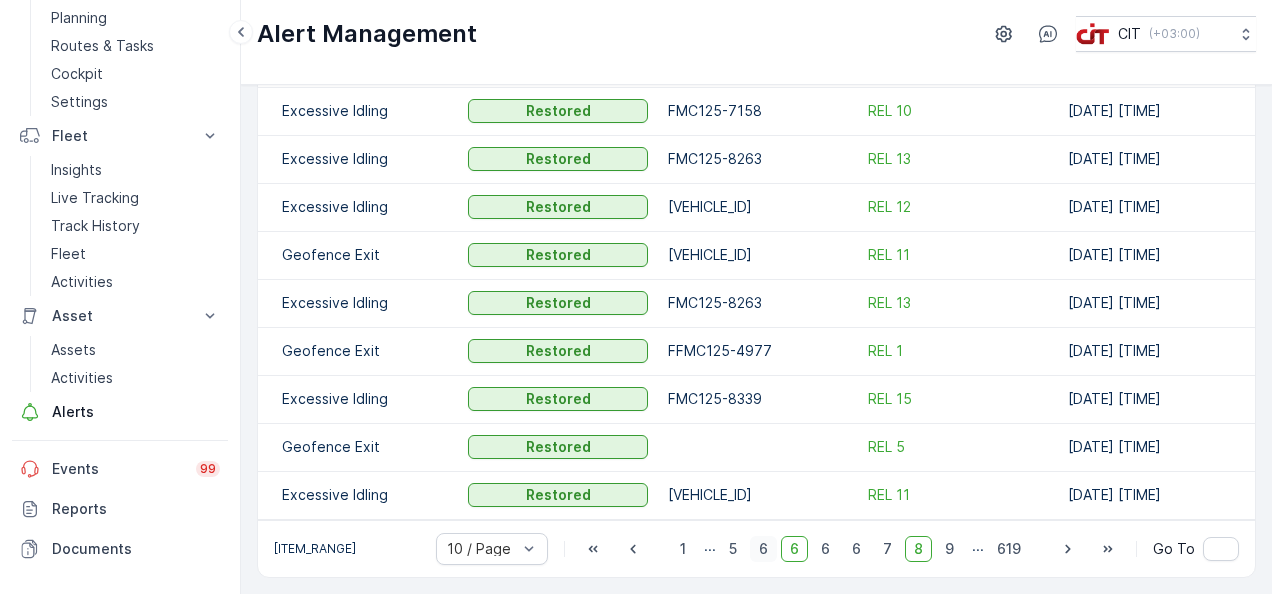 click on "9" at bounding box center (949, 549) 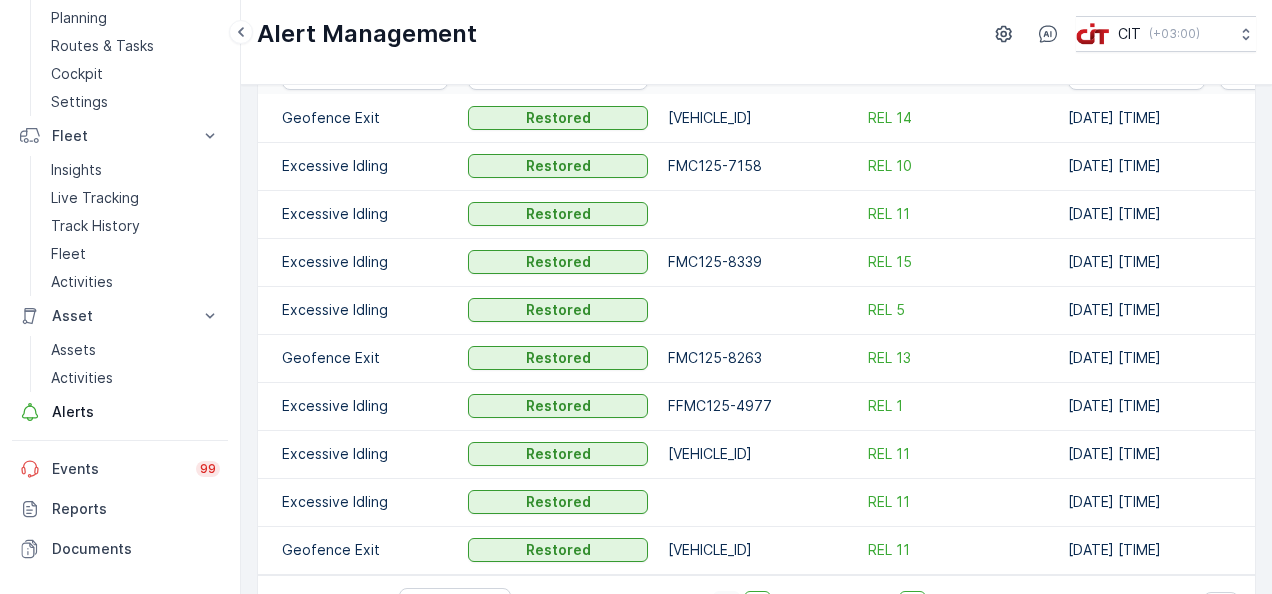 click on "REL 11" at bounding box center [958, 550] 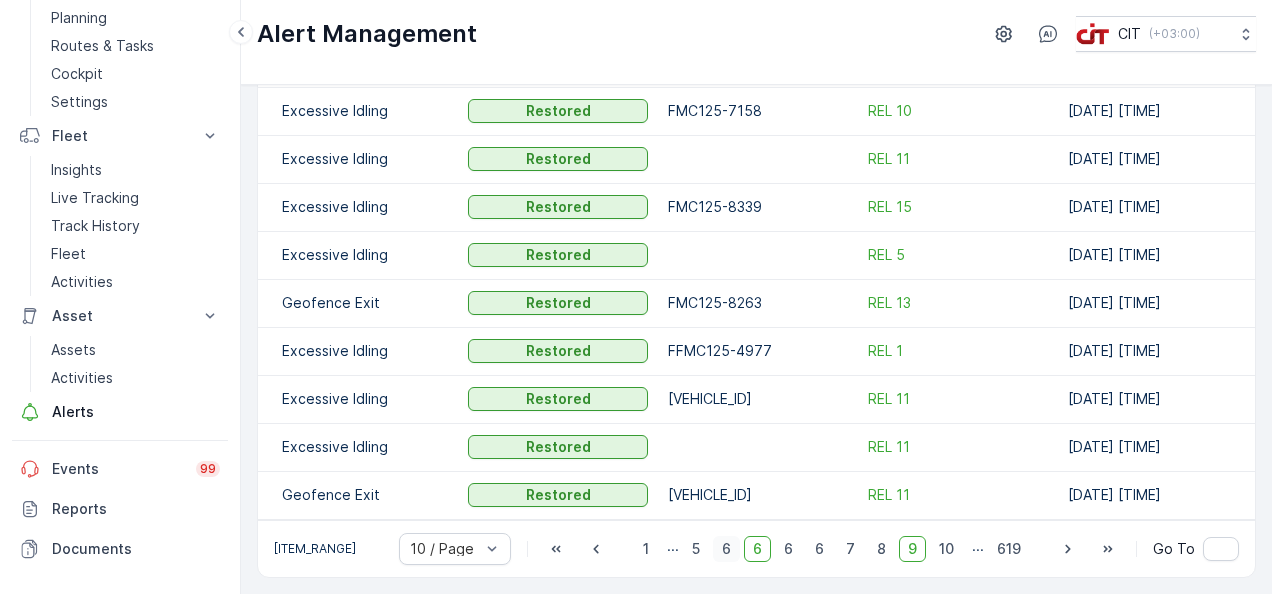 click on "10" at bounding box center [946, 549] 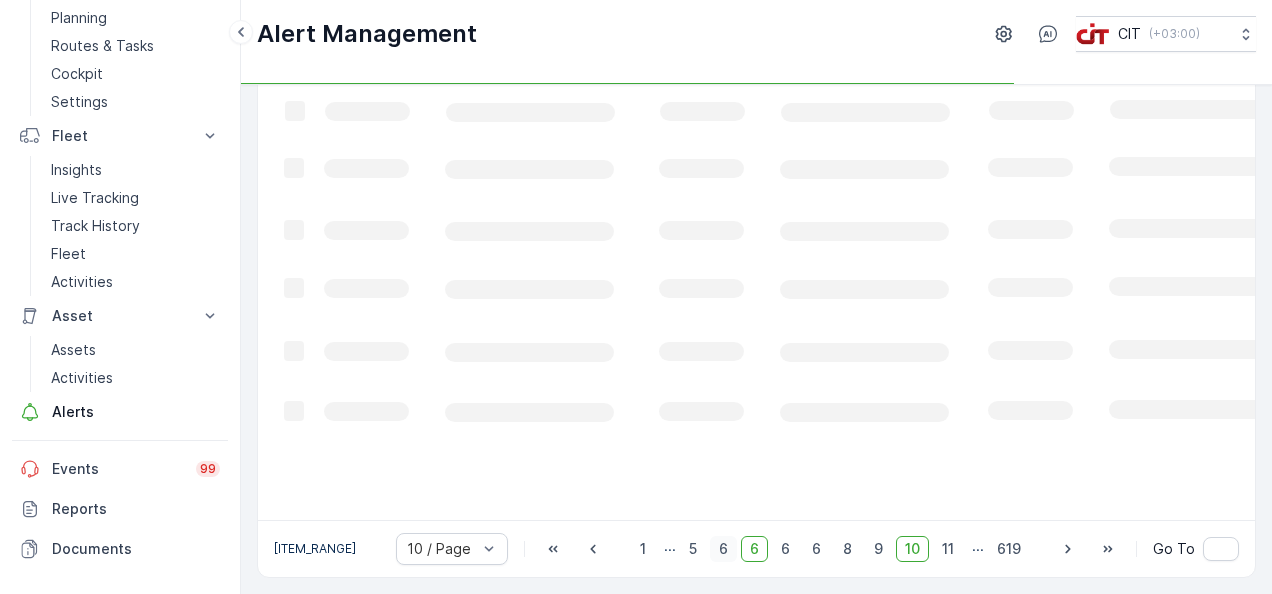 scroll, scrollTop: 128, scrollLeft: 0, axis: vertical 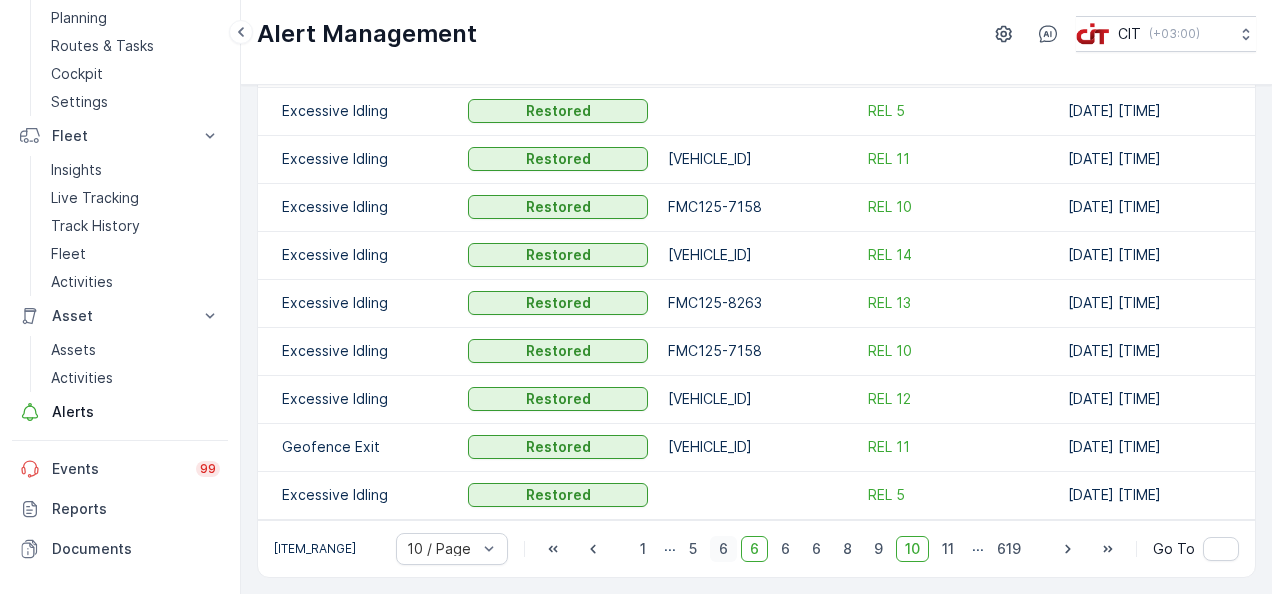 click on "11" at bounding box center [948, 549] 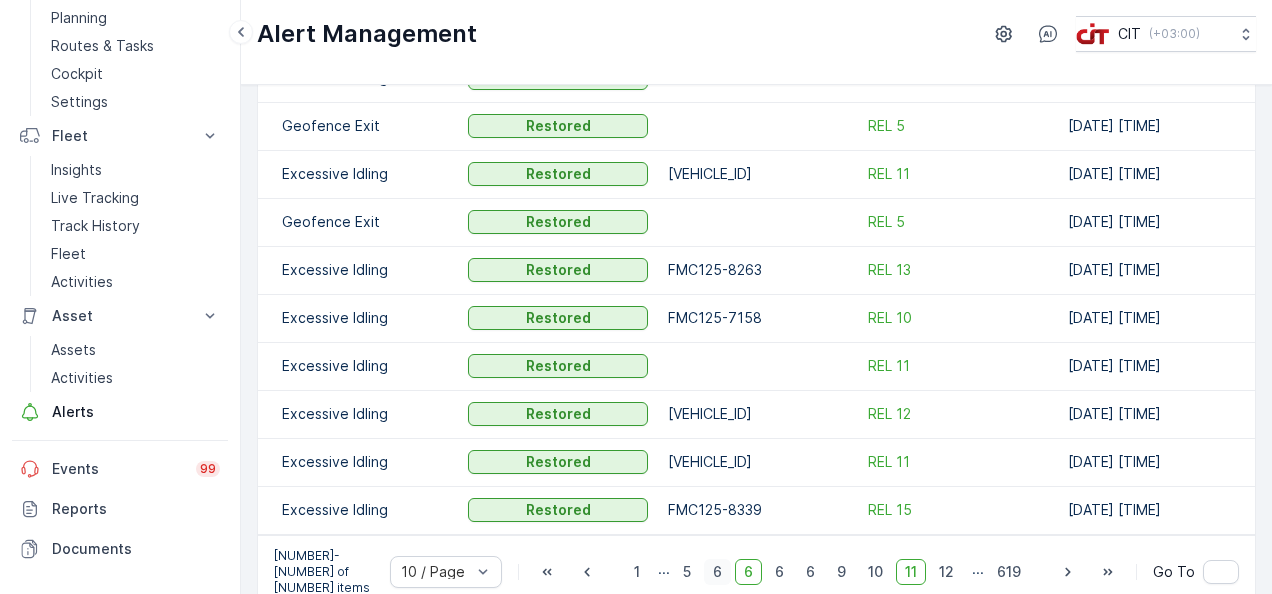 scroll, scrollTop: 190, scrollLeft: 0, axis: vertical 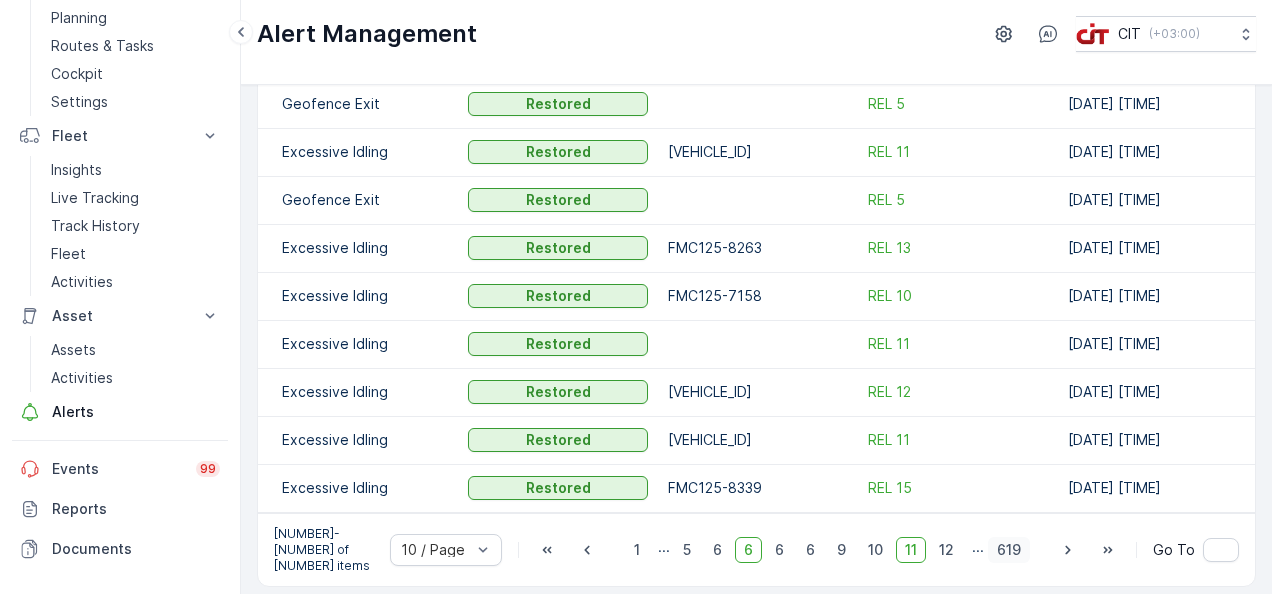 click on "619" at bounding box center [1009, 550] 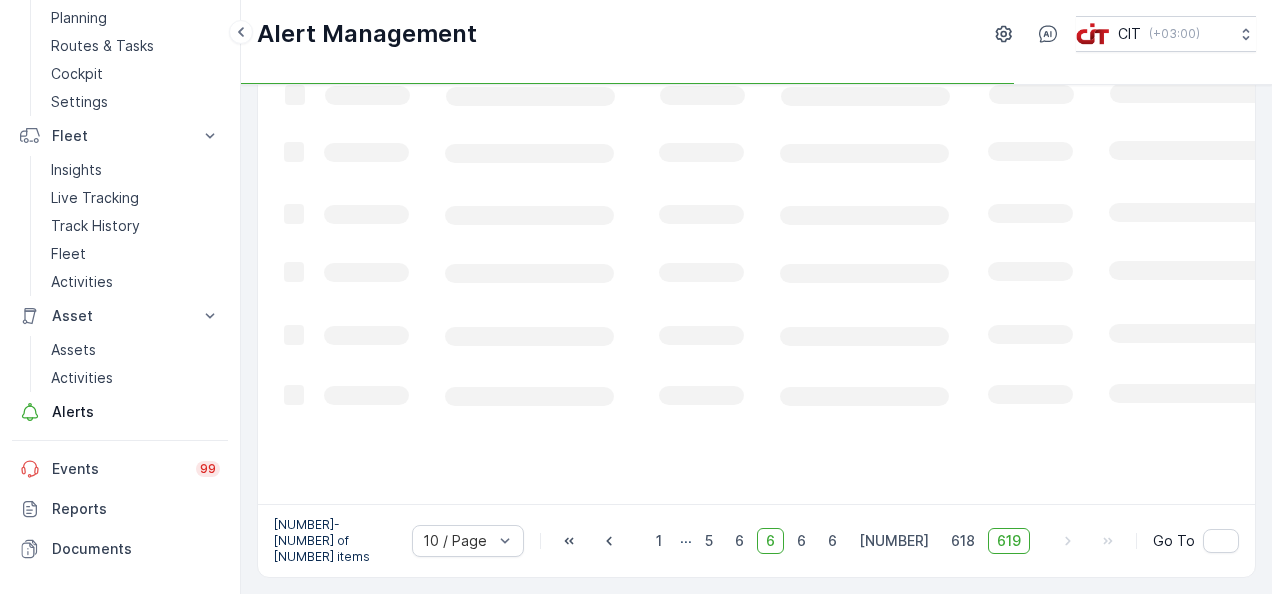 scroll, scrollTop: 128, scrollLeft: 0, axis: vertical 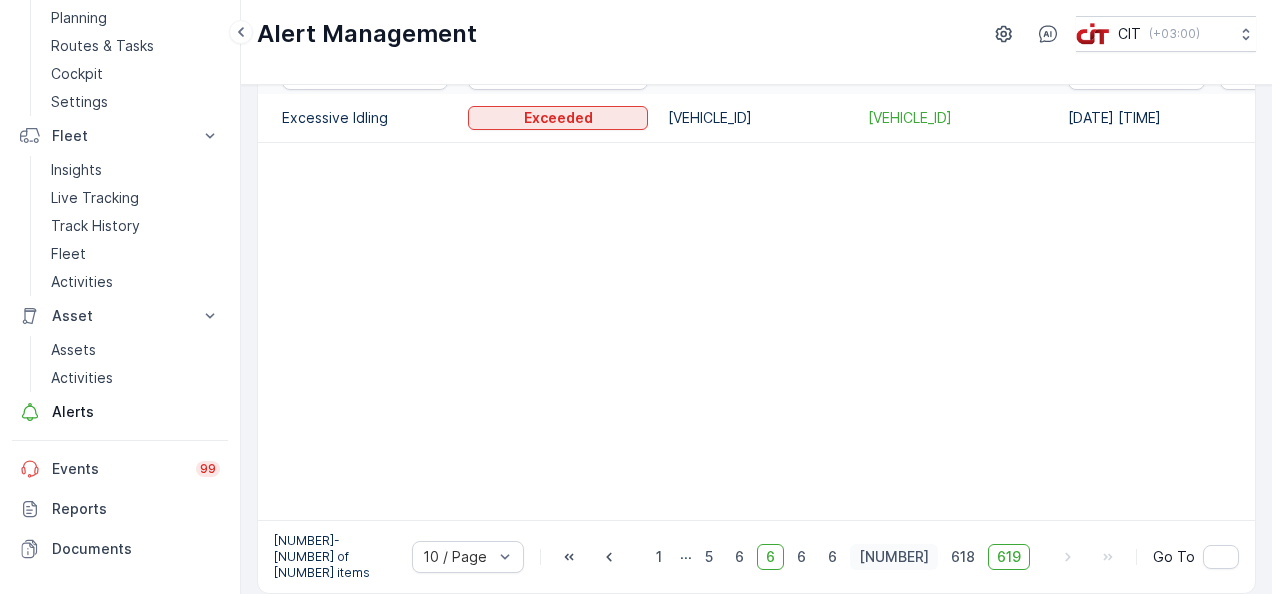 click on "617" at bounding box center [894, 557] 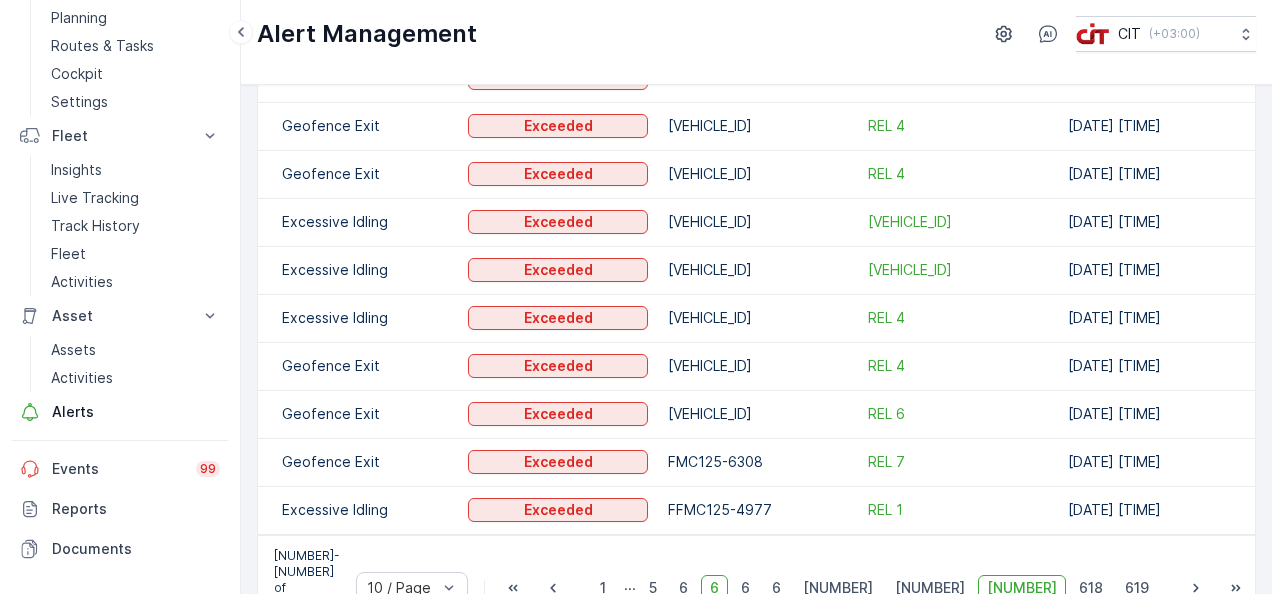 scroll, scrollTop: 190, scrollLeft: 0, axis: vertical 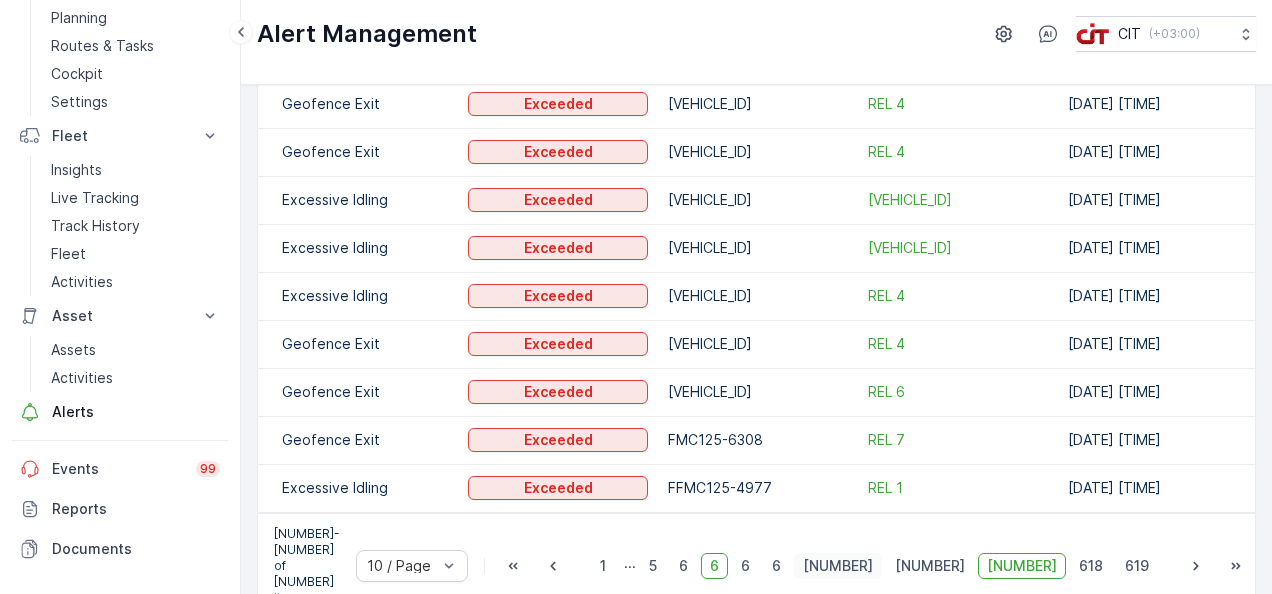 click on "615" at bounding box center (838, 566) 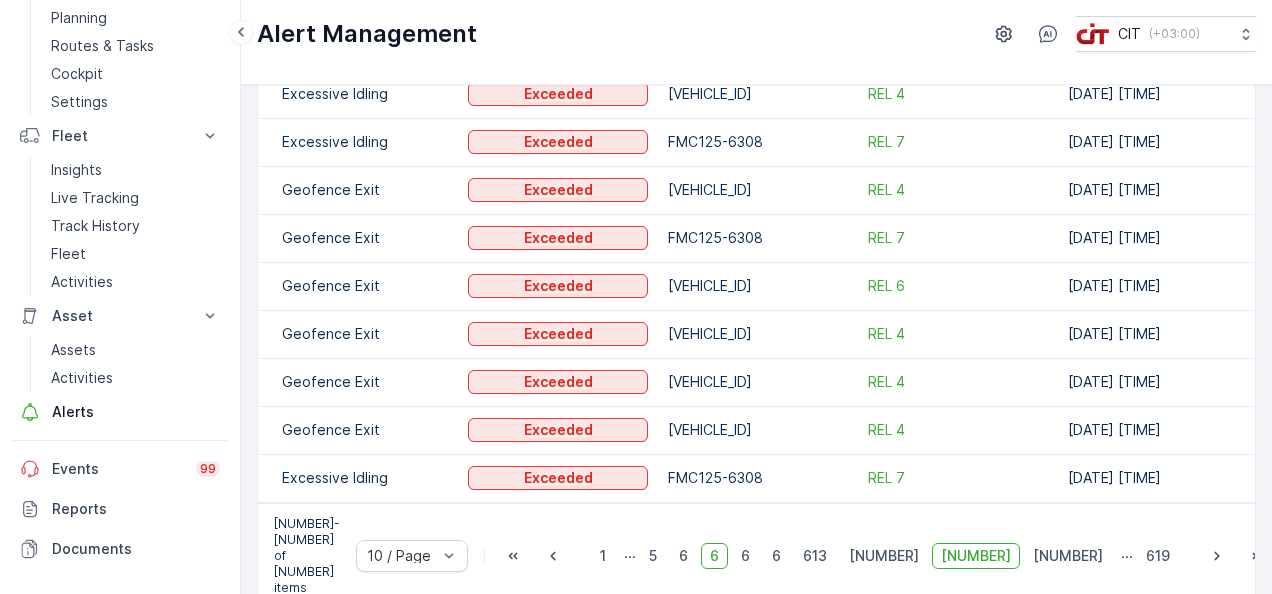 scroll, scrollTop: 222, scrollLeft: 0, axis: vertical 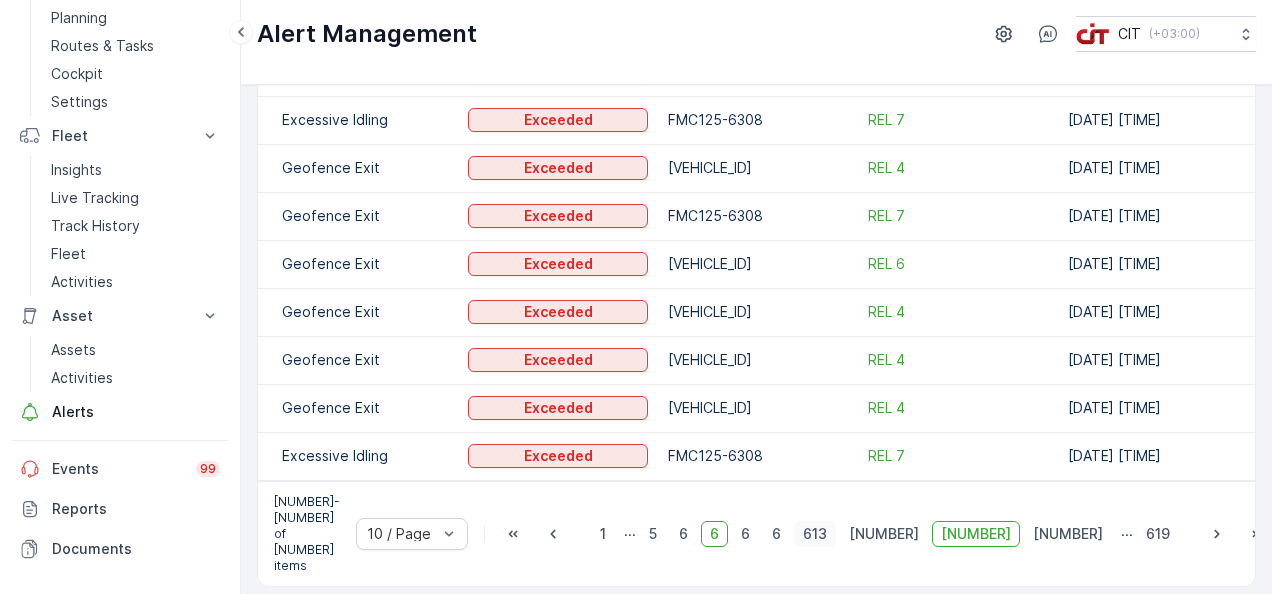 click on "613" at bounding box center [815, 534] 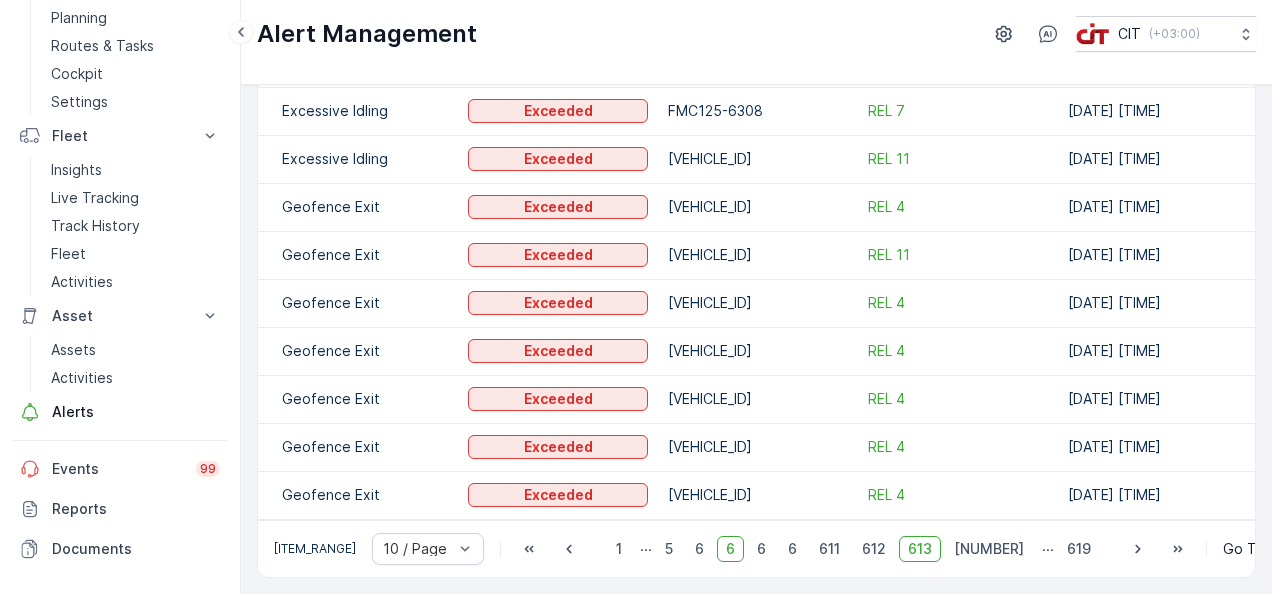 scroll, scrollTop: 206, scrollLeft: 0, axis: vertical 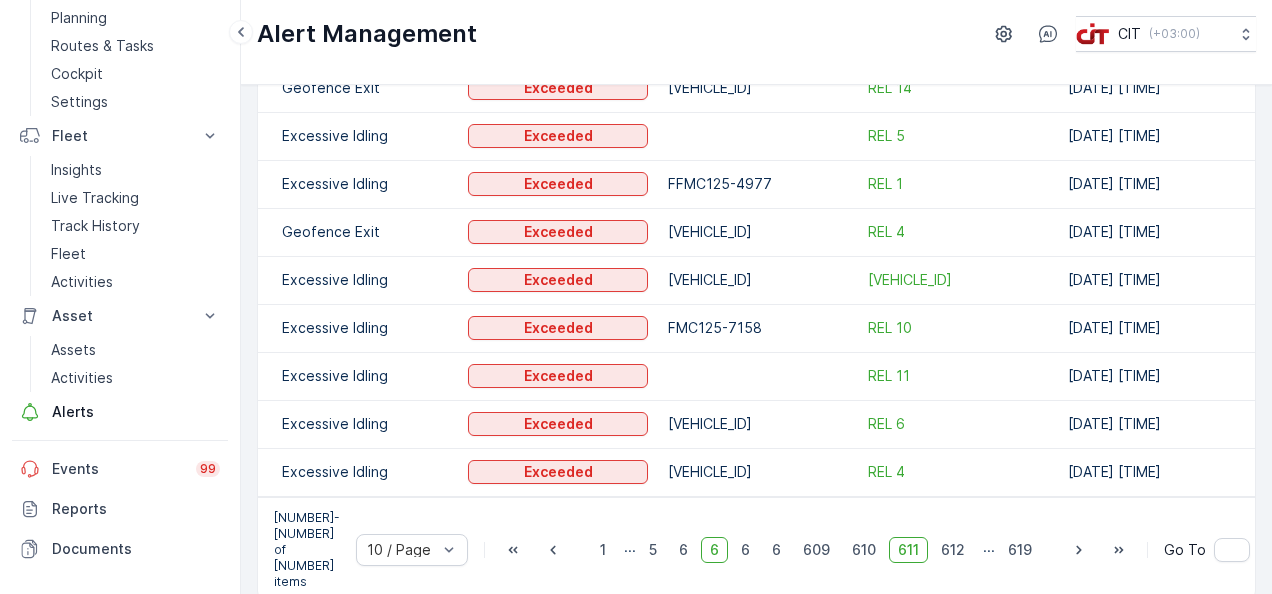 click on "609" at bounding box center [816, 550] 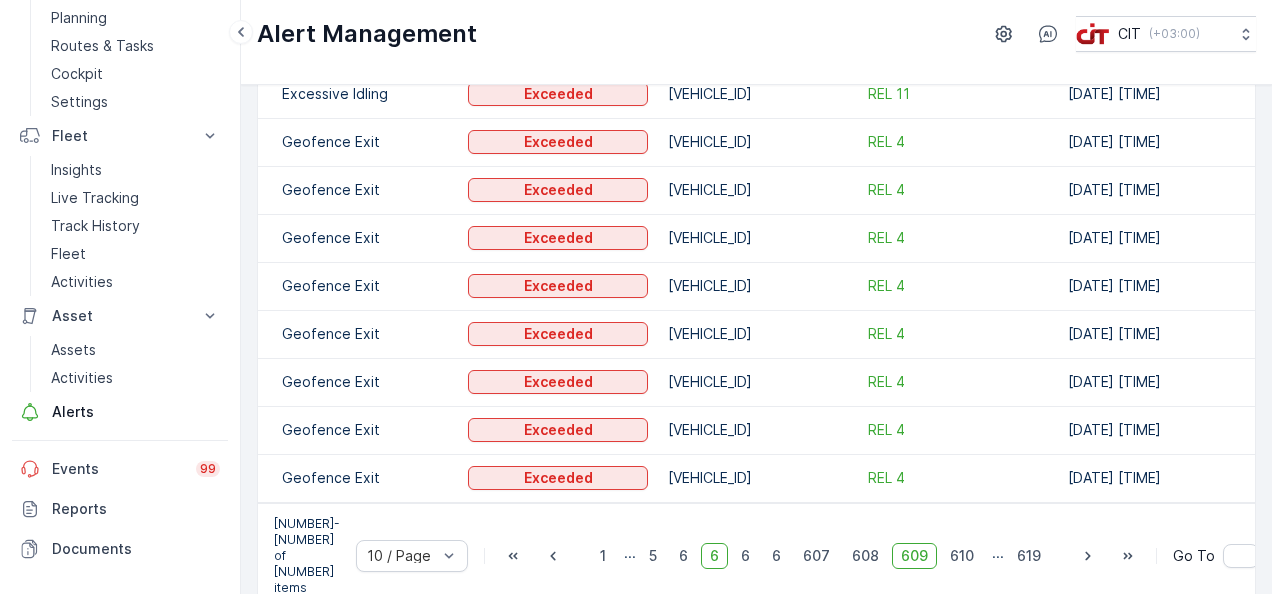 scroll, scrollTop: 222, scrollLeft: 0, axis: vertical 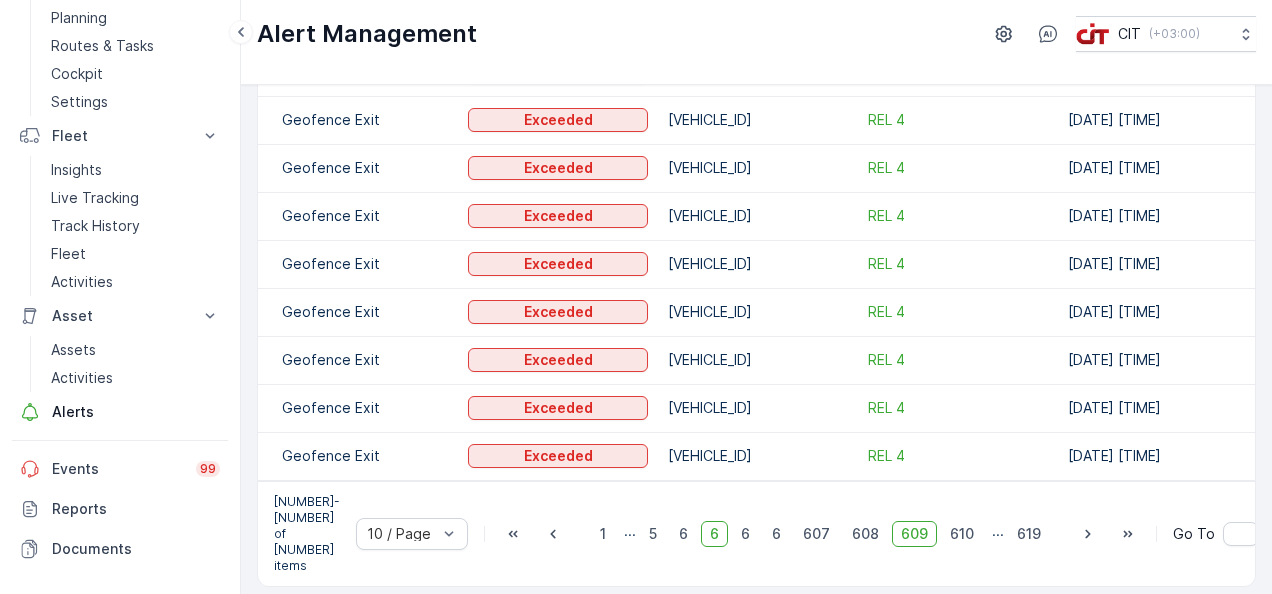 click on "607" at bounding box center [816, 534] 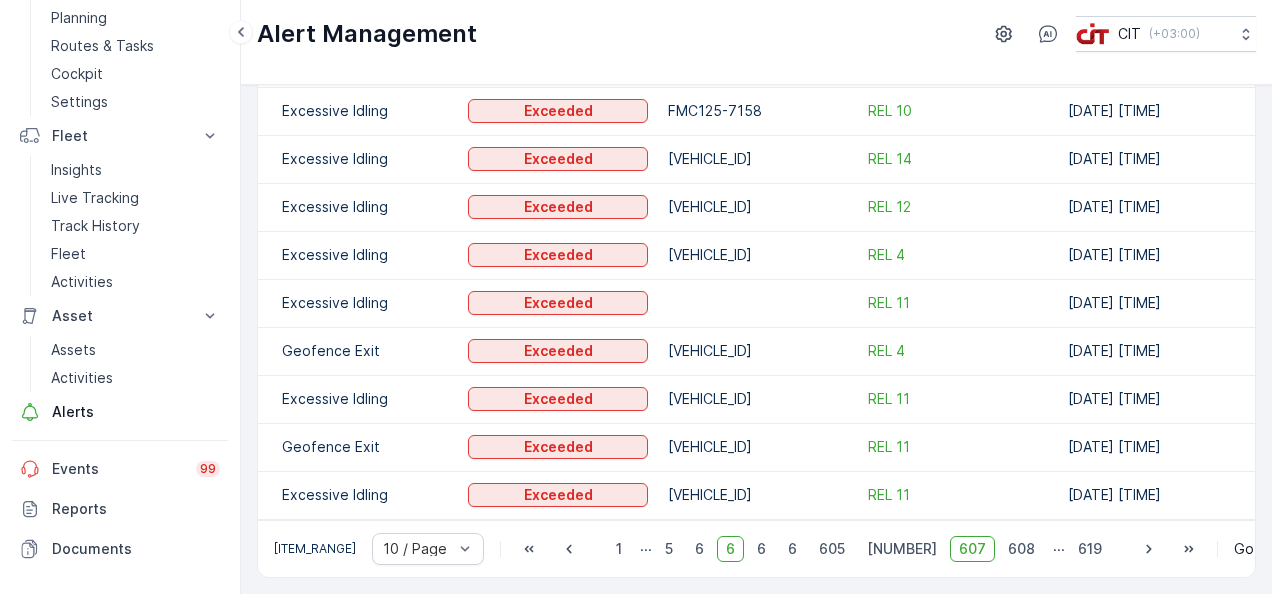 scroll, scrollTop: 222, scrollLeft: 0, axis: vertical 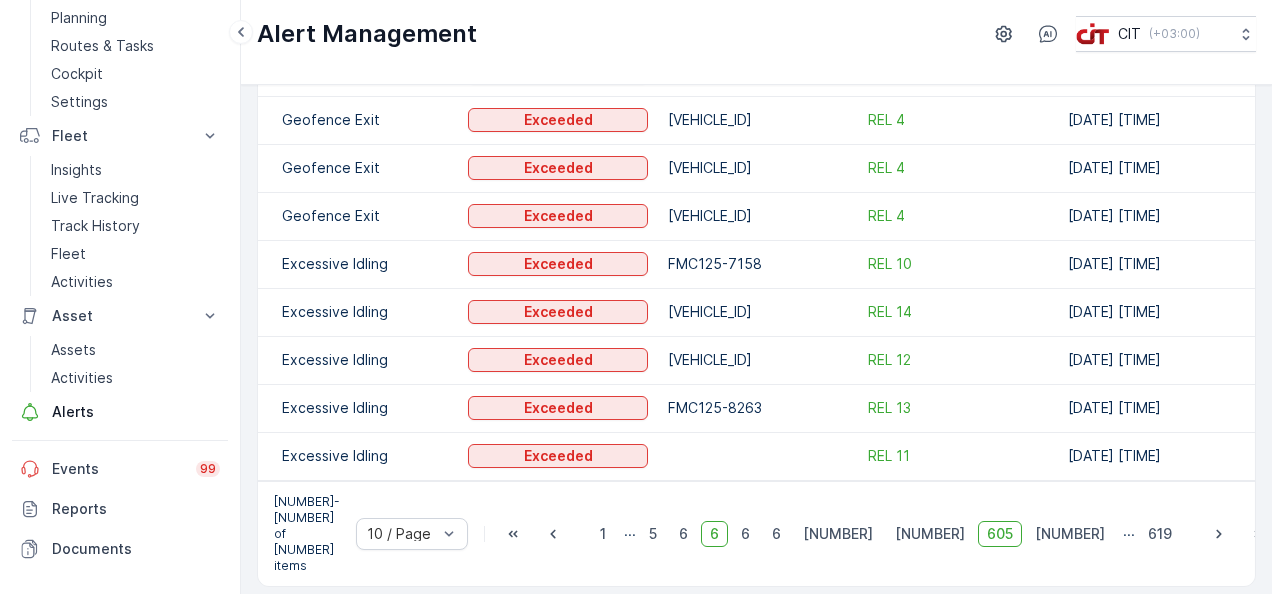 click on "603" at bounding box center (838, 534) 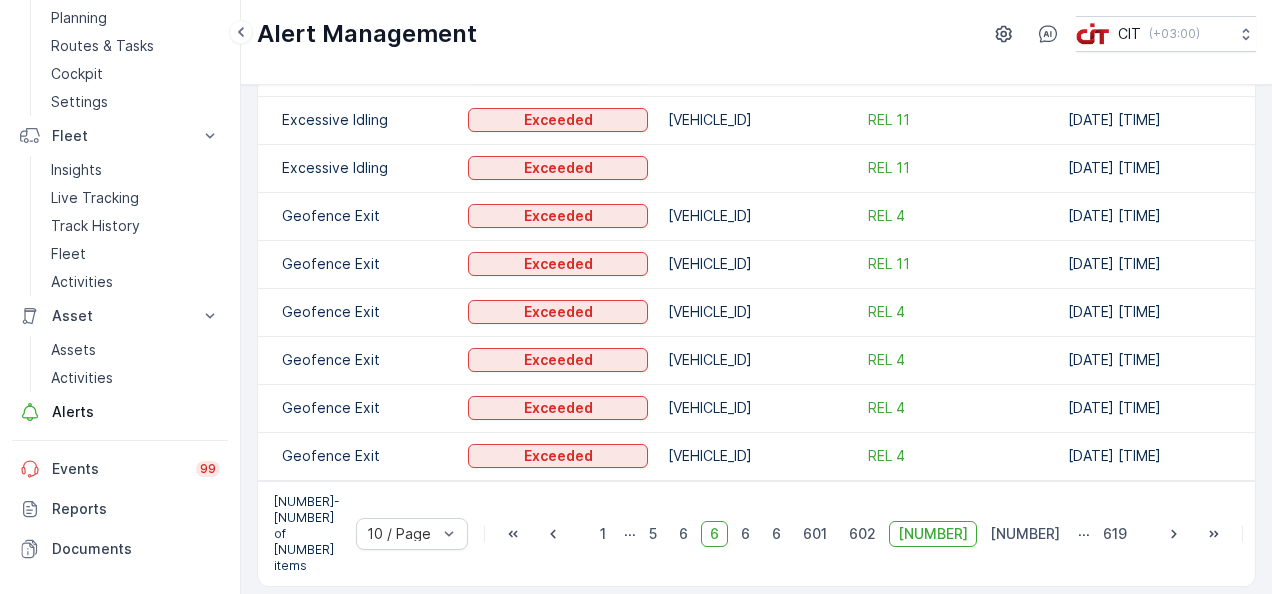scroll, scrollTop: 222, scrollLeft: 0, axis: vertical 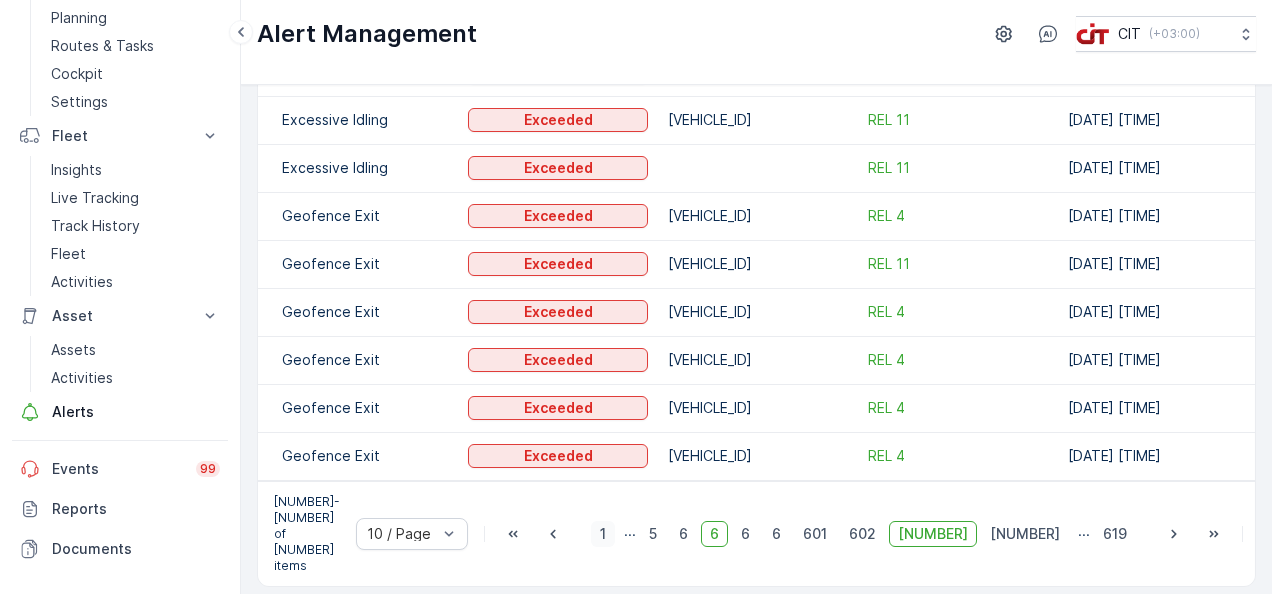 click on "1" at bounding box center (603, 534) 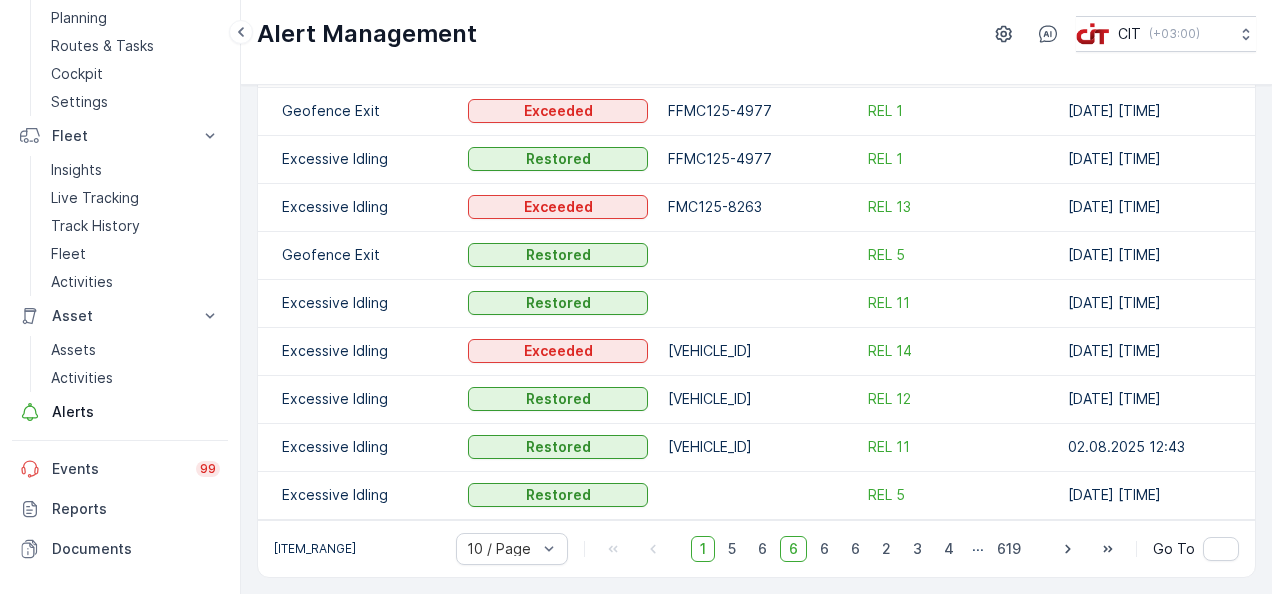 scroll, scrollTop: 190, scrollLeft: 0, axis: vertical 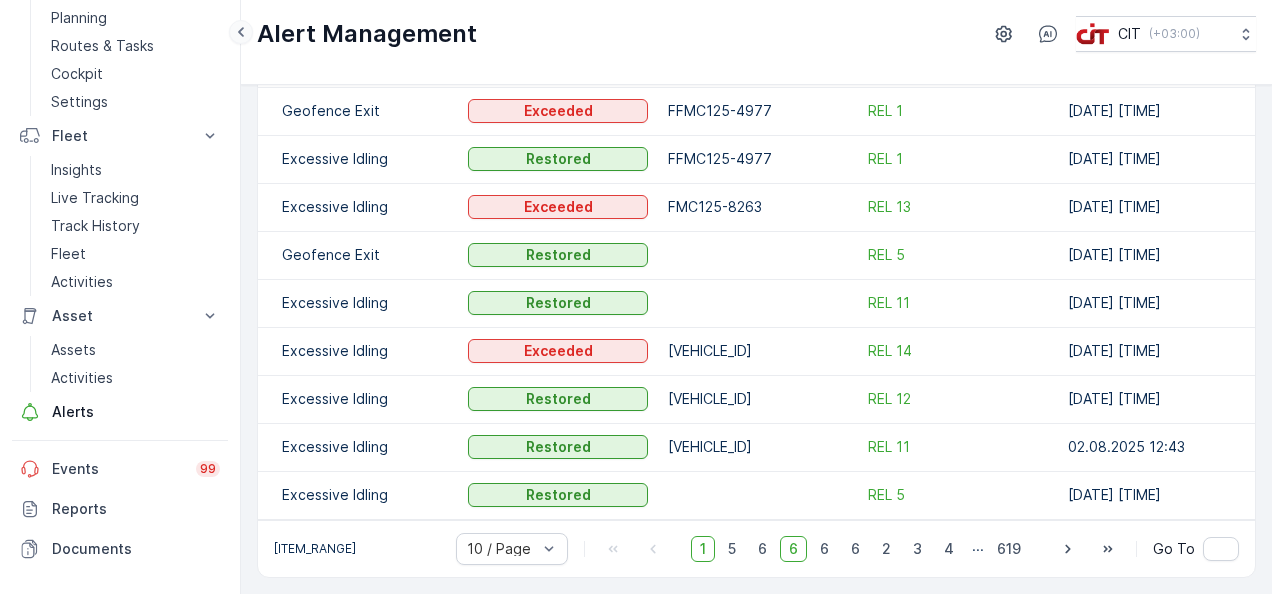 click 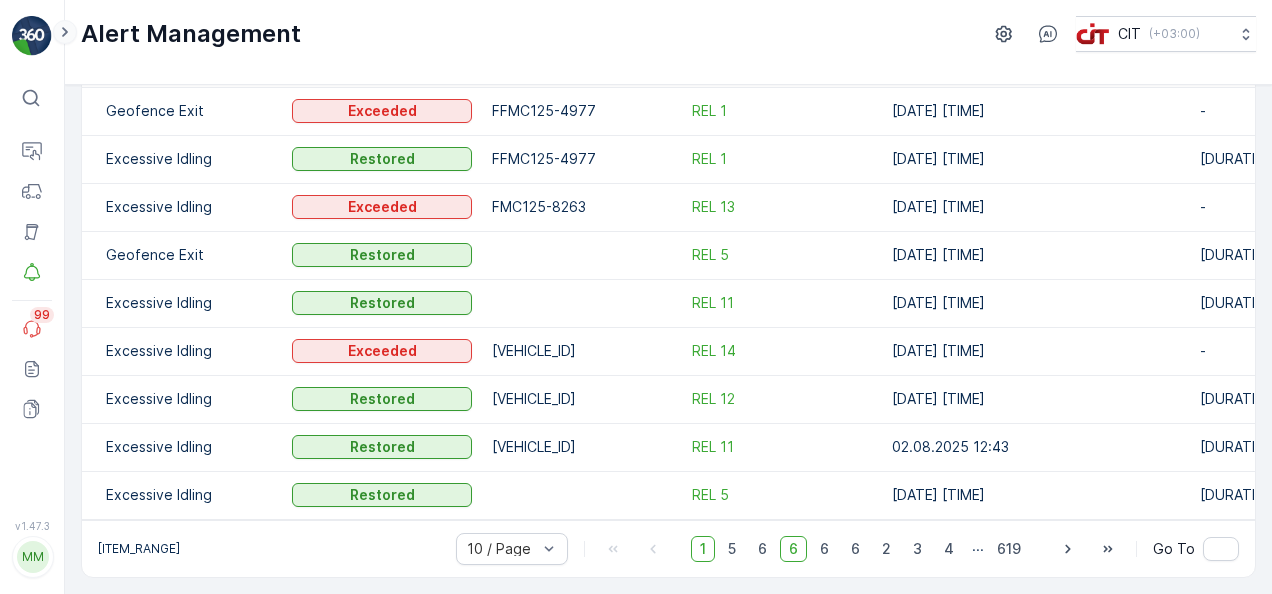 scroll, scrollTop: 0, scrollLeft: 0, axis: both 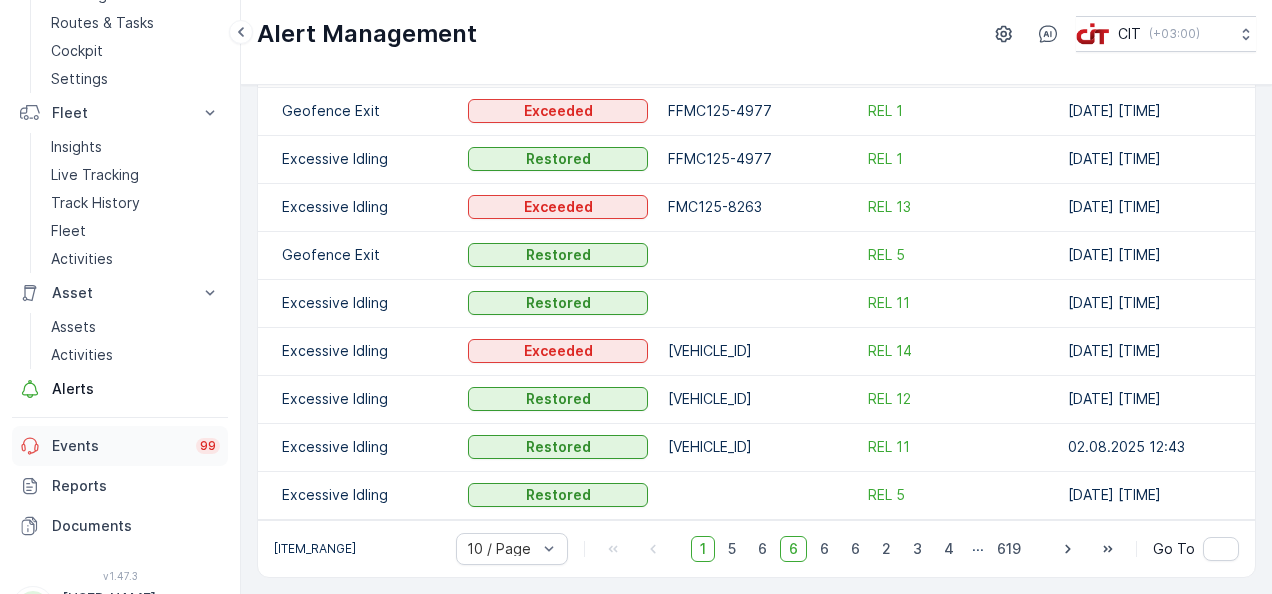 click on "Events" at bounding box center (118, 446) 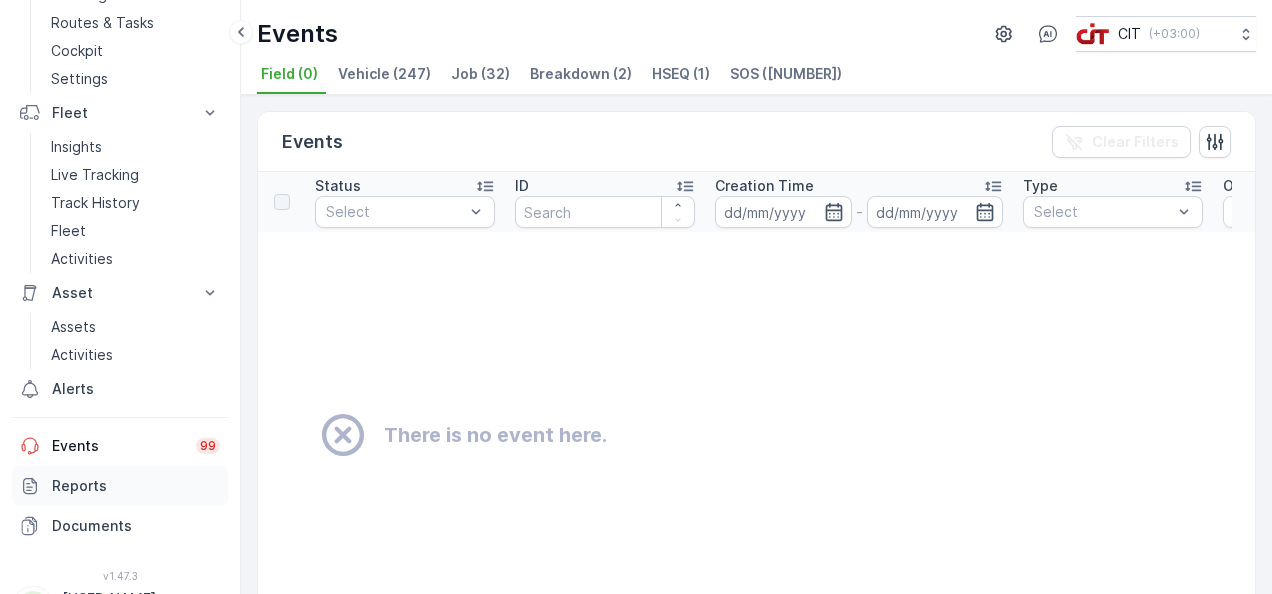 click on "Reports" at bounding box center (120, 486) 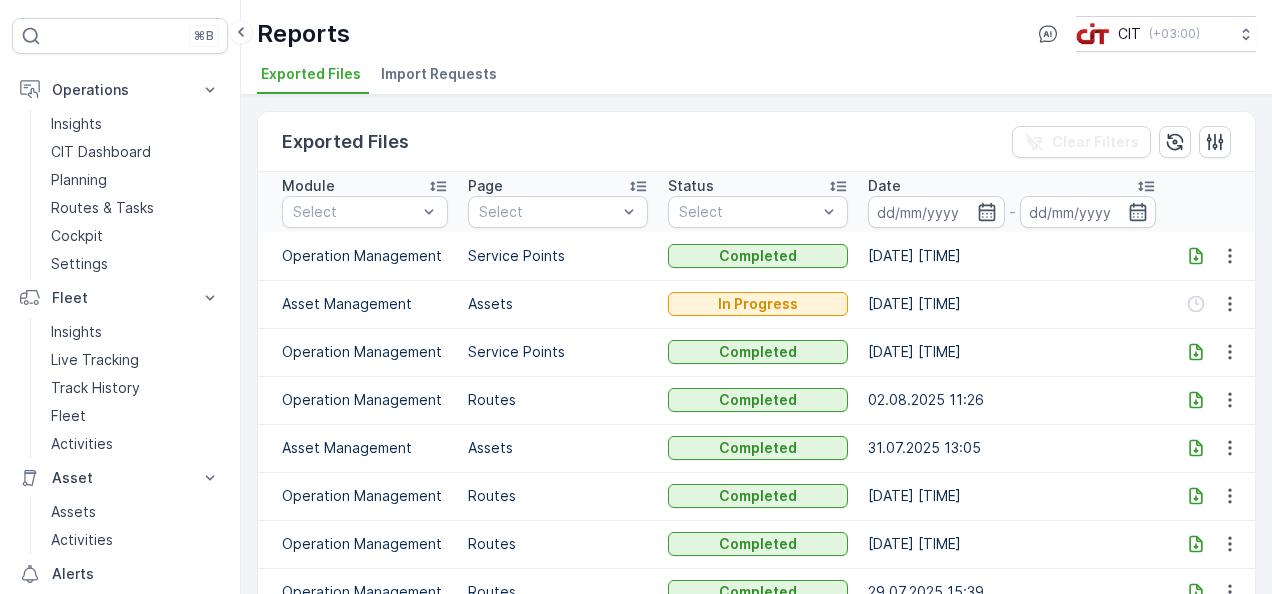 scroll, scrollTop: 0, scrollLeft: 0, axis: both 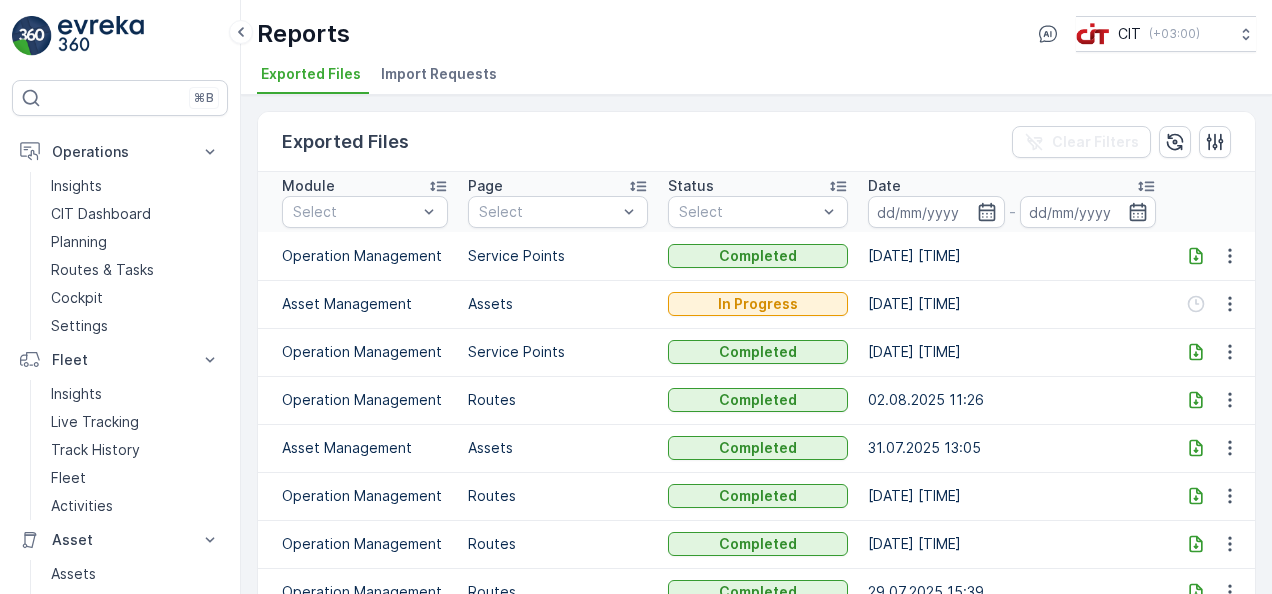 click on "02.08.2025 13:37" at bounding box center (1012, 352) 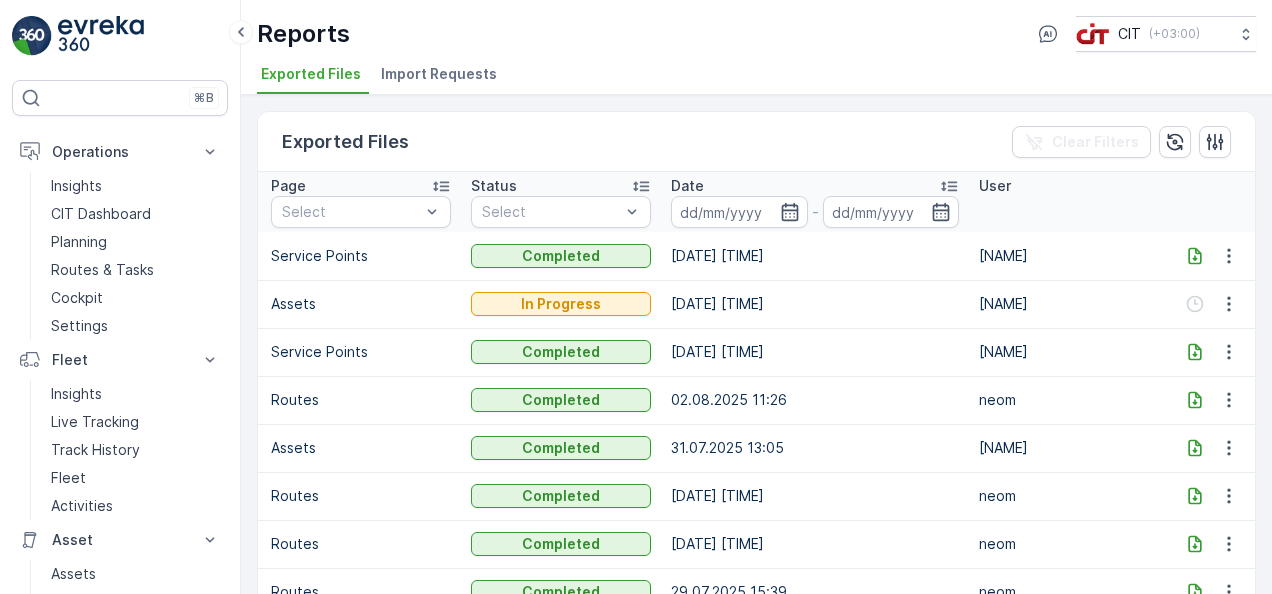scroll, scrollTop: 0, scrollLeft: 200, axis: horizontal 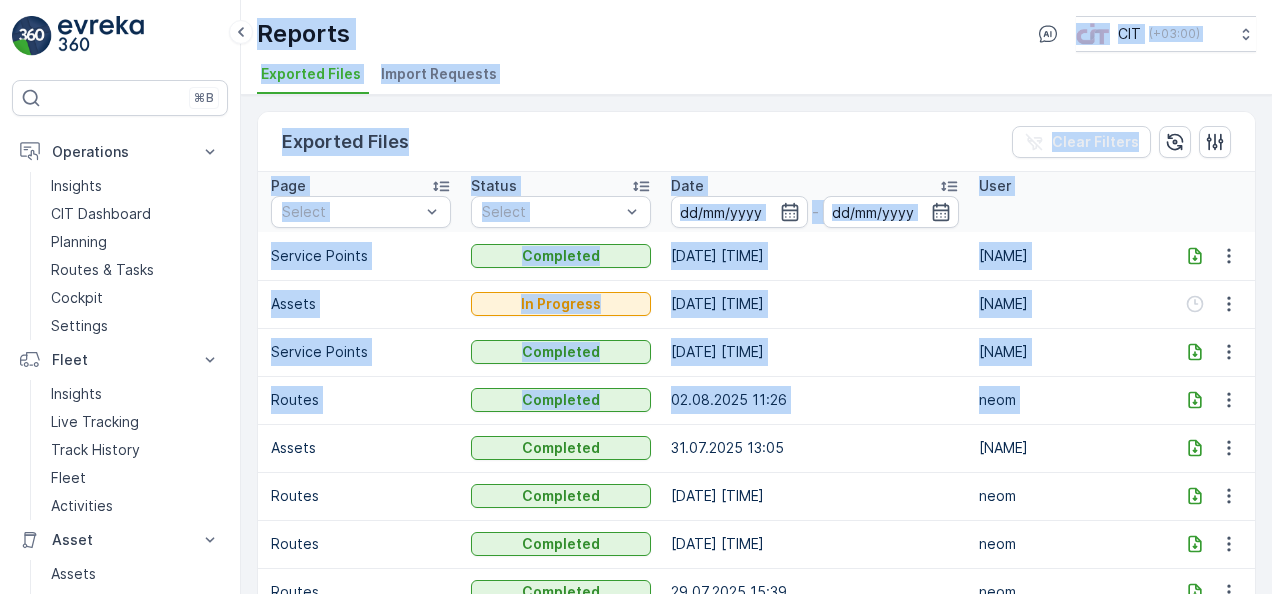 click on "⌘B Operations Insights CIT Dashboard Planning Routes & Tasks Cockpit Settings Fleet Insights Live Tracking Track History Fleet Activities Asset Assets Activities Alerts Events 99 Reports Documents v 1.47.3 MM Mudather-Ahmed mudather.ahmed@citgroupltd.com Reports CIT ( +03:00 ) Exported Files Import Requests Exported Files Clear Filters Module Select Page Select Status Select Date - User Operation Management Service Points Completed 02.08.2025 14:34 ABDUL-QAYYUM Asset Management Assets In Progress 02.08.2025 14:34 ABDUL-QAYYUM Operation Management Service Points Completed 02.08.2025 13:37 ABDUL-QAYYUM Operation Management Routes Completed 02.08.2025 11:26 neom Asset Management Assets Completed 31.07.2025 13:05 ABDUL-QAYYUM Operation Management Routes Completed 30.07.2025 10:31 neom Operation Management Routes Completed 29.07.2025 17:15 neom Operation Management Routes Completed 29.07.2025 15:39 neom Operation Management Routes Completed 29.07.2025 12:41 ABDUL-QAYYUM Operation Management Routes Completed 1 2" at bounding box center [636, 297] 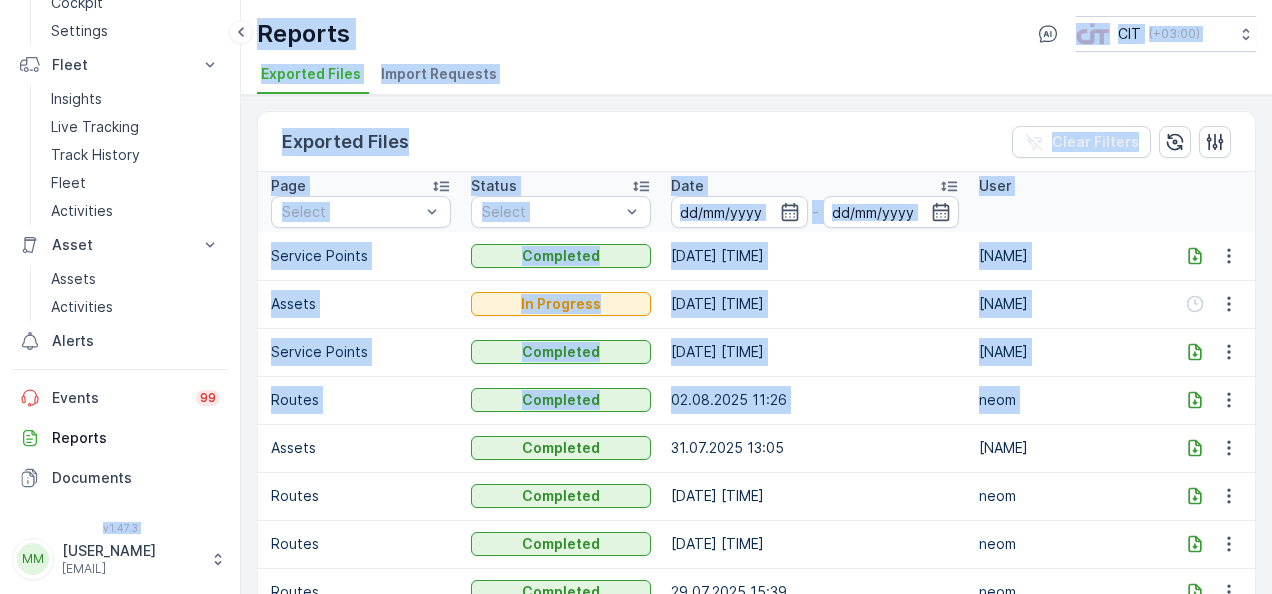 click on "Reports CIT ( +03:00 )" at bounding box center [756, 34] 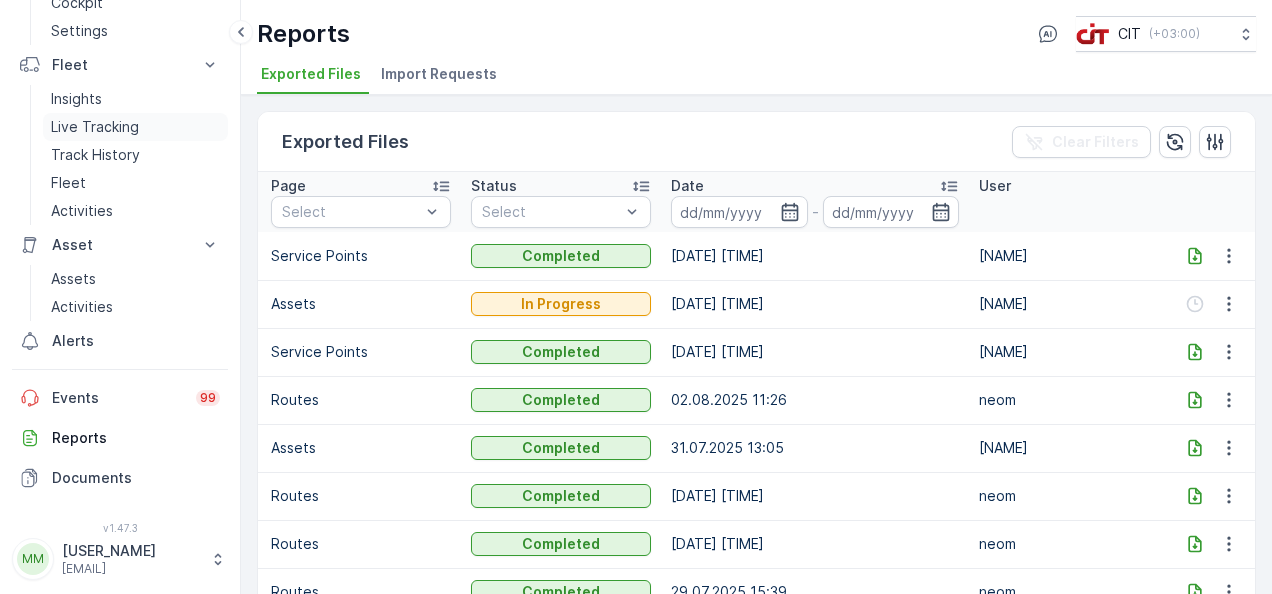 scroll, scrollTop: 0, scrollLeft: 0, axis: both 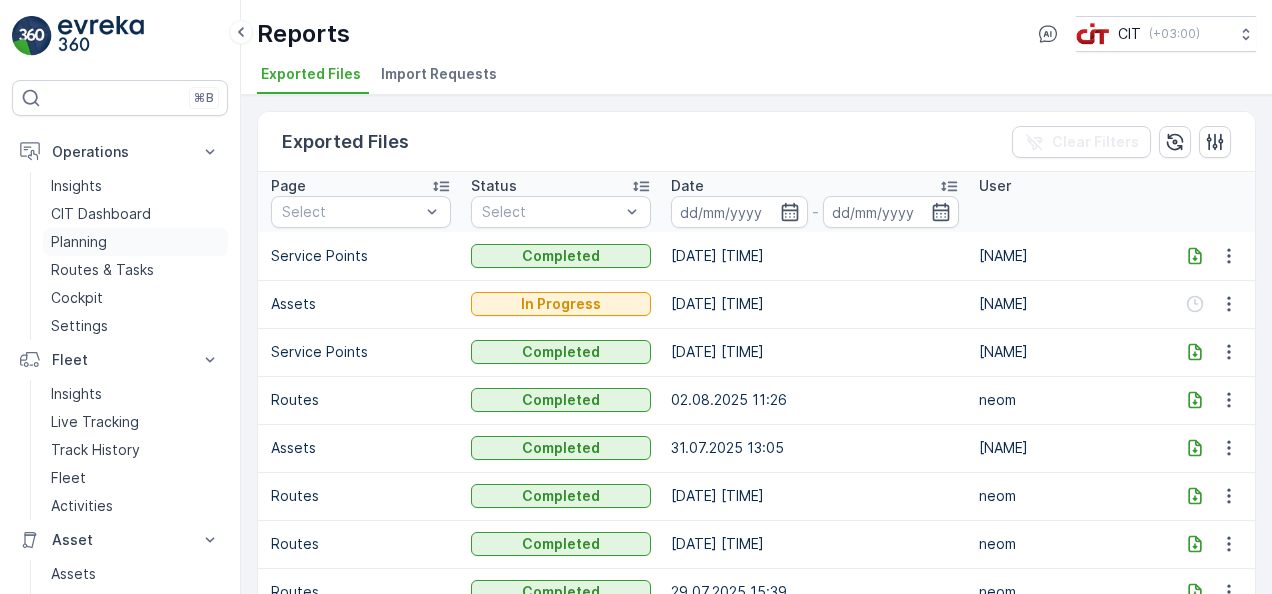 click on "Planning" at bounding box center [79, 242] 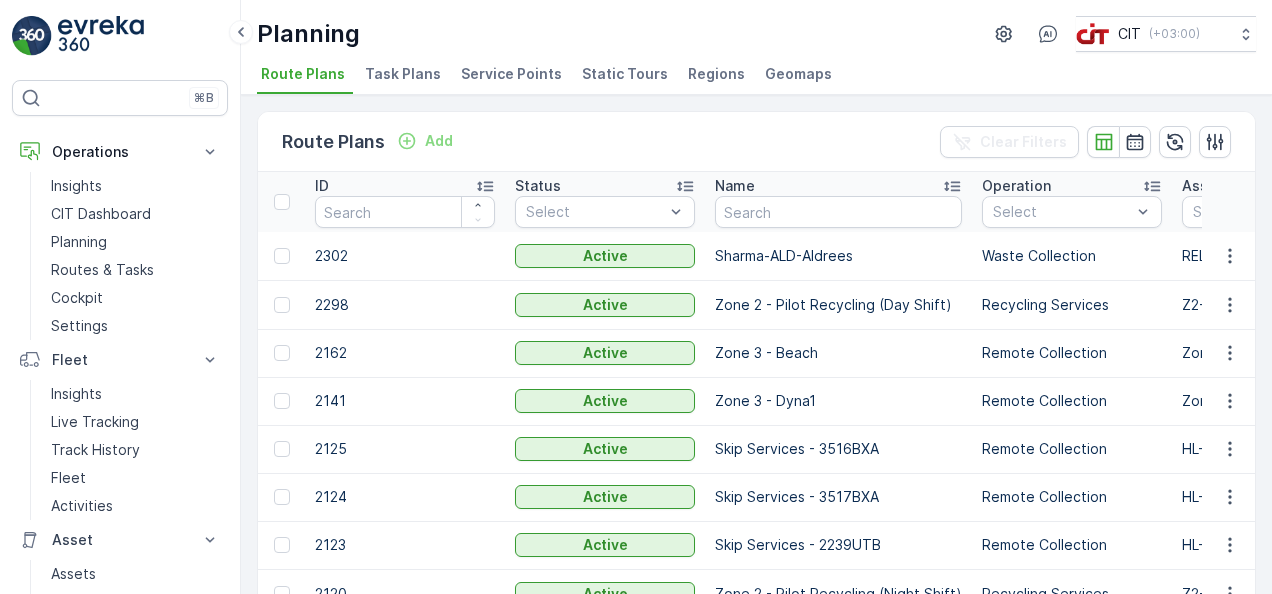 click on "Service Points" at bounding box center [511, 74] 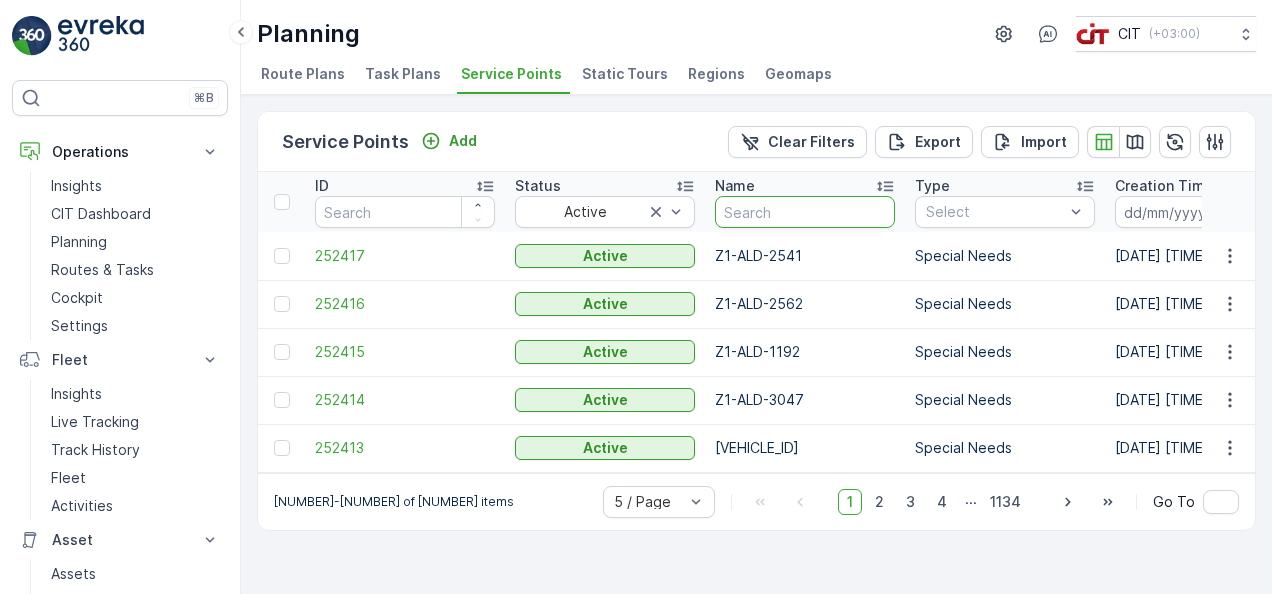 click at bounding box center (805, 212) 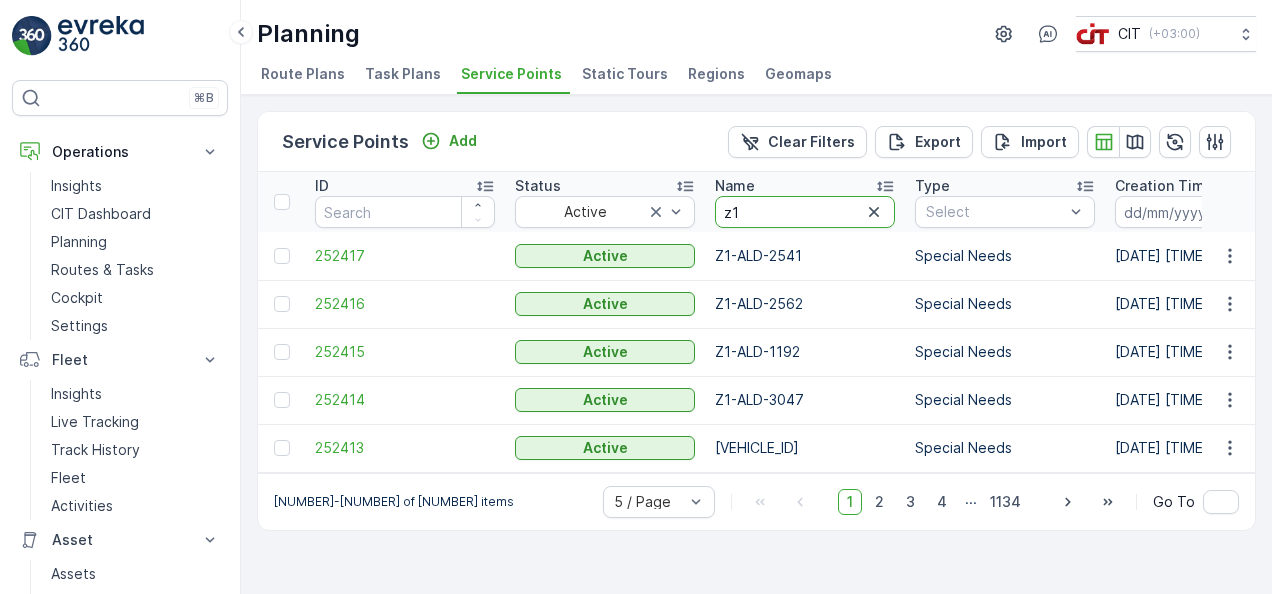 type on "z1-" 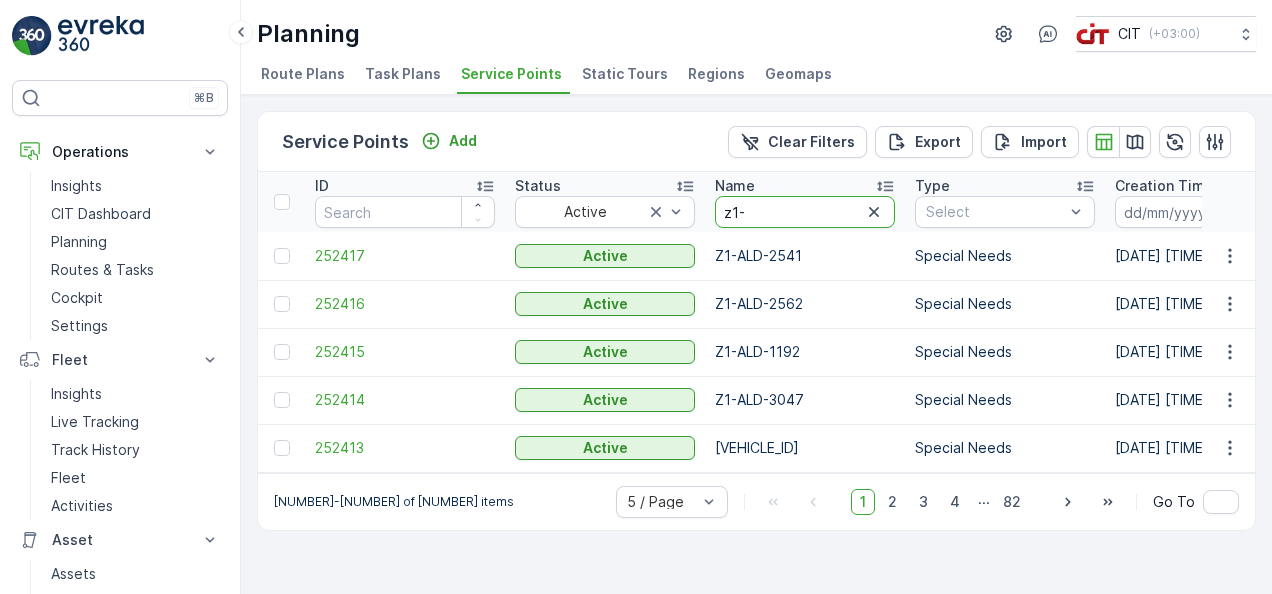 click on "z1-" at bounding box center [805, 212] 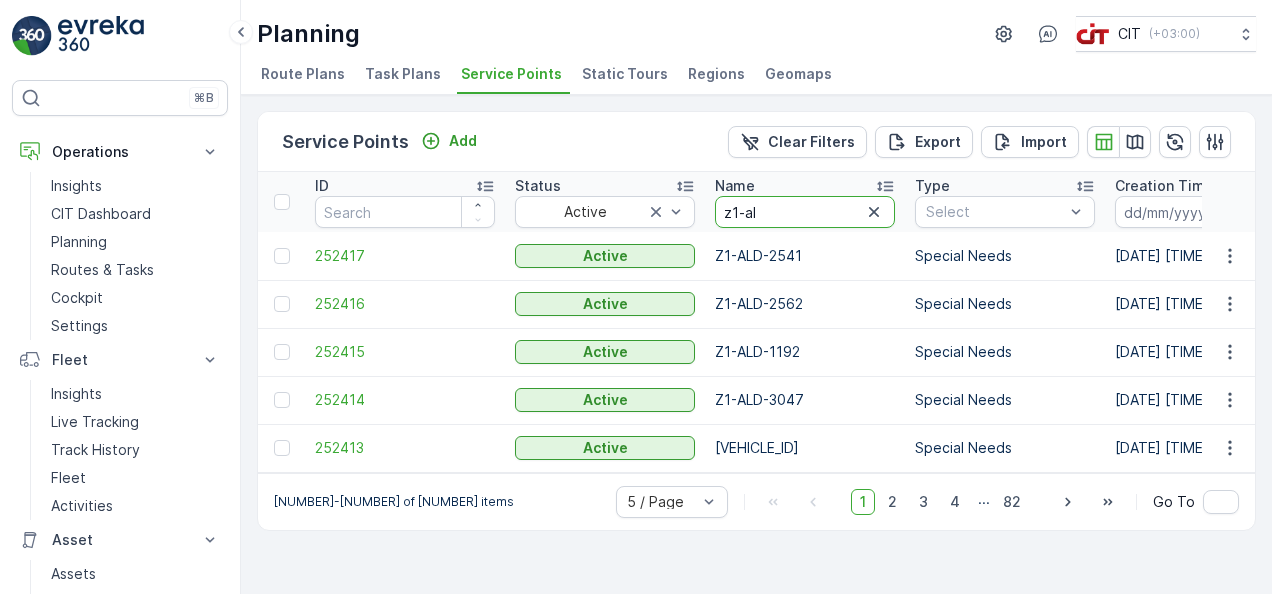 type on "z1-ald" 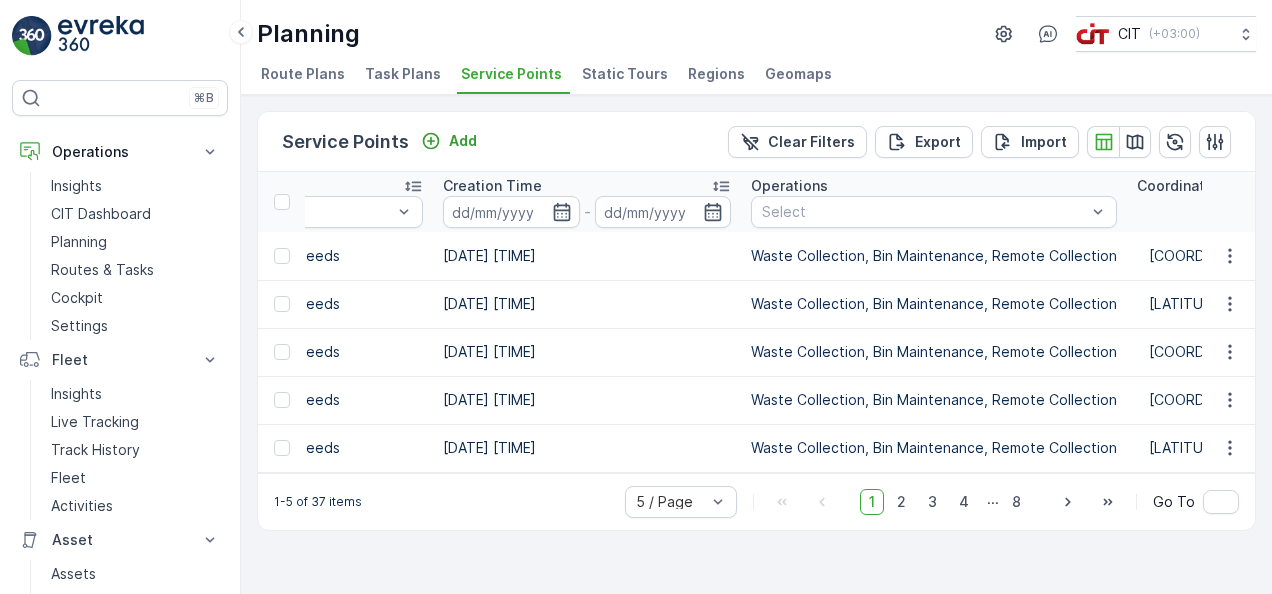 scroll, scrollTop: 0, scrollLeft: 1085, axis: horizontal 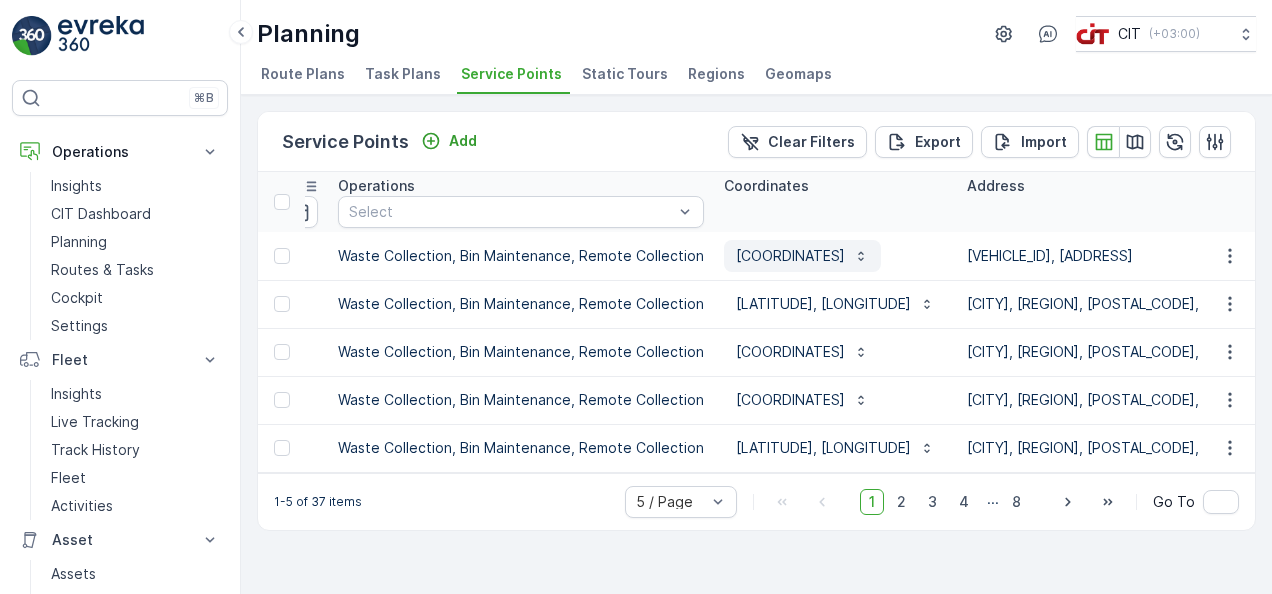 click on "28.075897, 35.155751" at bounding box center (790, 256) 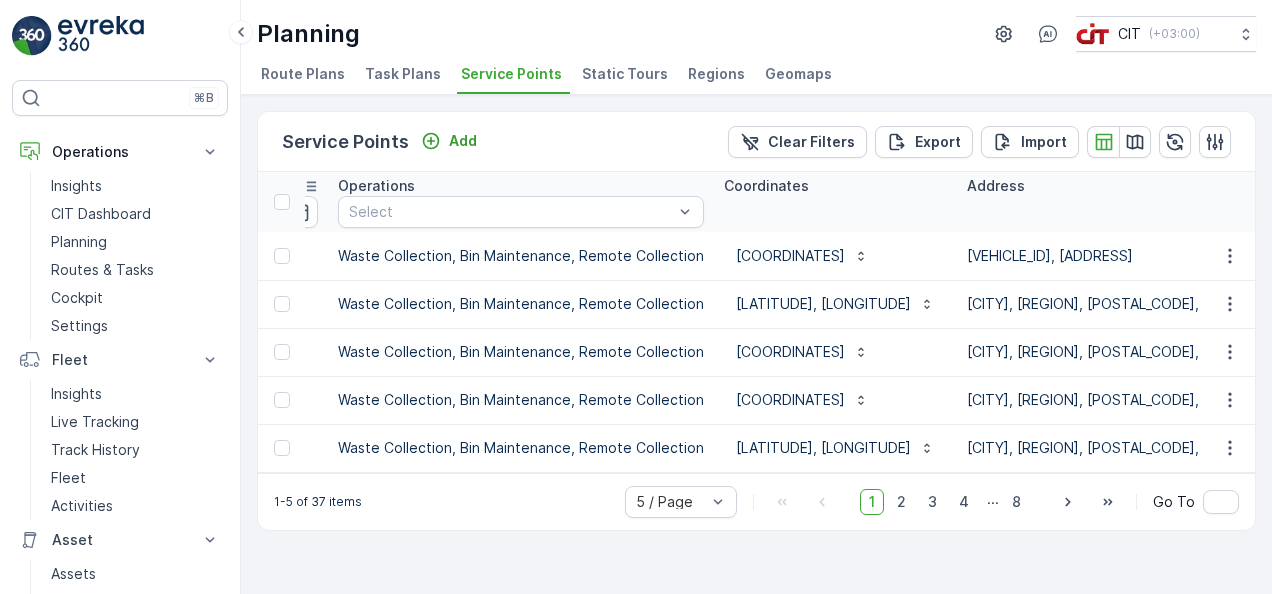 click on "Coordinates" at bounding box center [835, 202] 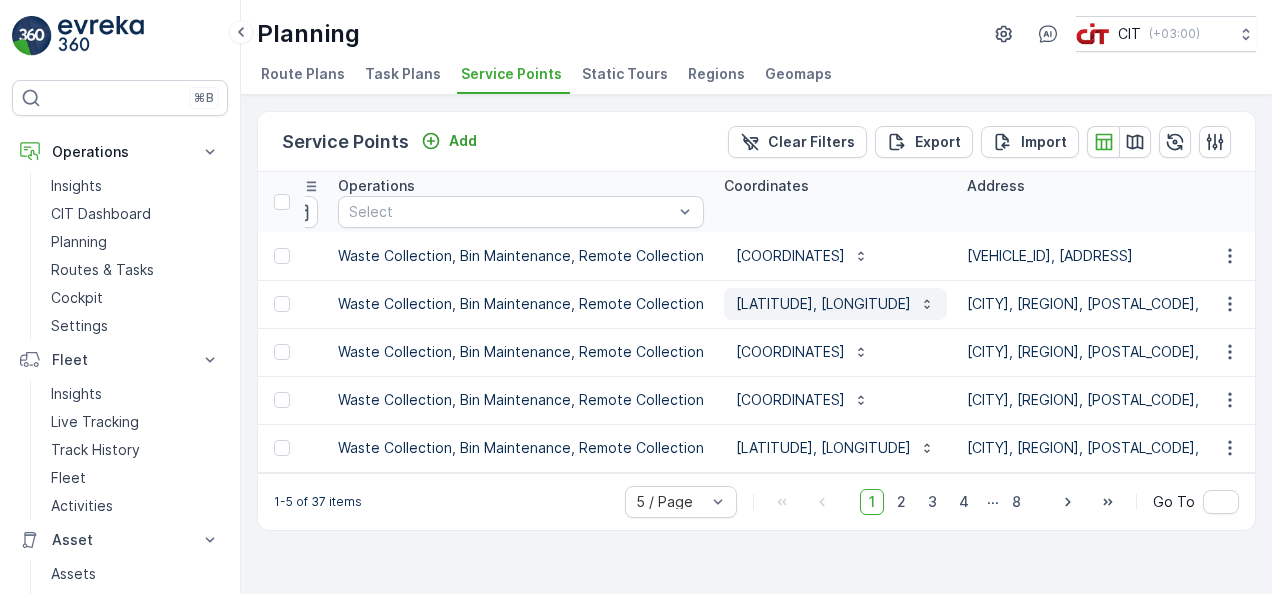 click on "[COORDINATES]" at bounding box center (823, 304) 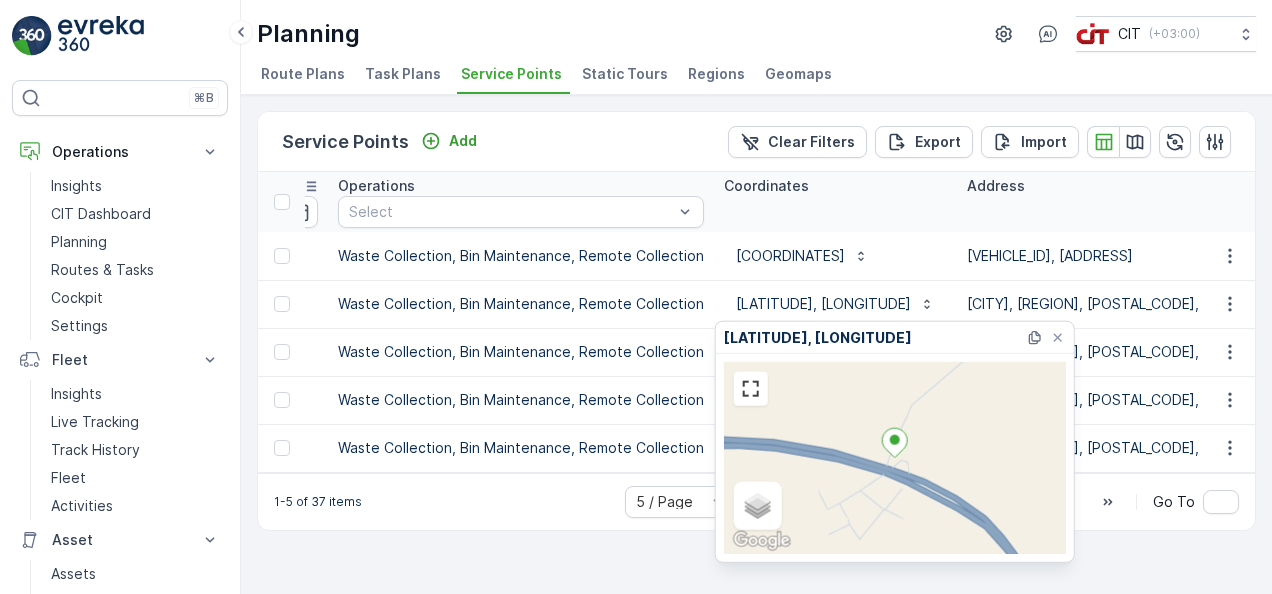 click on "Coordinates" at bounding box center (835, 202) 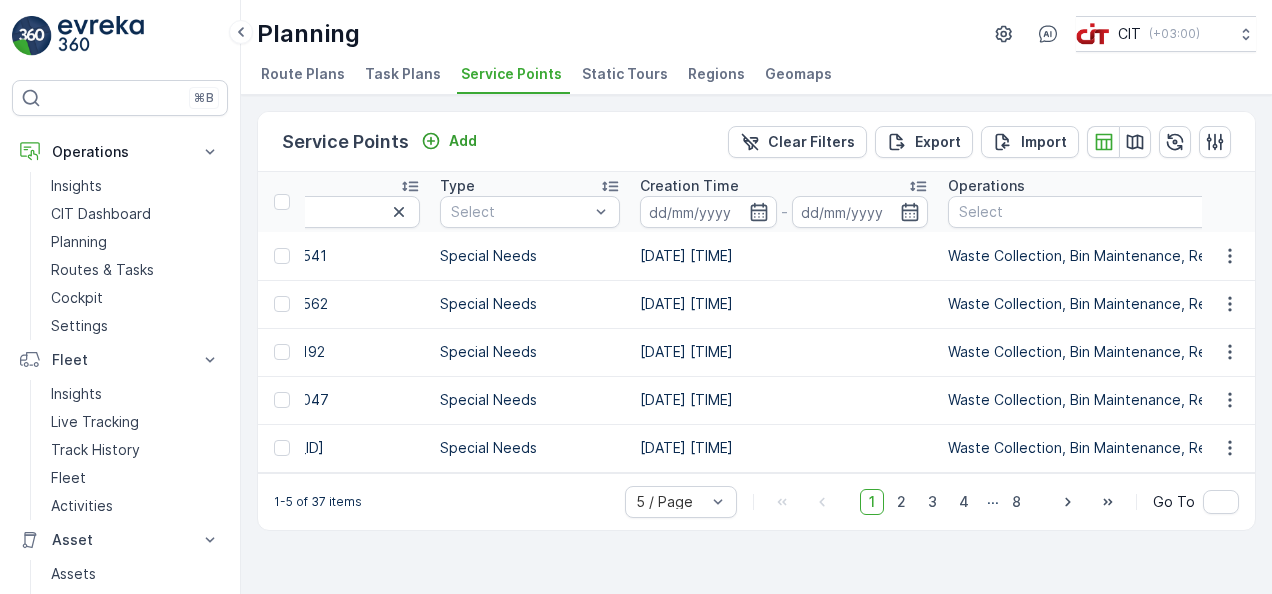 scroll, scrollTop: 0, scrollLeft: 0, axis: both 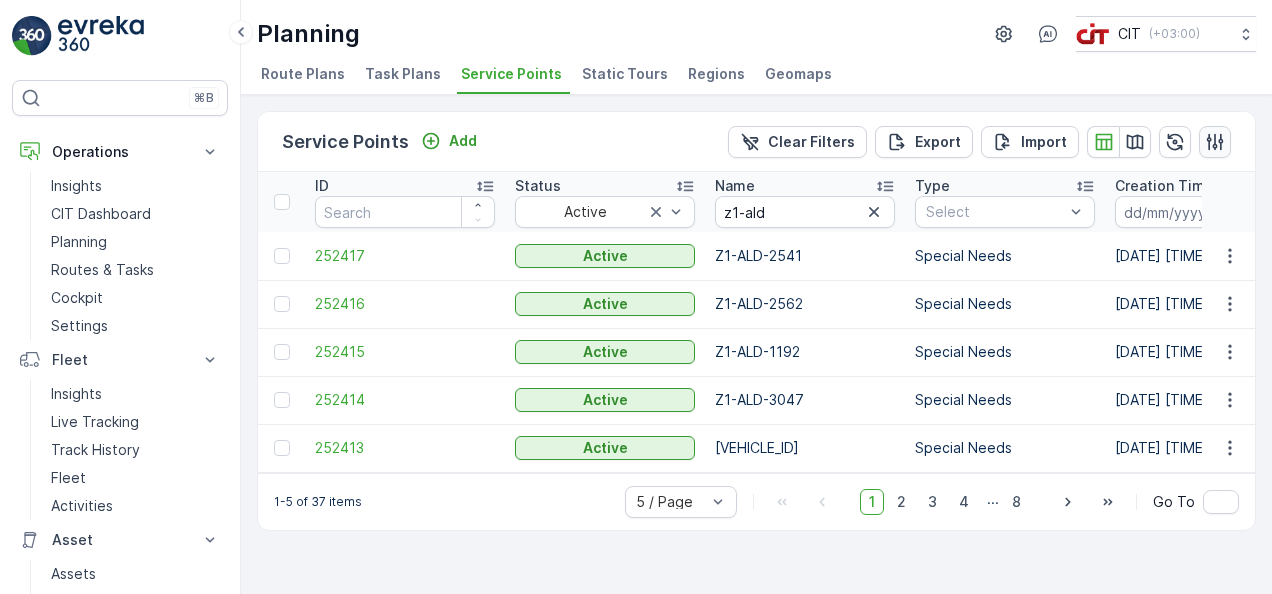 click at bounding box center (1215, 142) 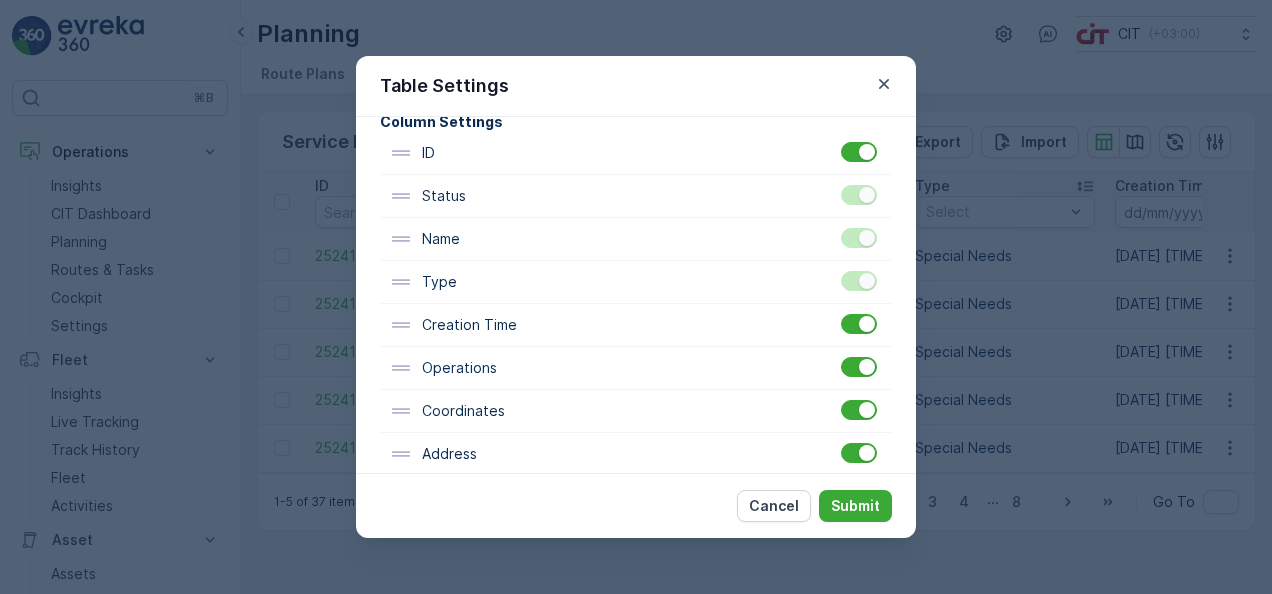 scroll, scrollTop: 146, scrollLeft: 0, axis: vertical 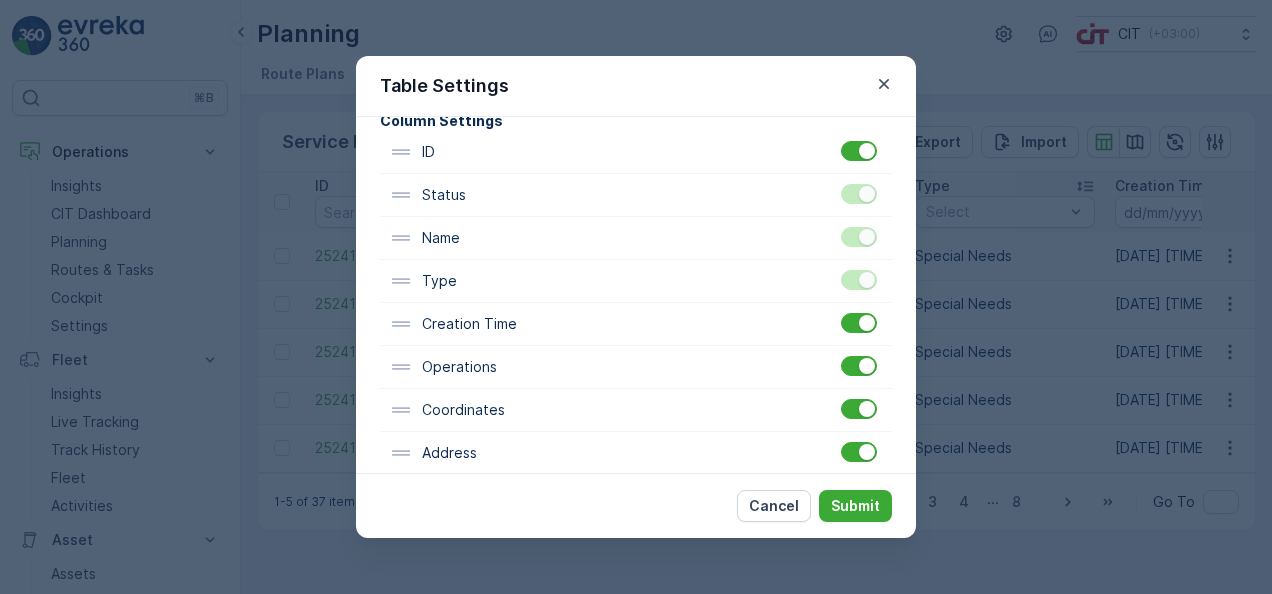 click on "Coordinates" at bounding box center (636, 410) 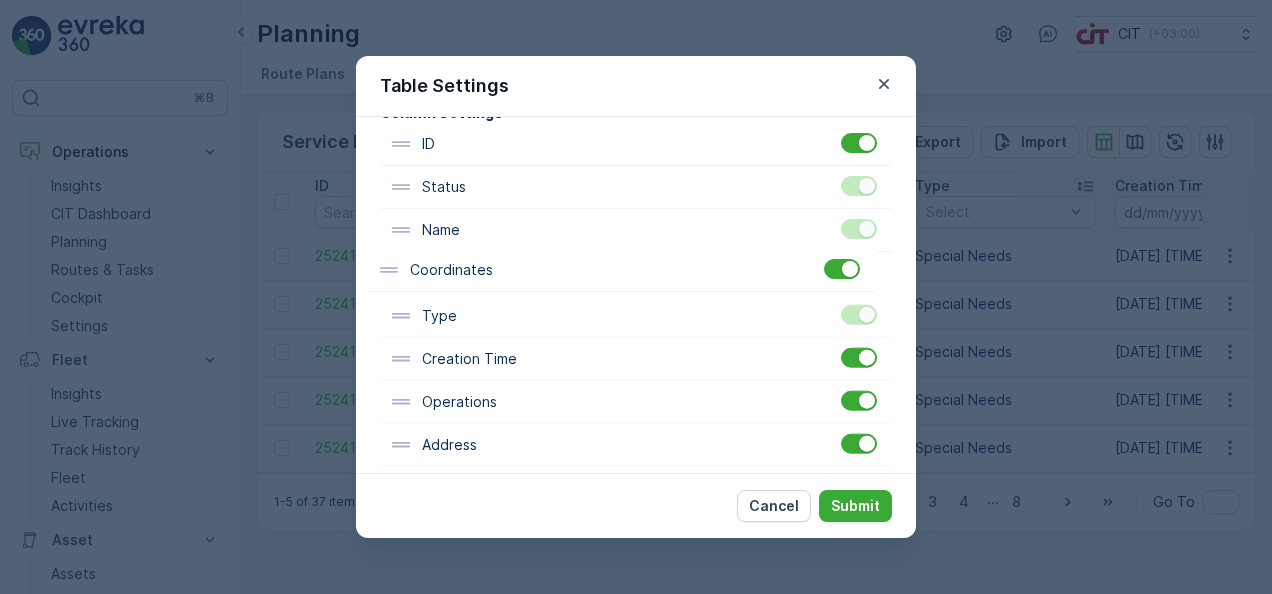drag, startPoint x: 477, startPoint y: 420, endPoint x: 458, endPoint y: 276, distance: 145.24806 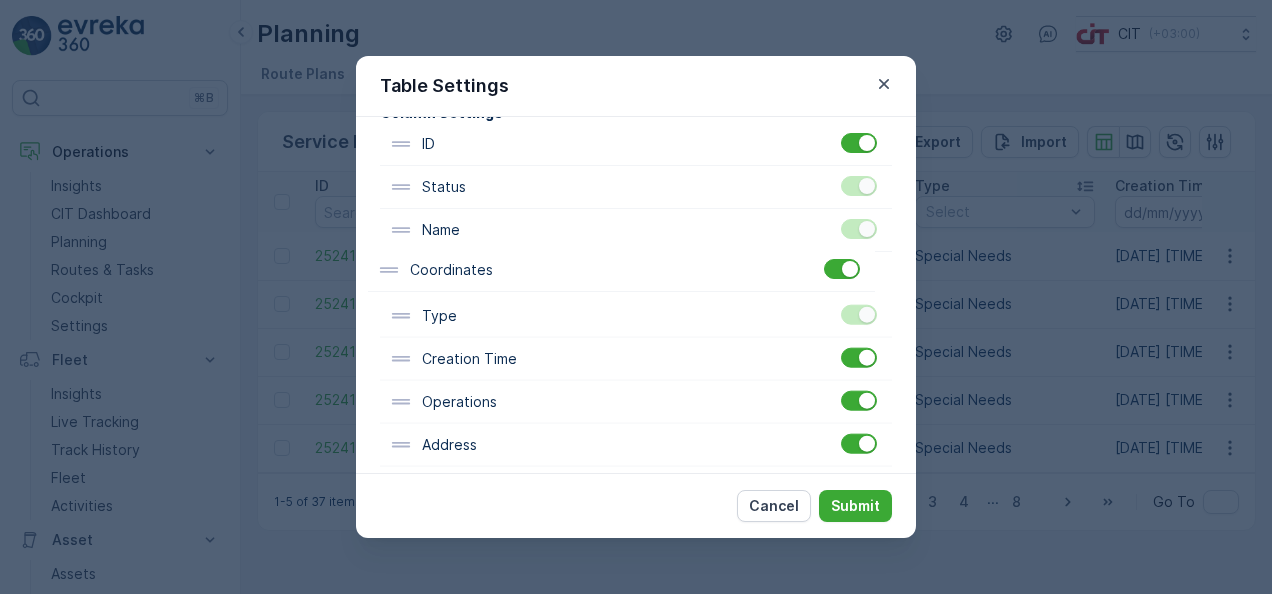 click on "ID   Status   Name   Type   Creation Time   Operations   Coordinates   Address   Regions   Last Update Time   Location History   Time Window   Default Items" at bounding box center (636, 402) 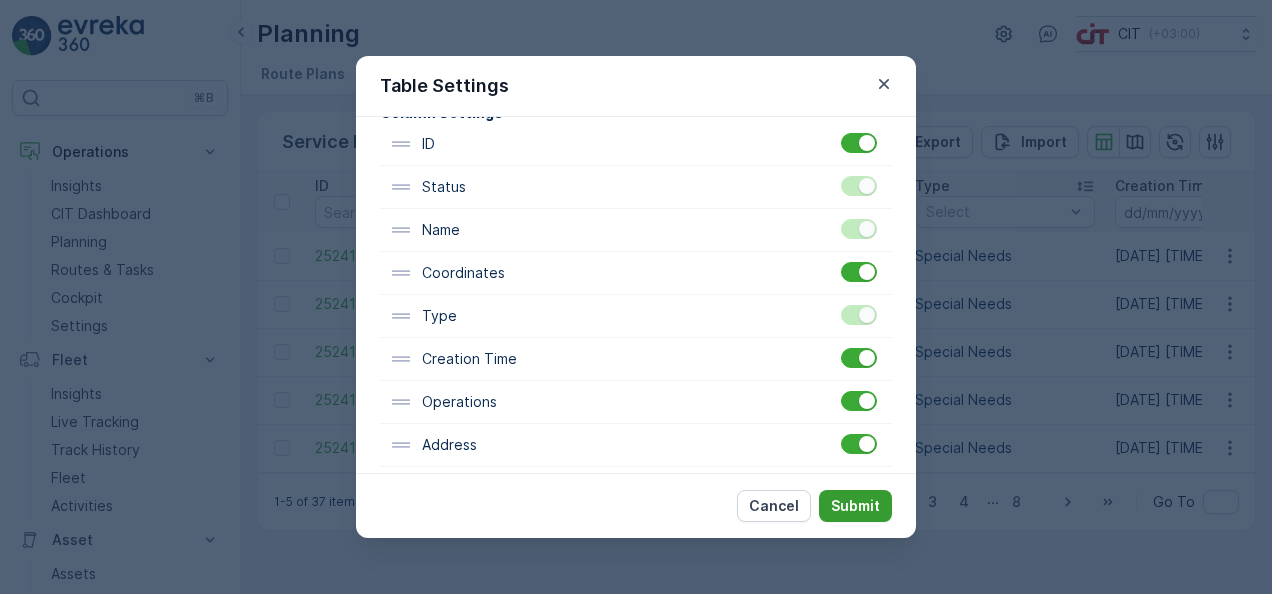 click on "Submit" at bounding box center (855, 506) 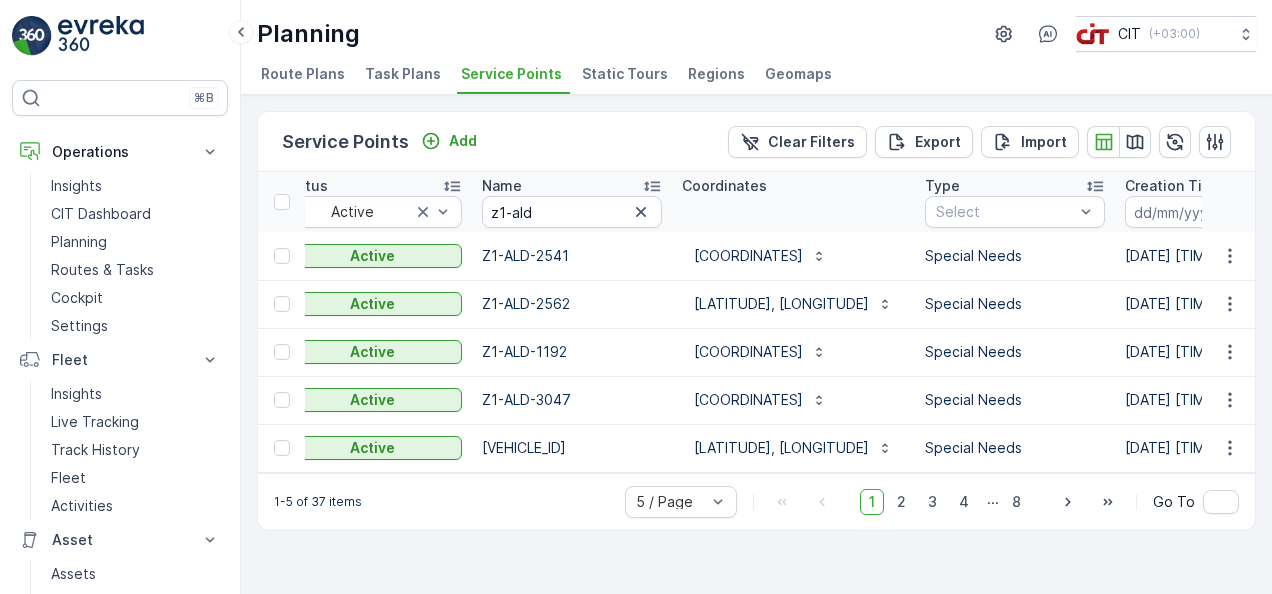 scroll, scrollTop: 0, scrollLeft: 234, axis: horizontal 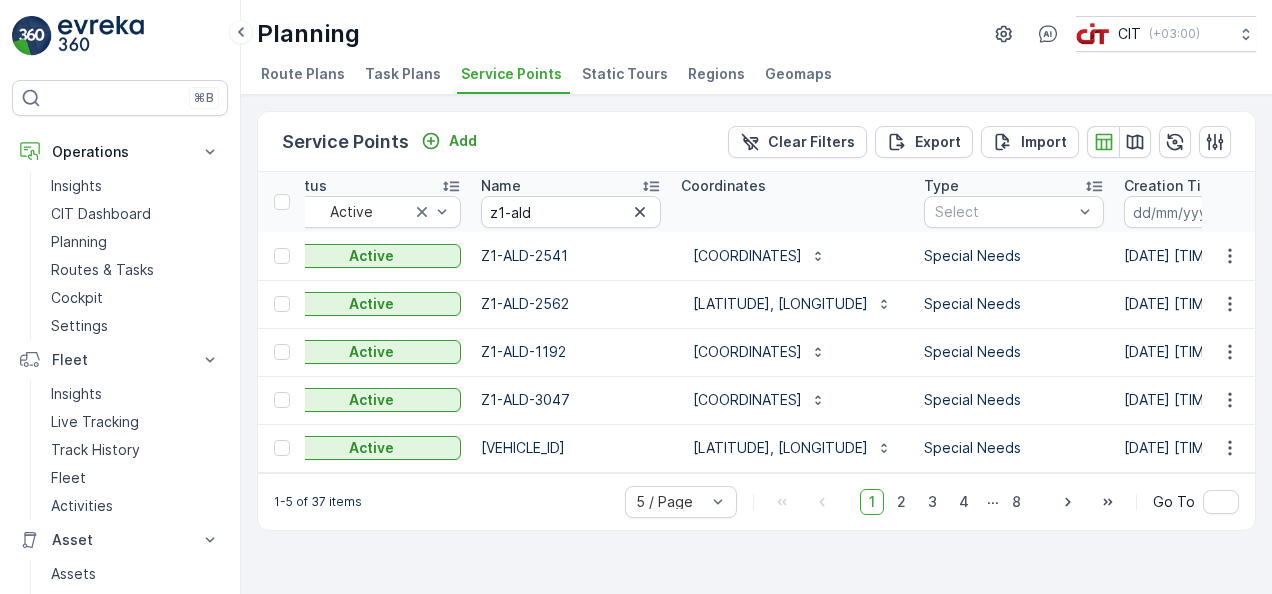 type 